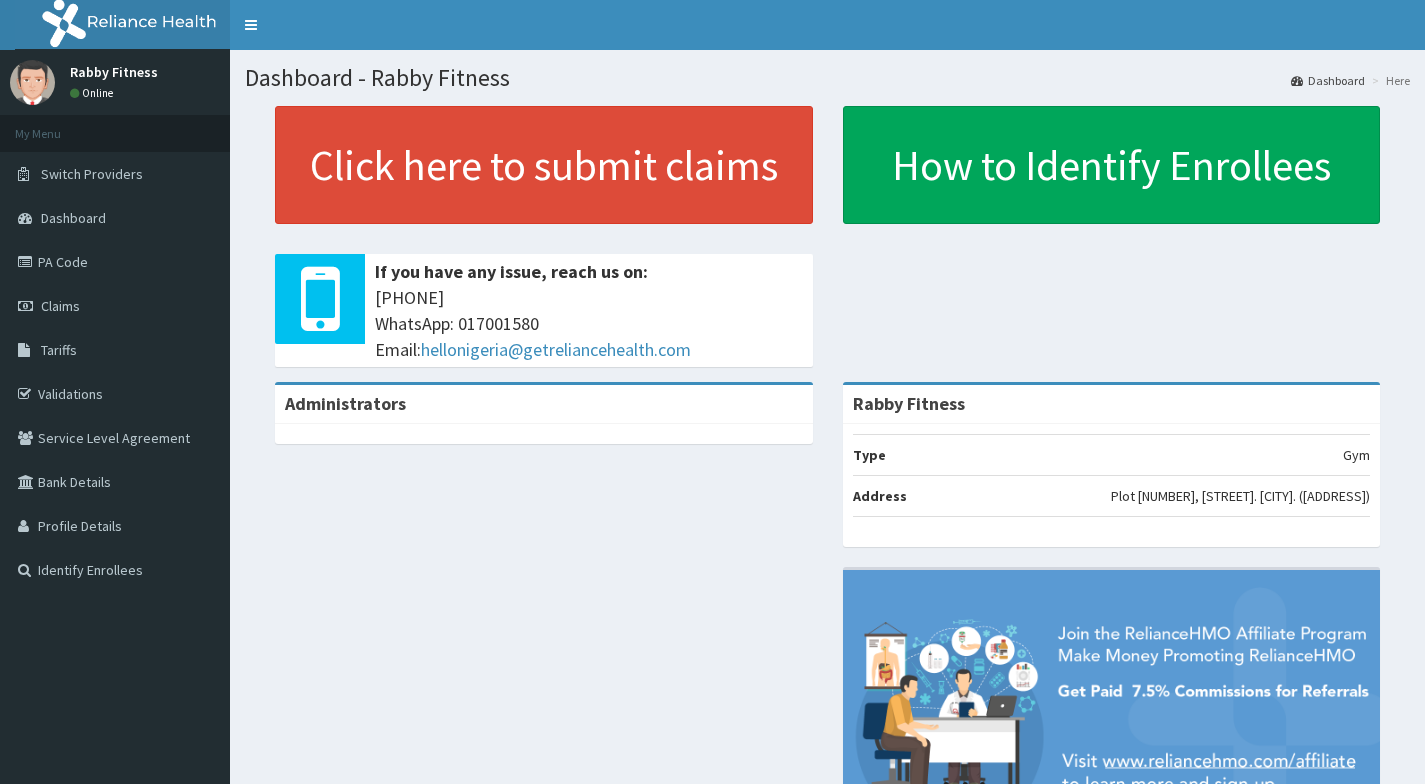 scroll, scrollTop: 0, scrollLeft: 0, axis: both 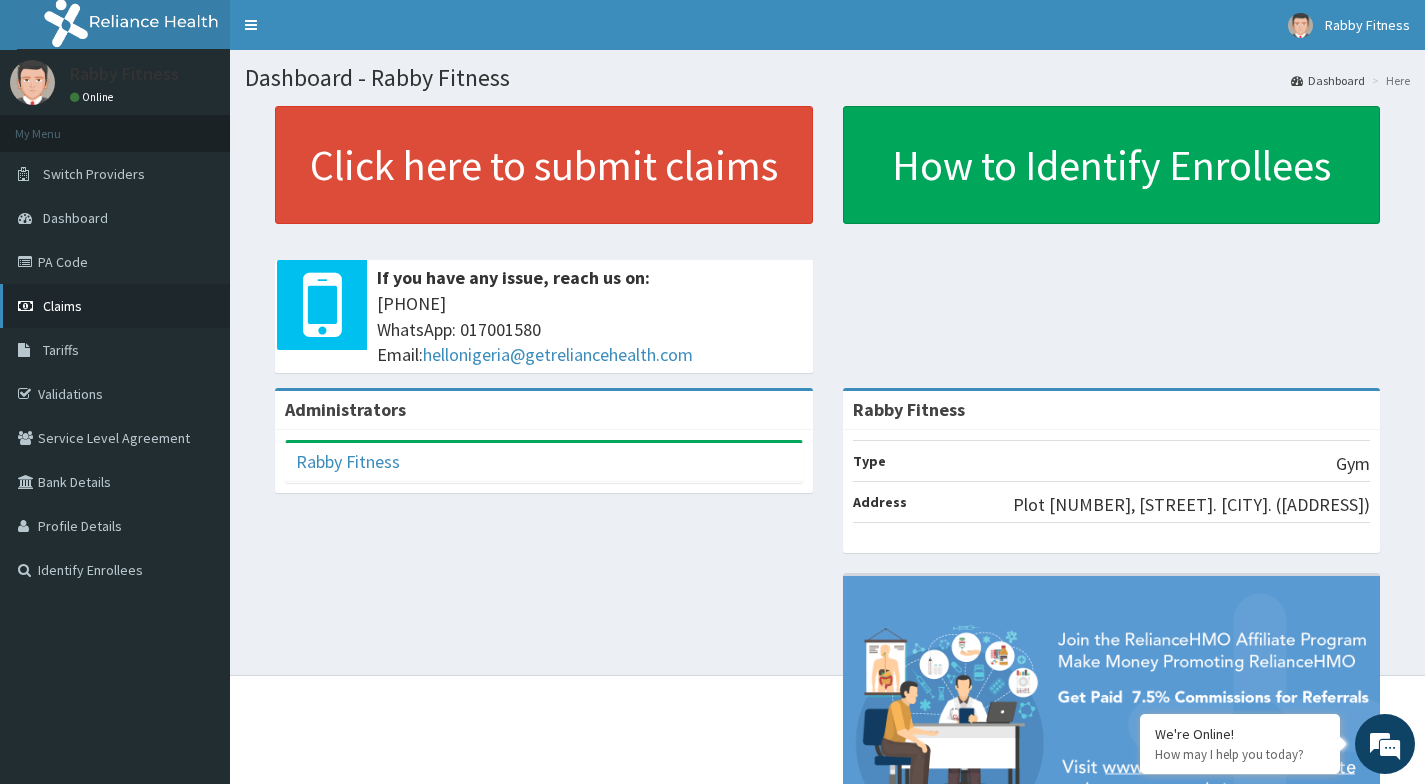 click on "Claims" at bounding box center [62, 306] 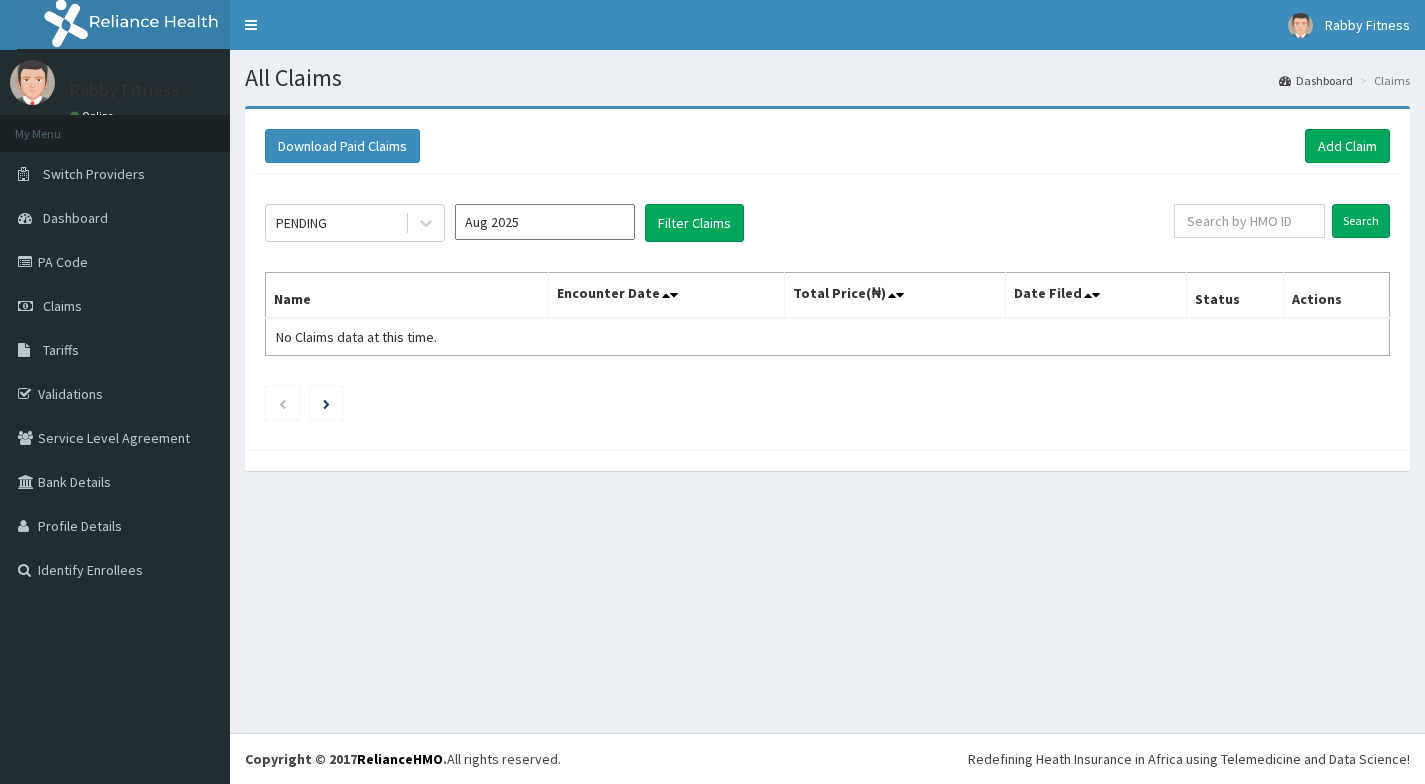 scroll, scrollTop: 0, scrollLeft: 0, axis: both 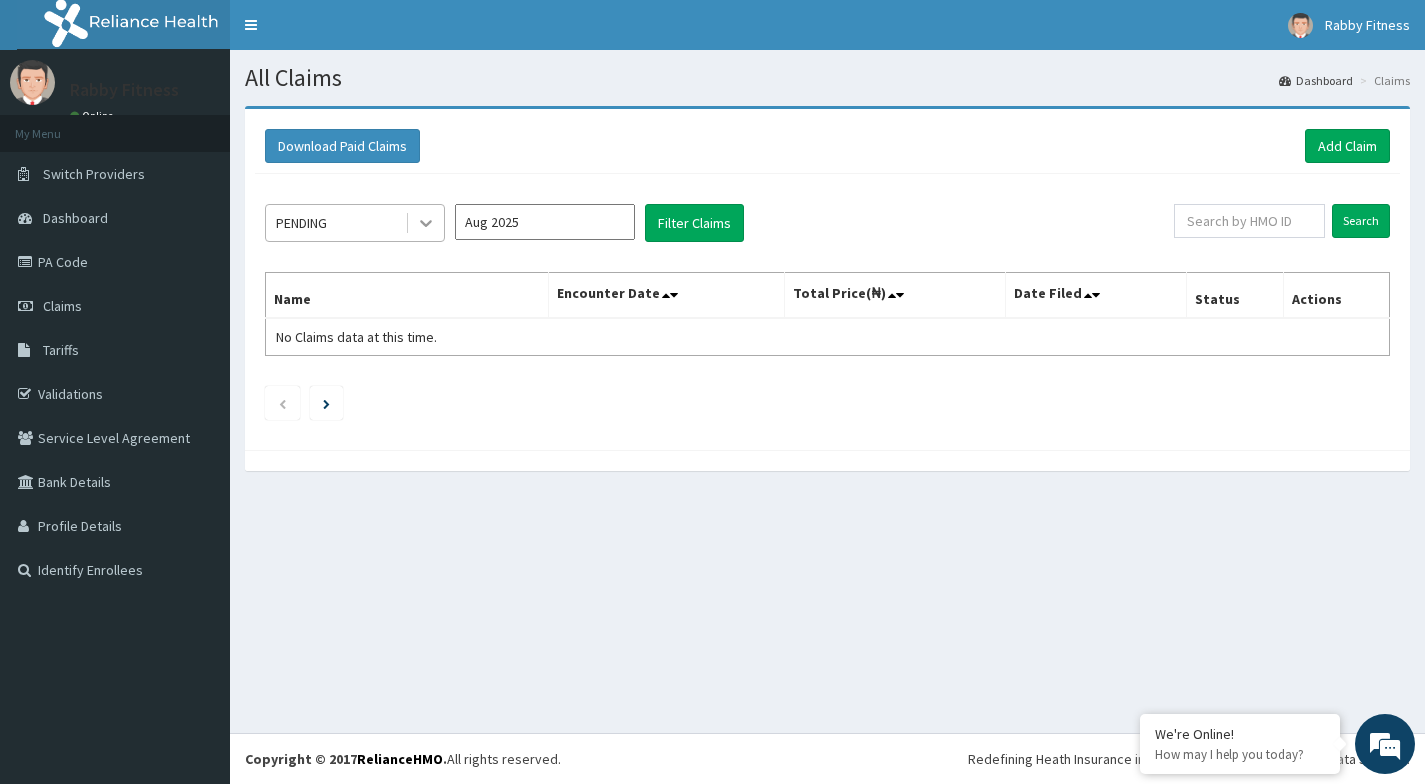 click 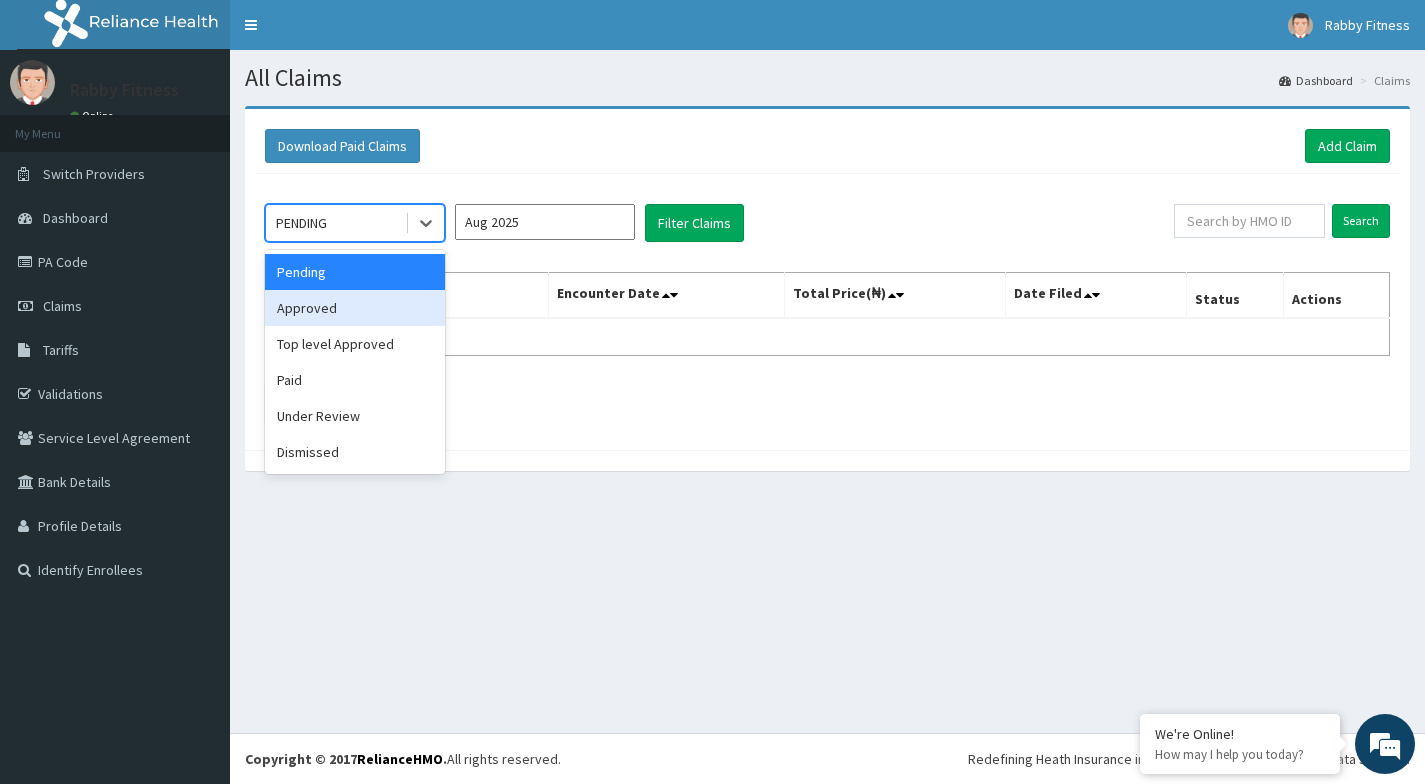 click on "Approved" at bounding box center (355, 308) 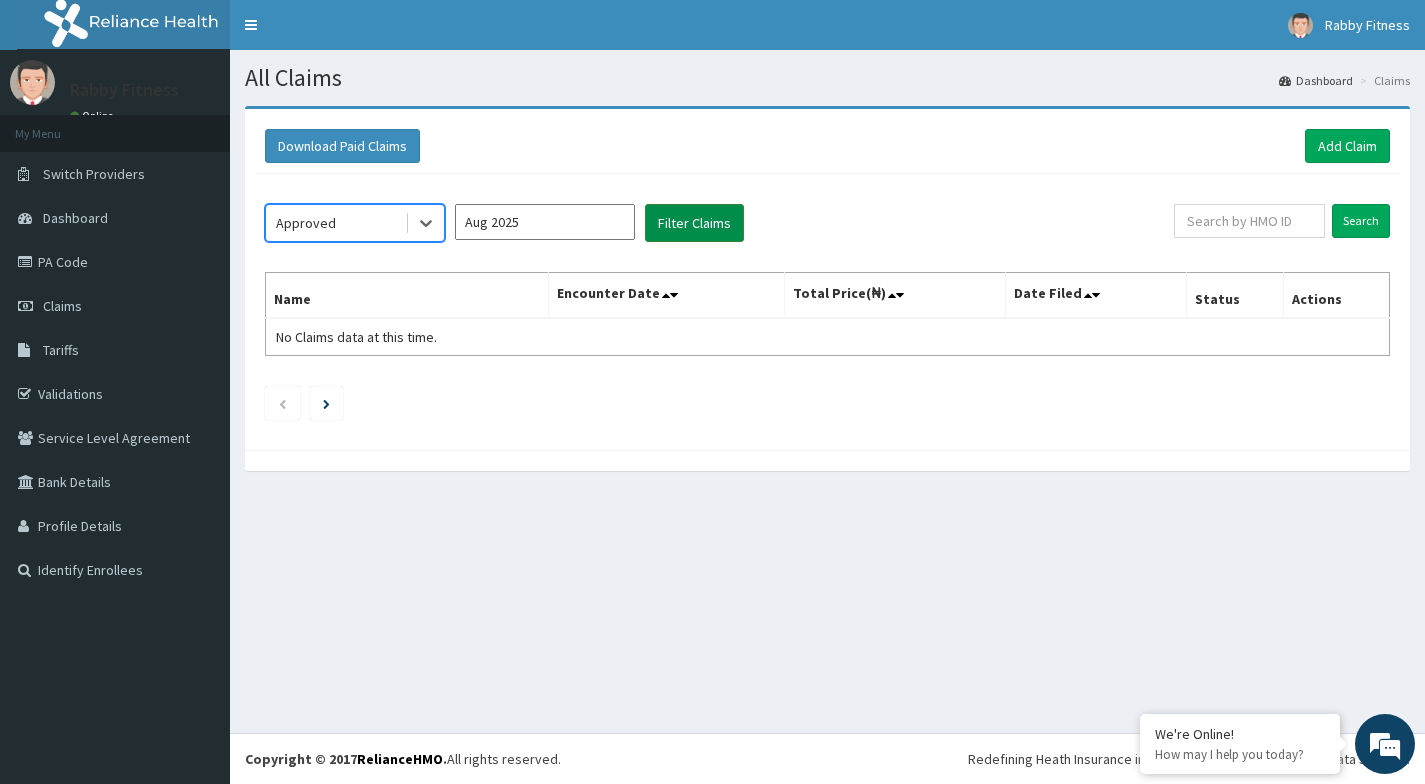 click on "Filter Claims" at bounding box center (694, 223) 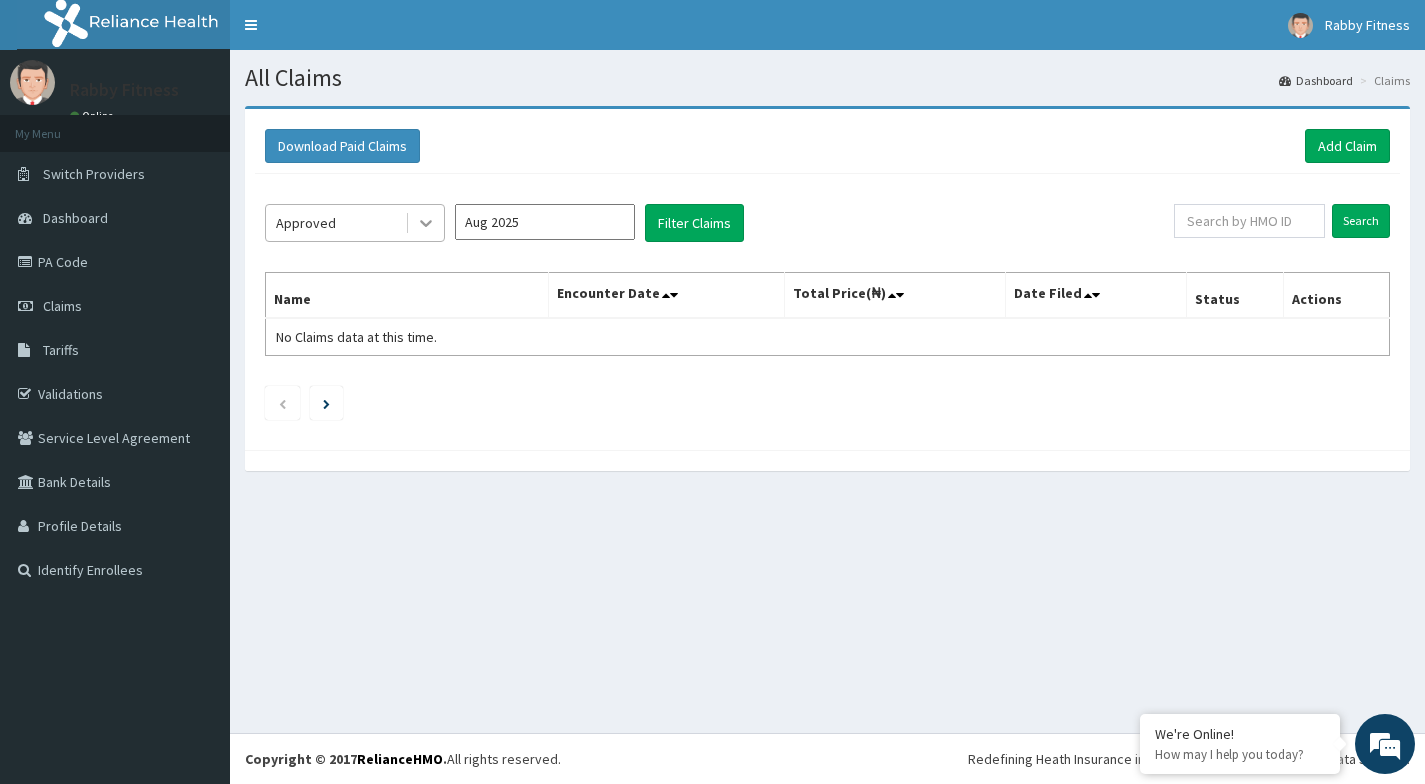 click 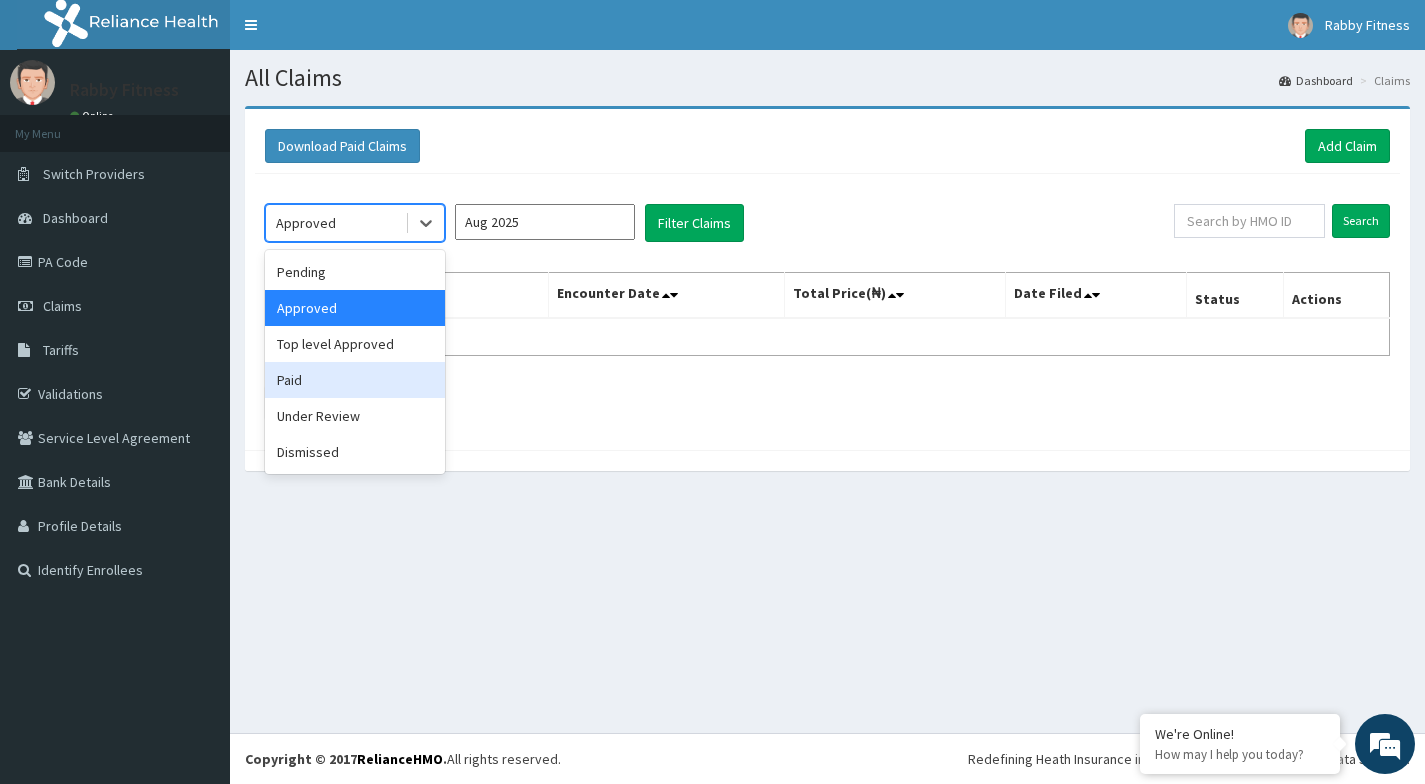 click on "Paid" at bounding box center [355, 380] 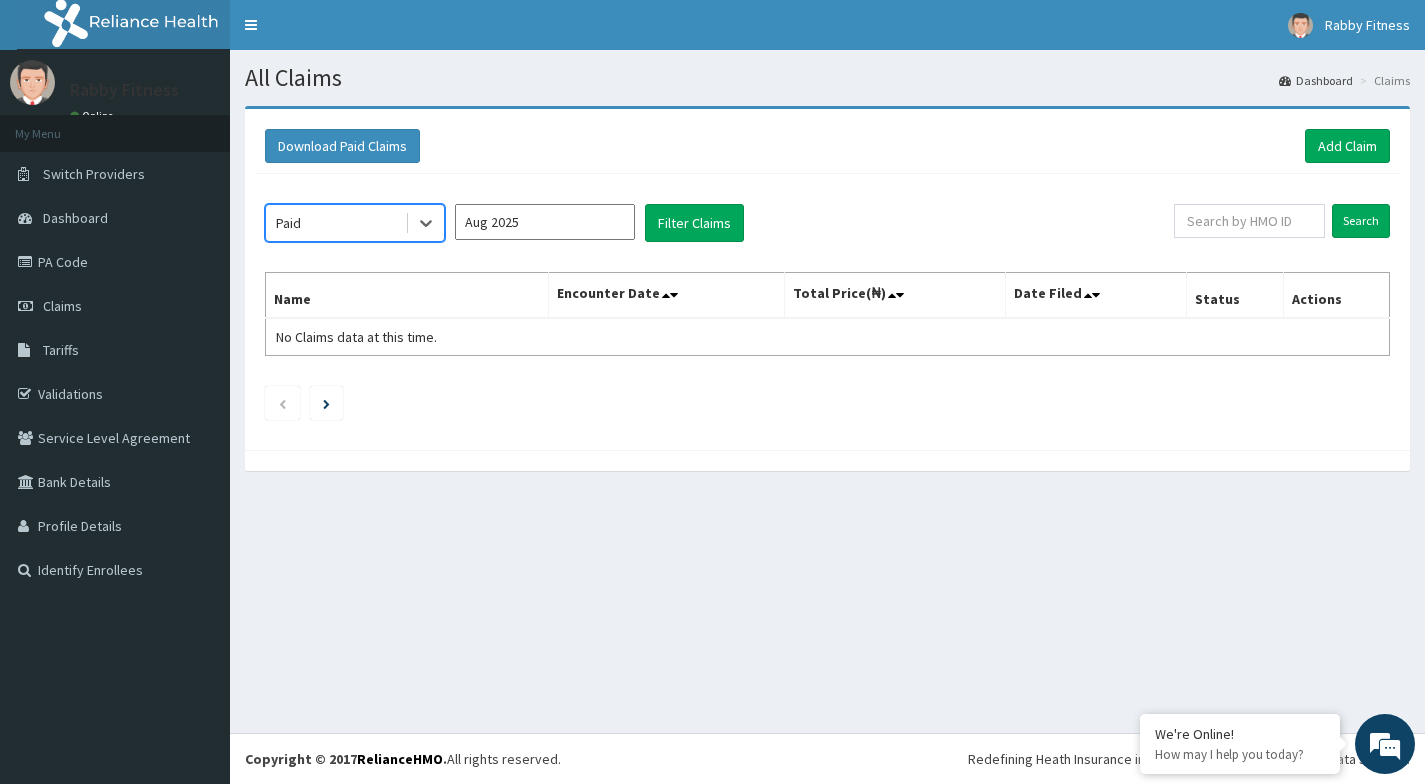 scroll, scrollTop: 0, scrollLeft: 0, axis: both 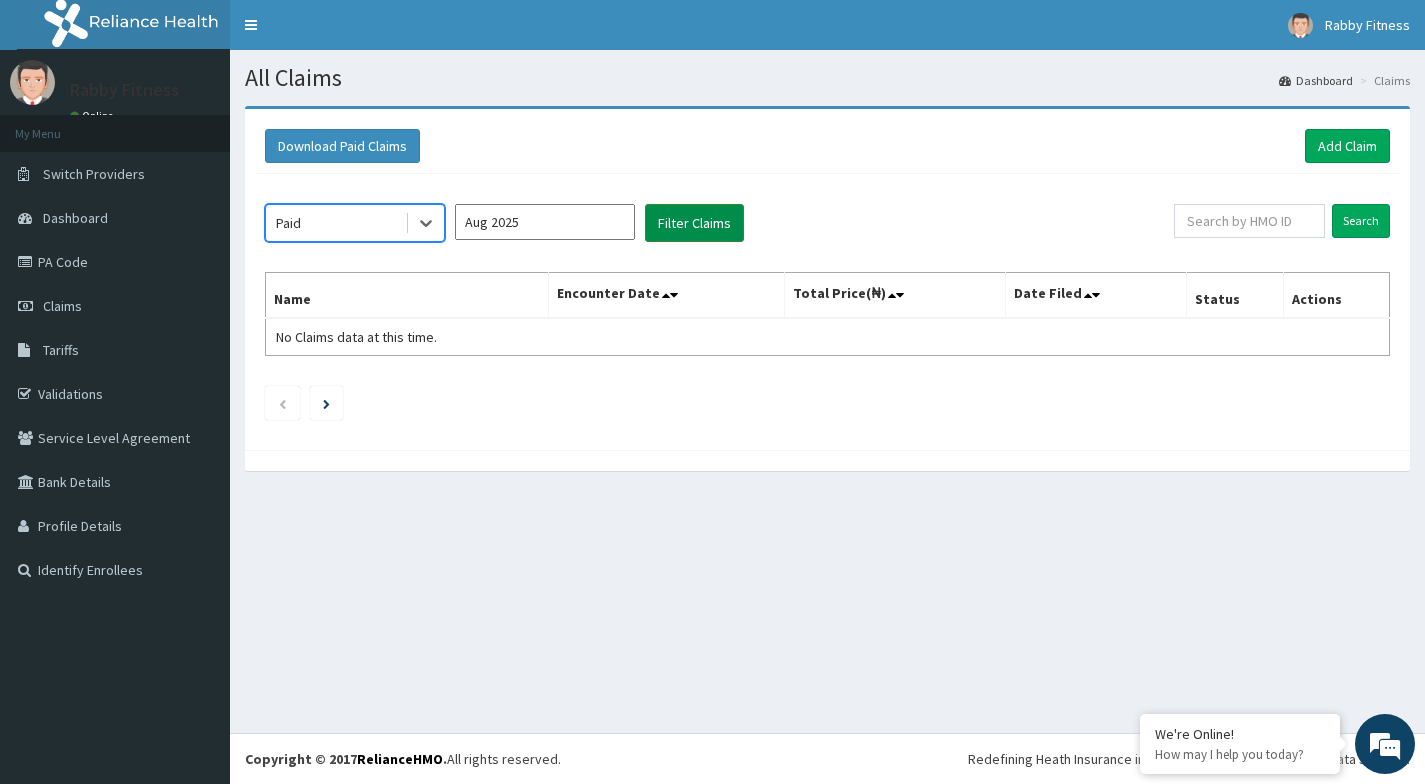 click on "Filter Claims" at bounding box center (694, 223) 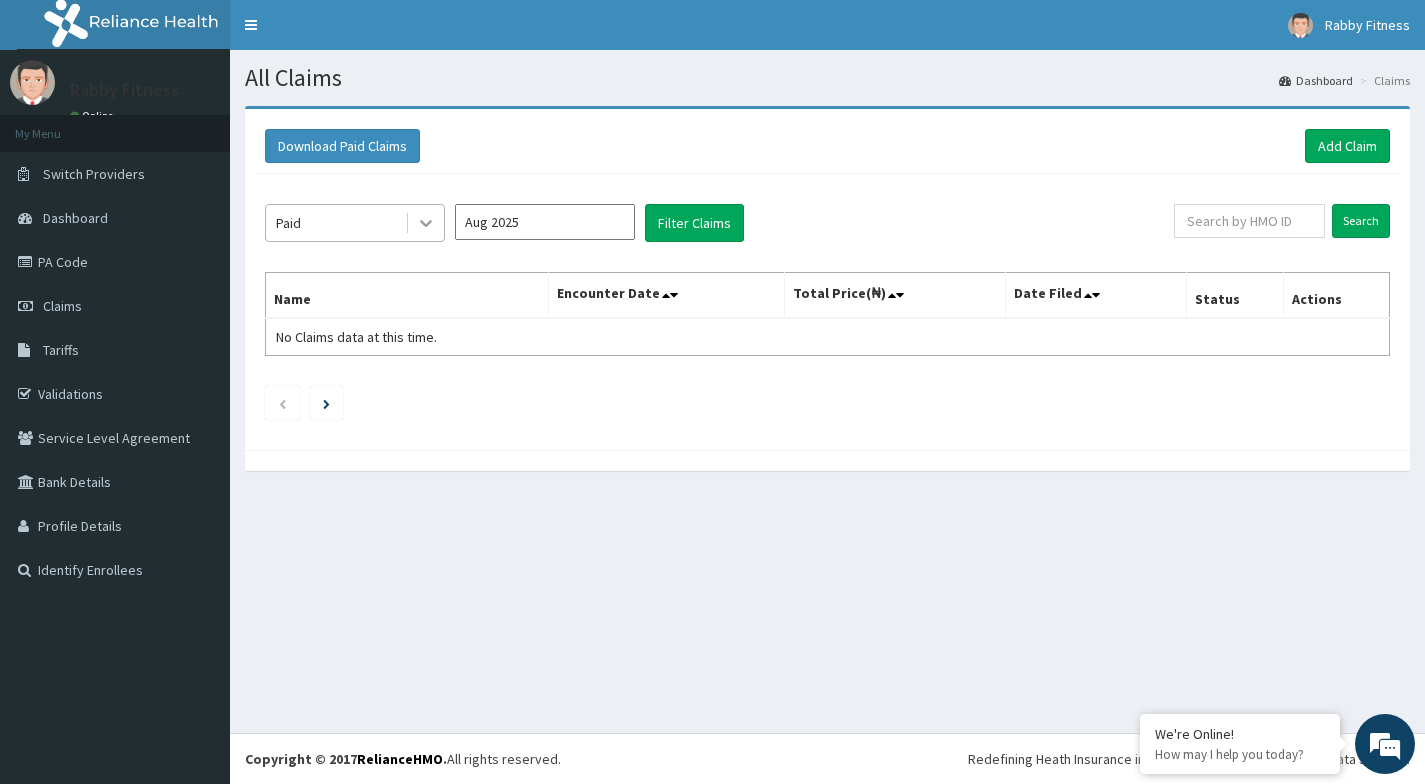 click 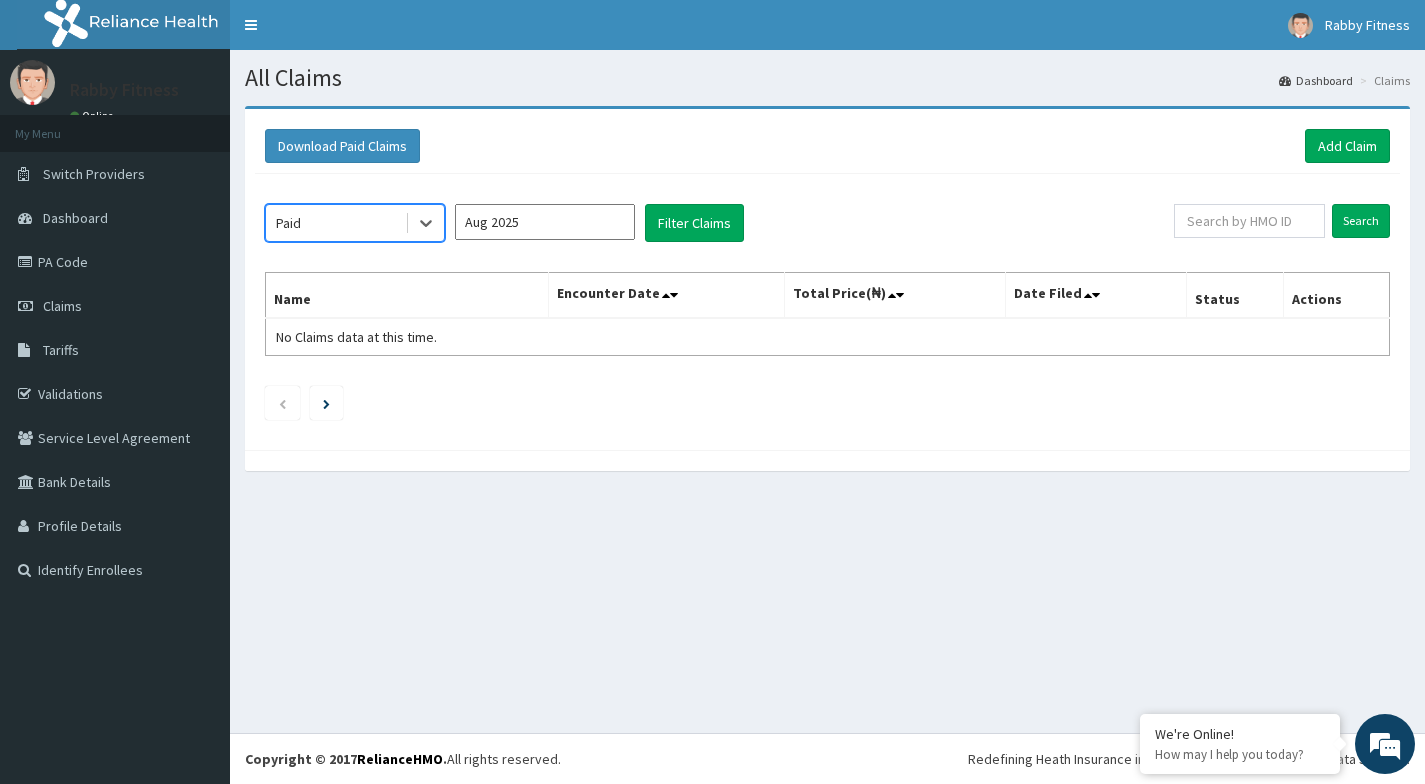 click on "Aug 2025" at bounding box center (545, 222) 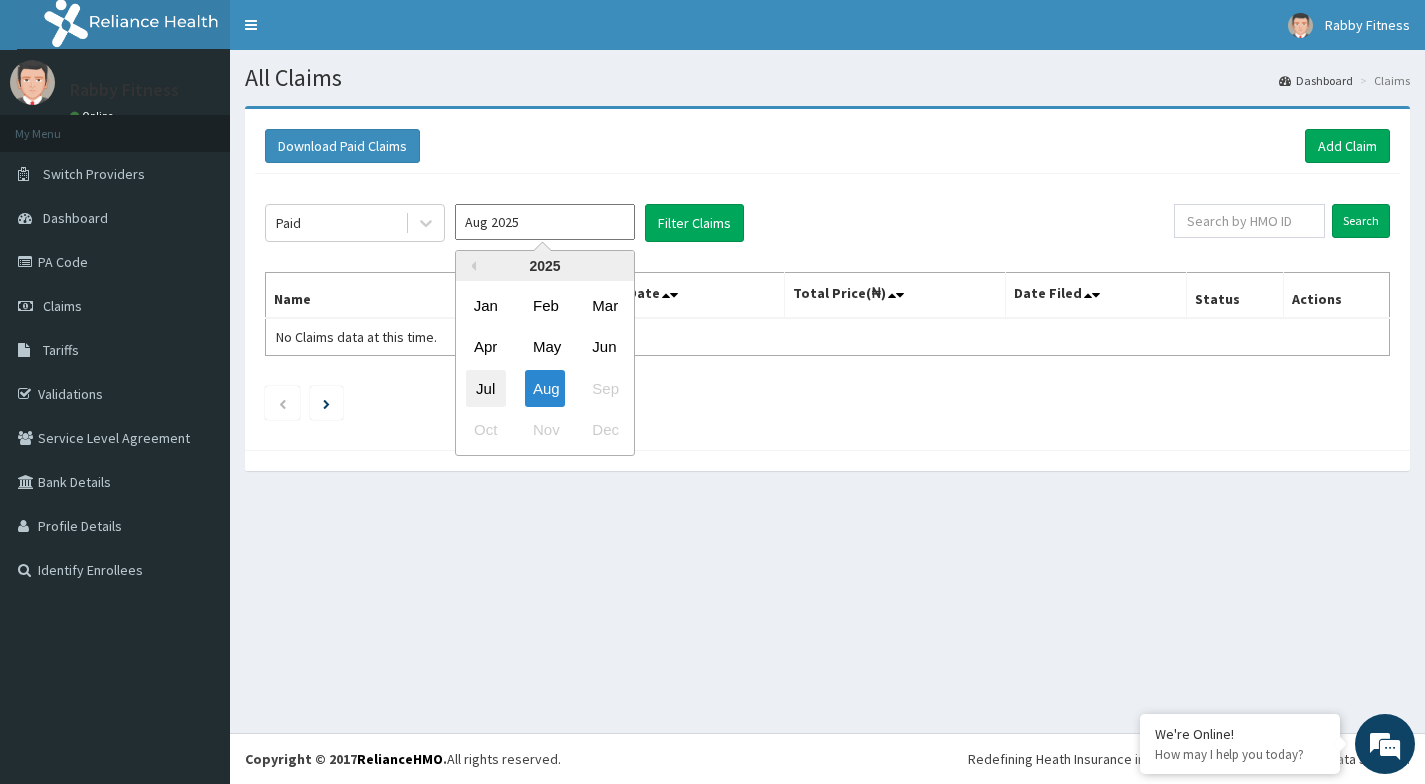 click on "Jul" at bounding box center [486, 388] 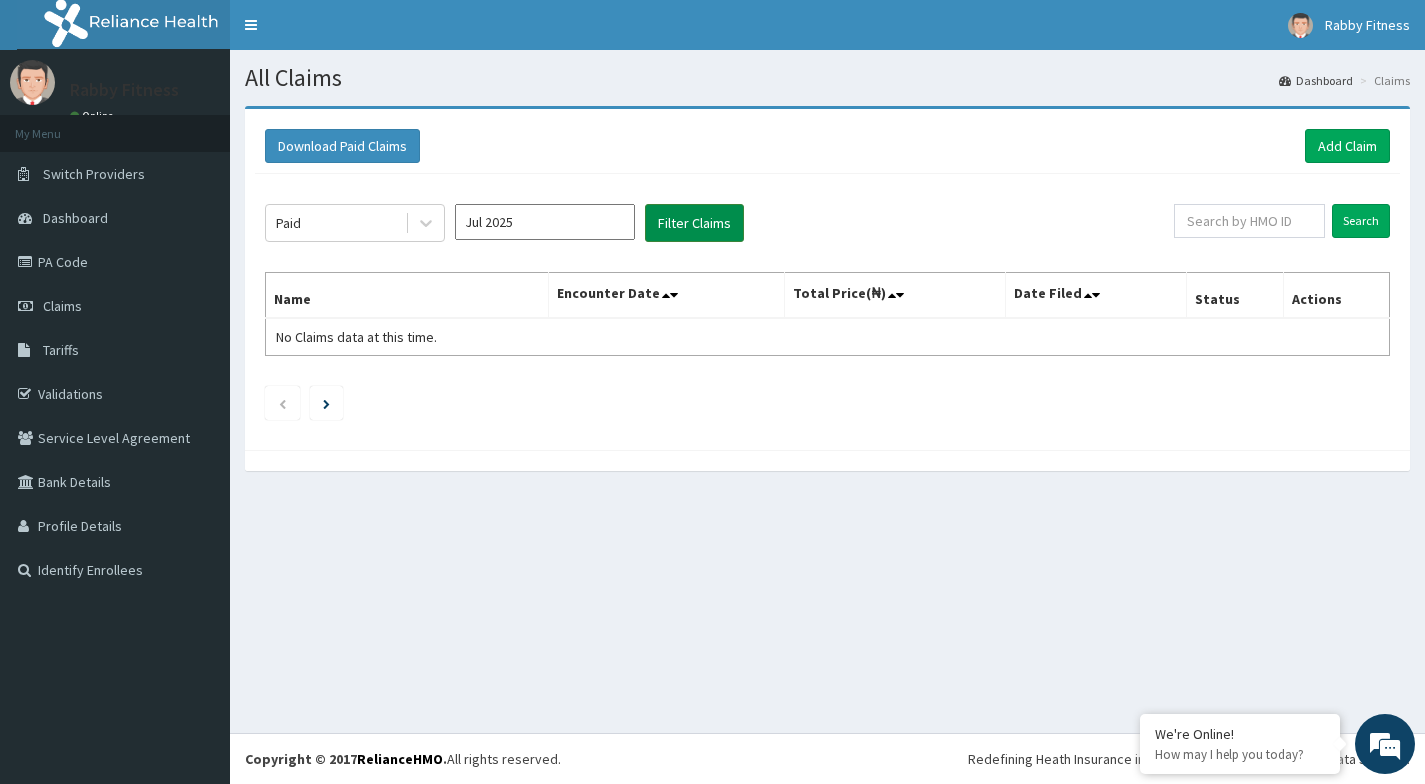 click on "Filter Claims" at bounding box center (694, 223) 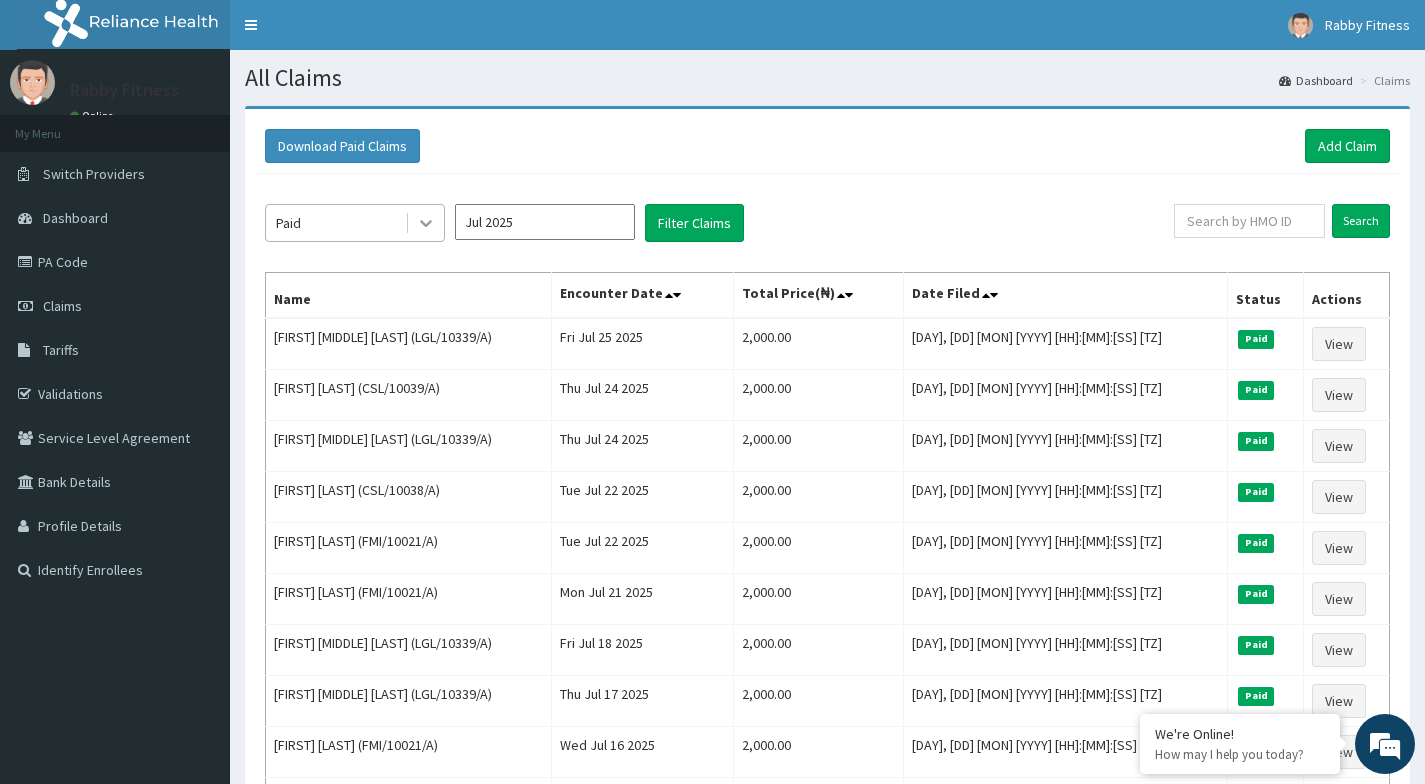 click 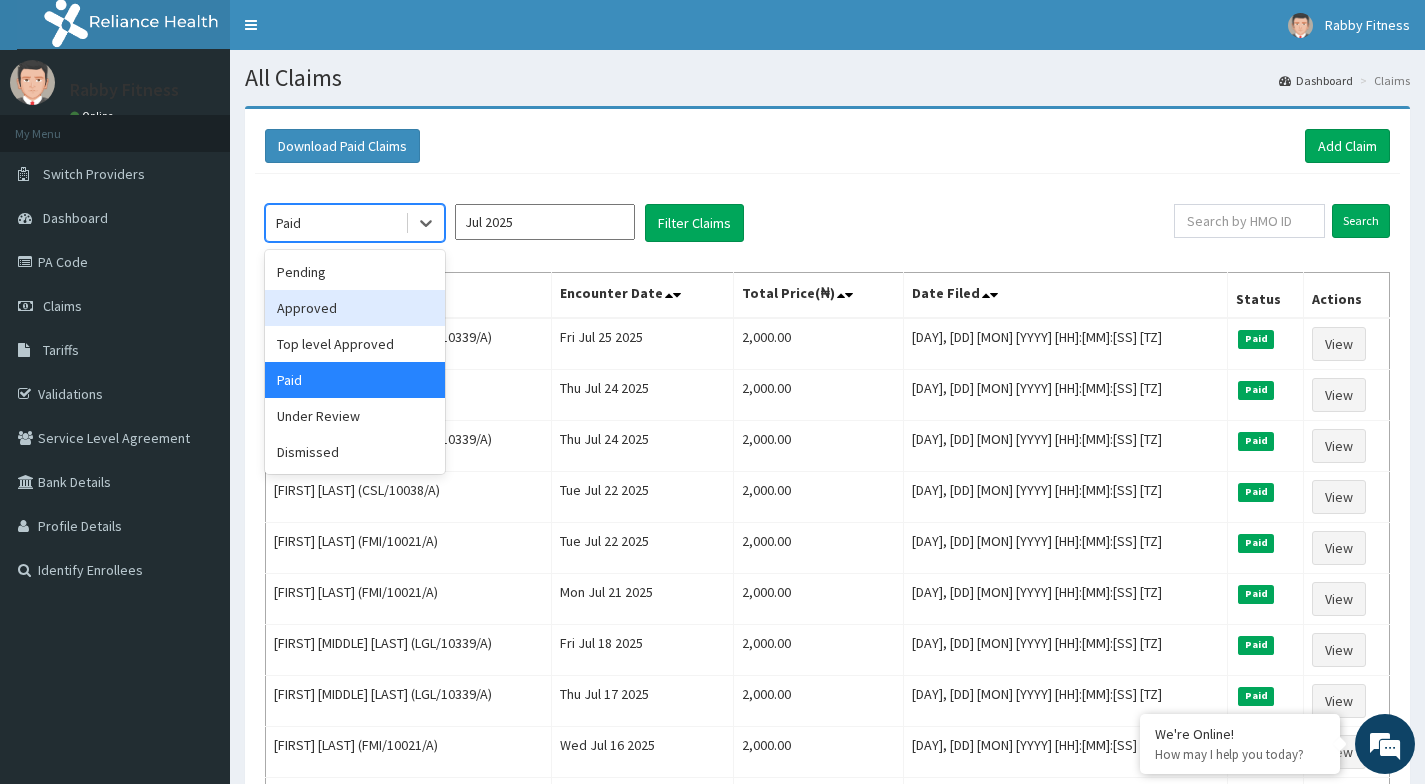 click on "Approved" at bounding box center [355, 308] 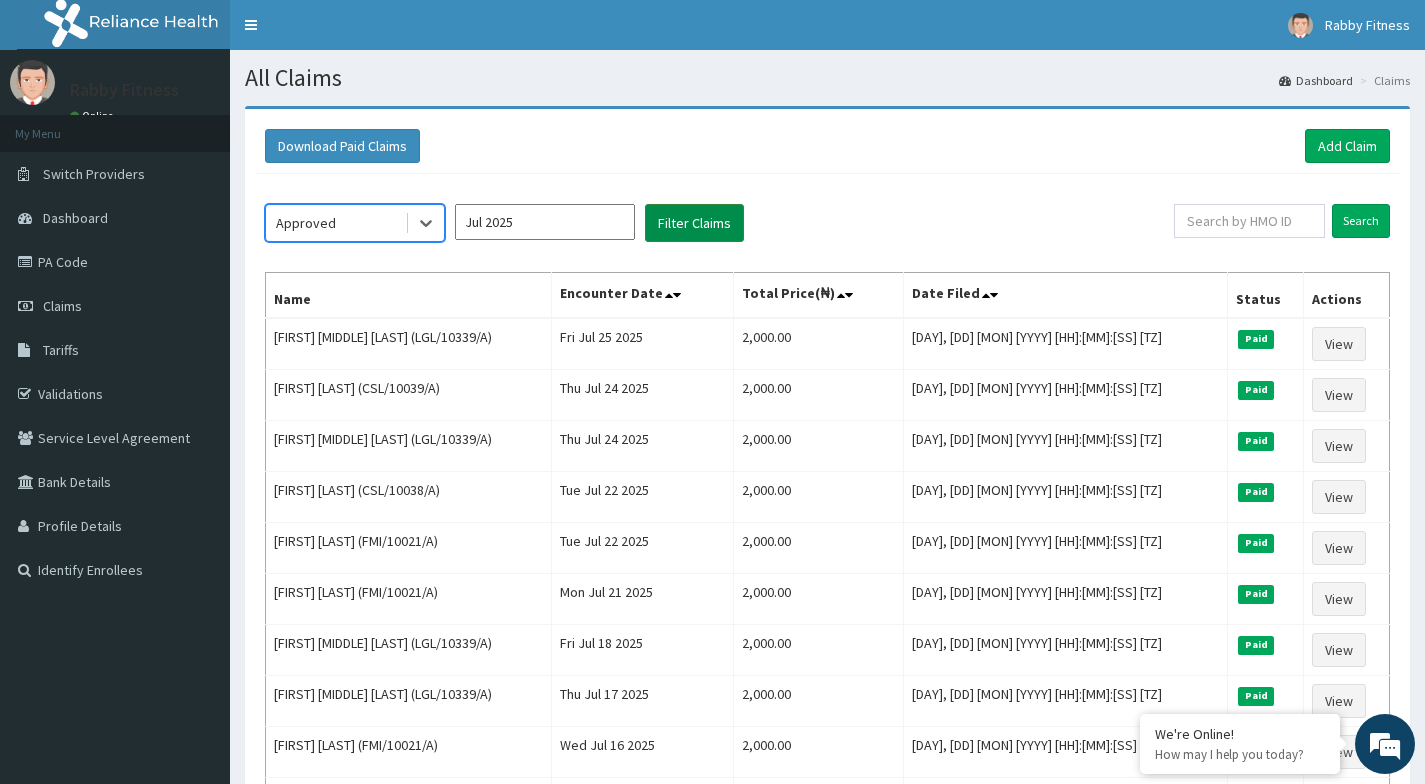 click on "Filter Claims" at bounding box center (694, 223) 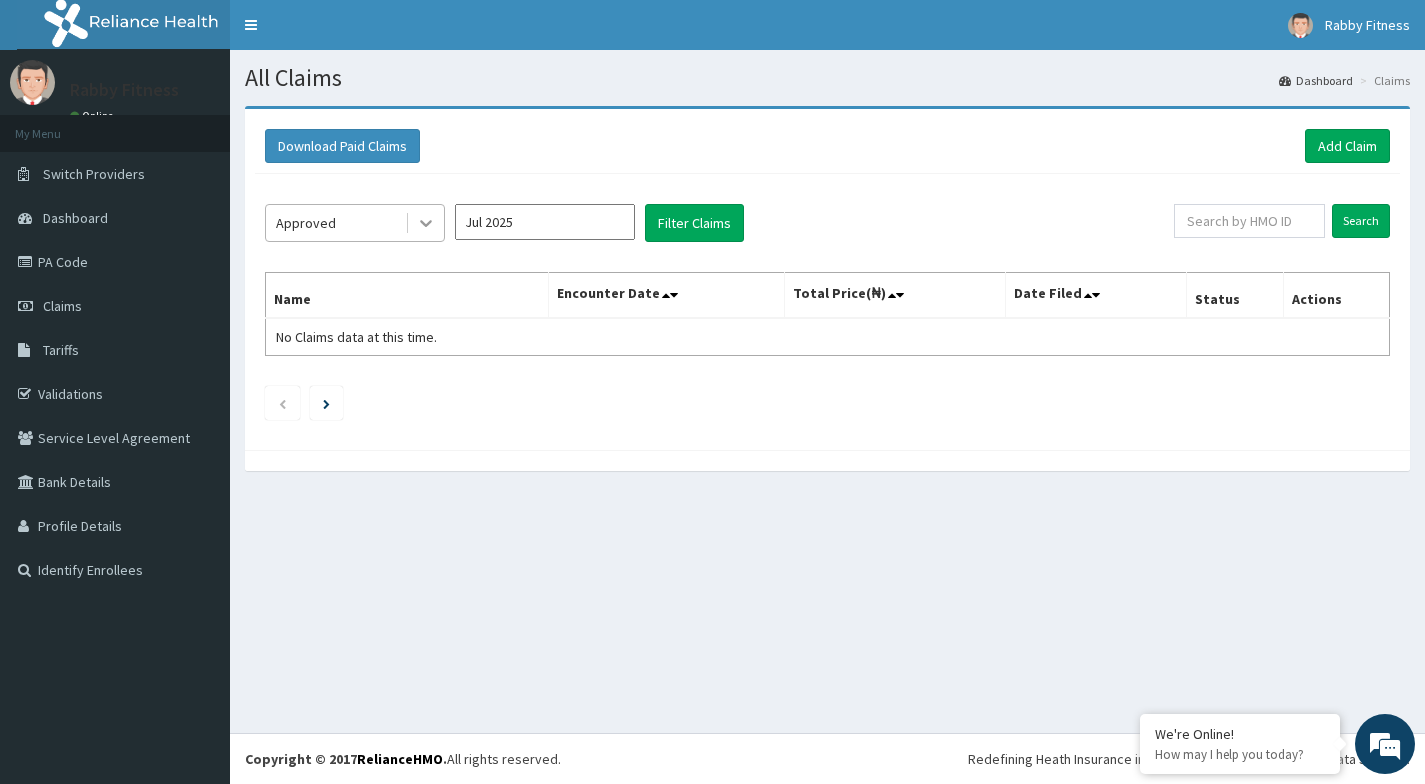 click at bounding box center (426, 223) 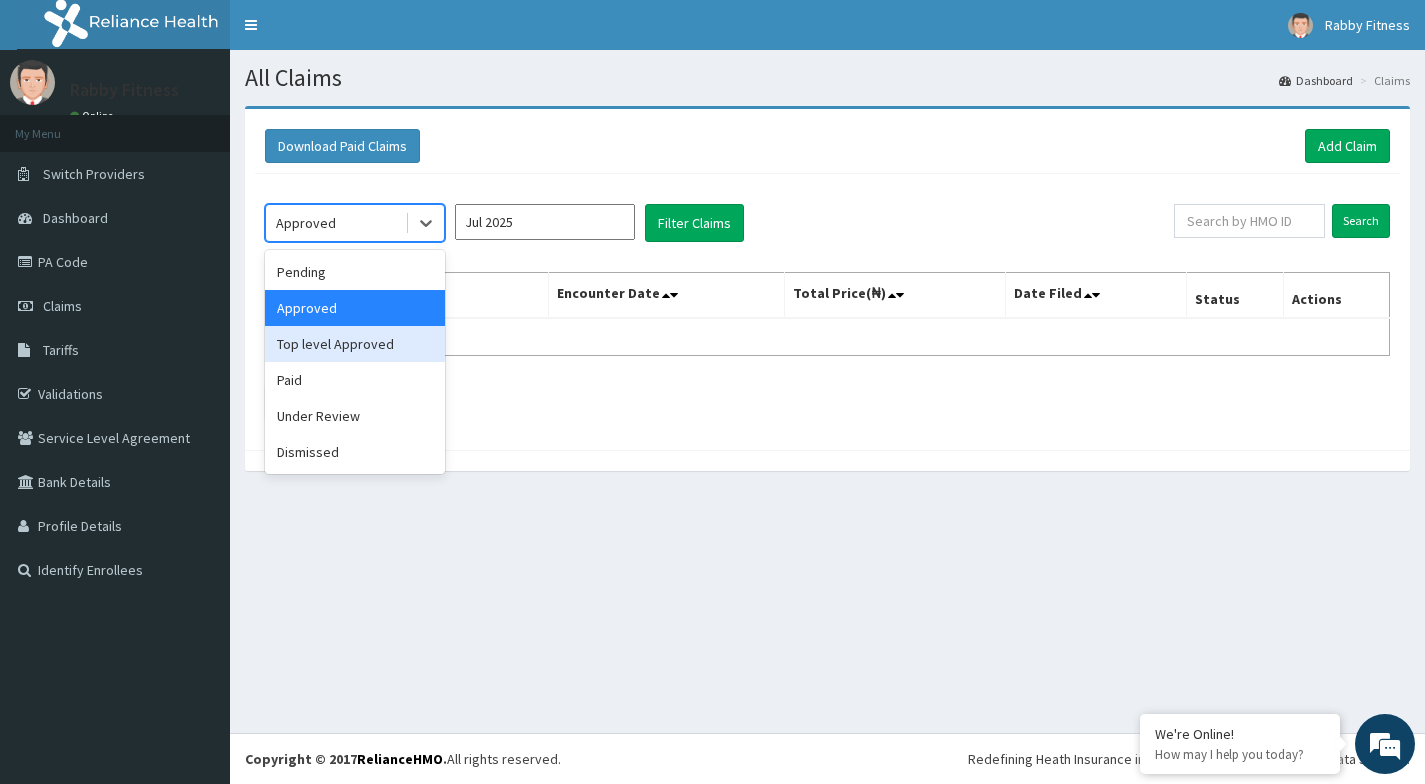 click on "Top level Approved" at bounding box center (355, 344) 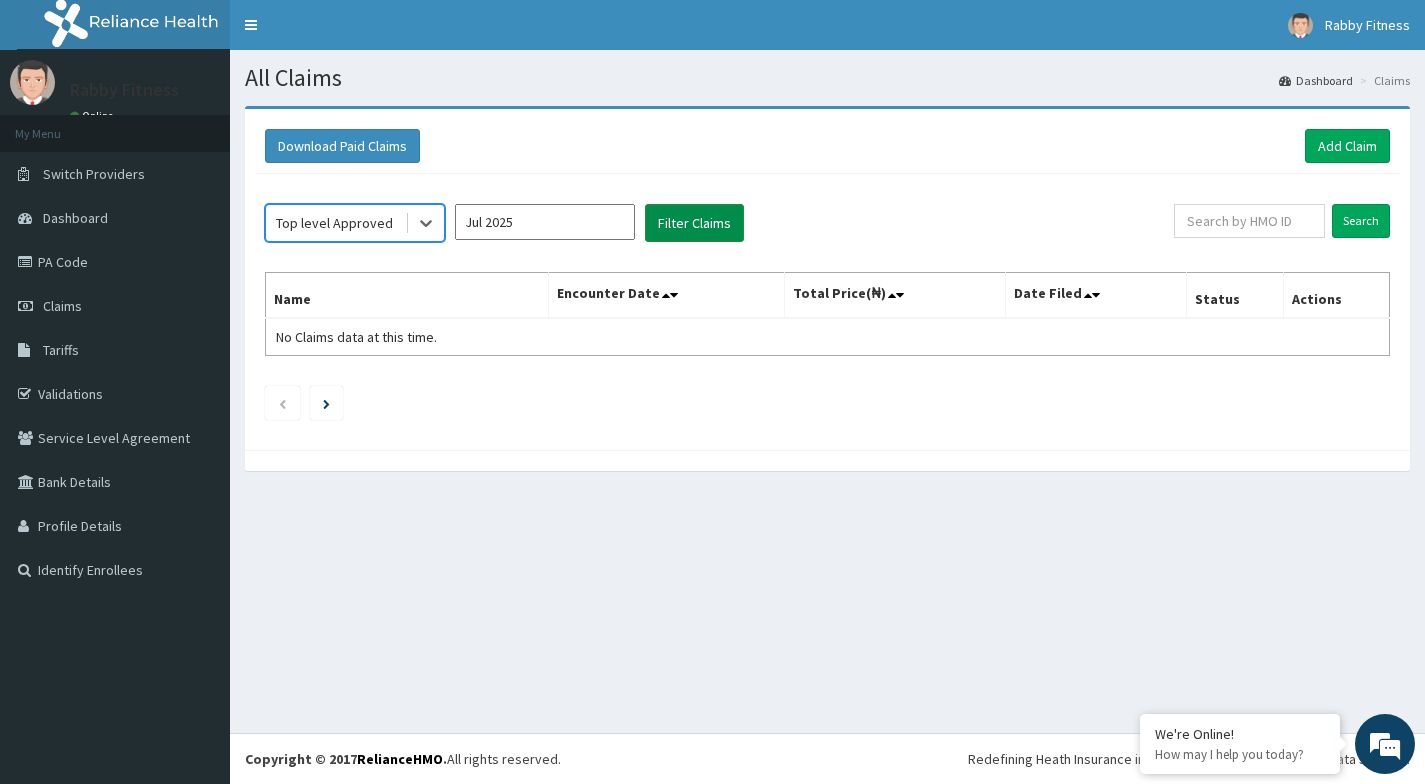 click on "Filter Claims" at bounding box center (694, 223) 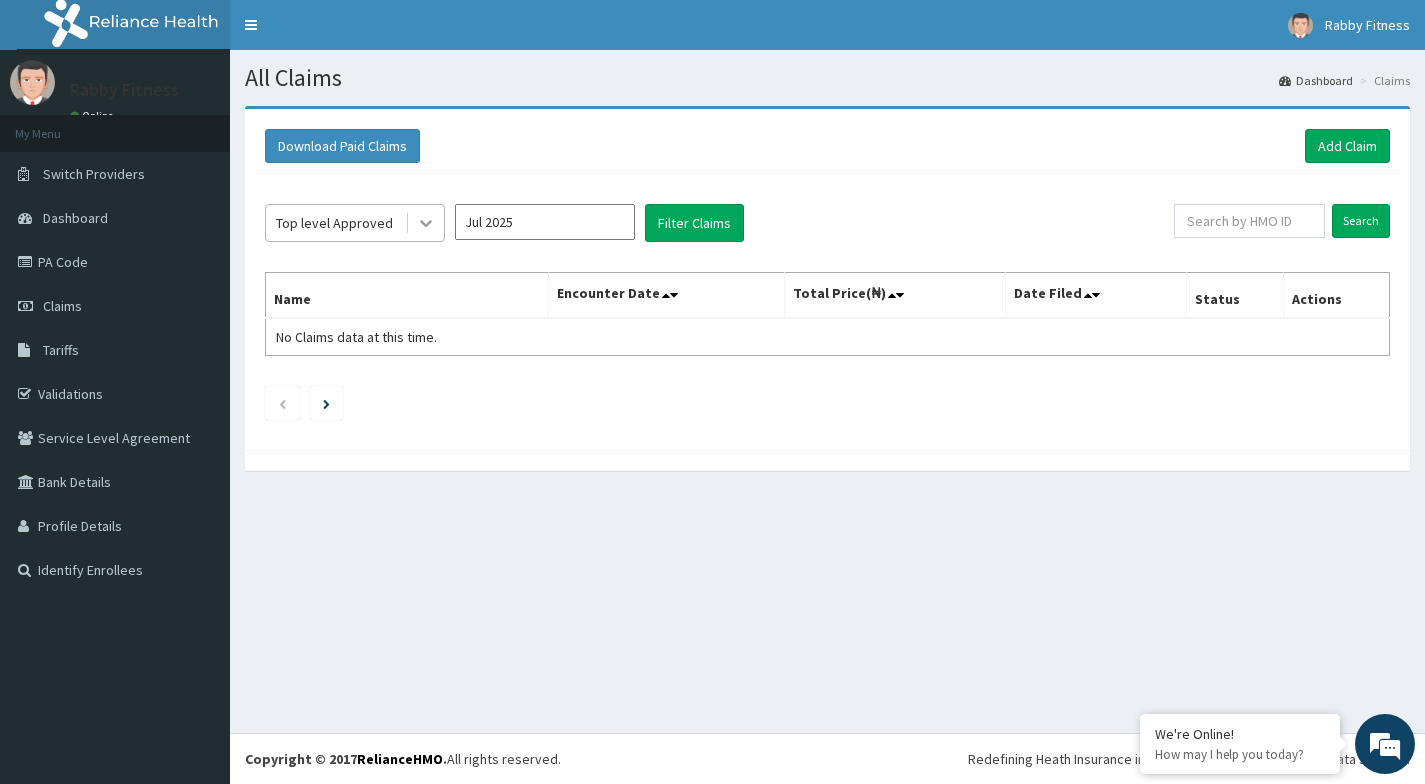 click 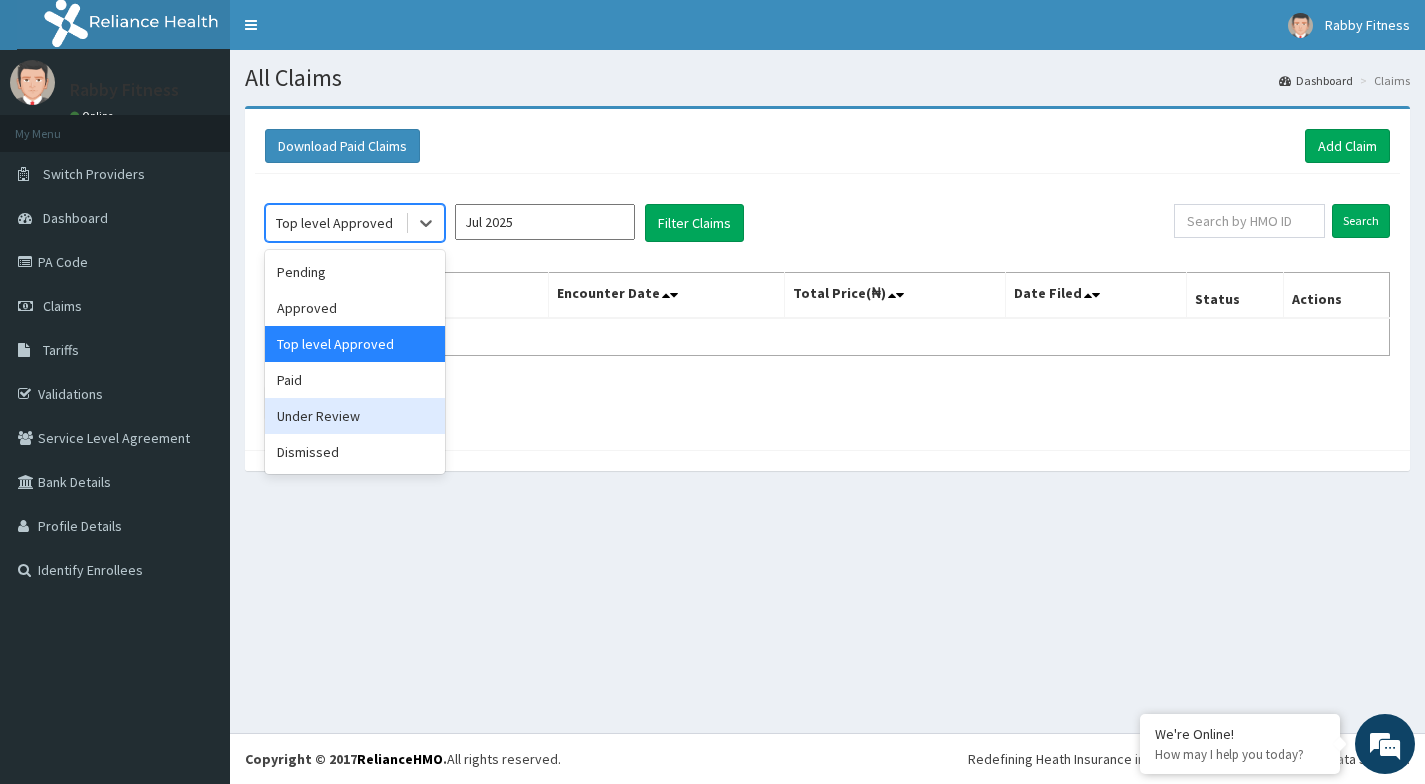 click on "Under Review" at bounding box center [355, 416] 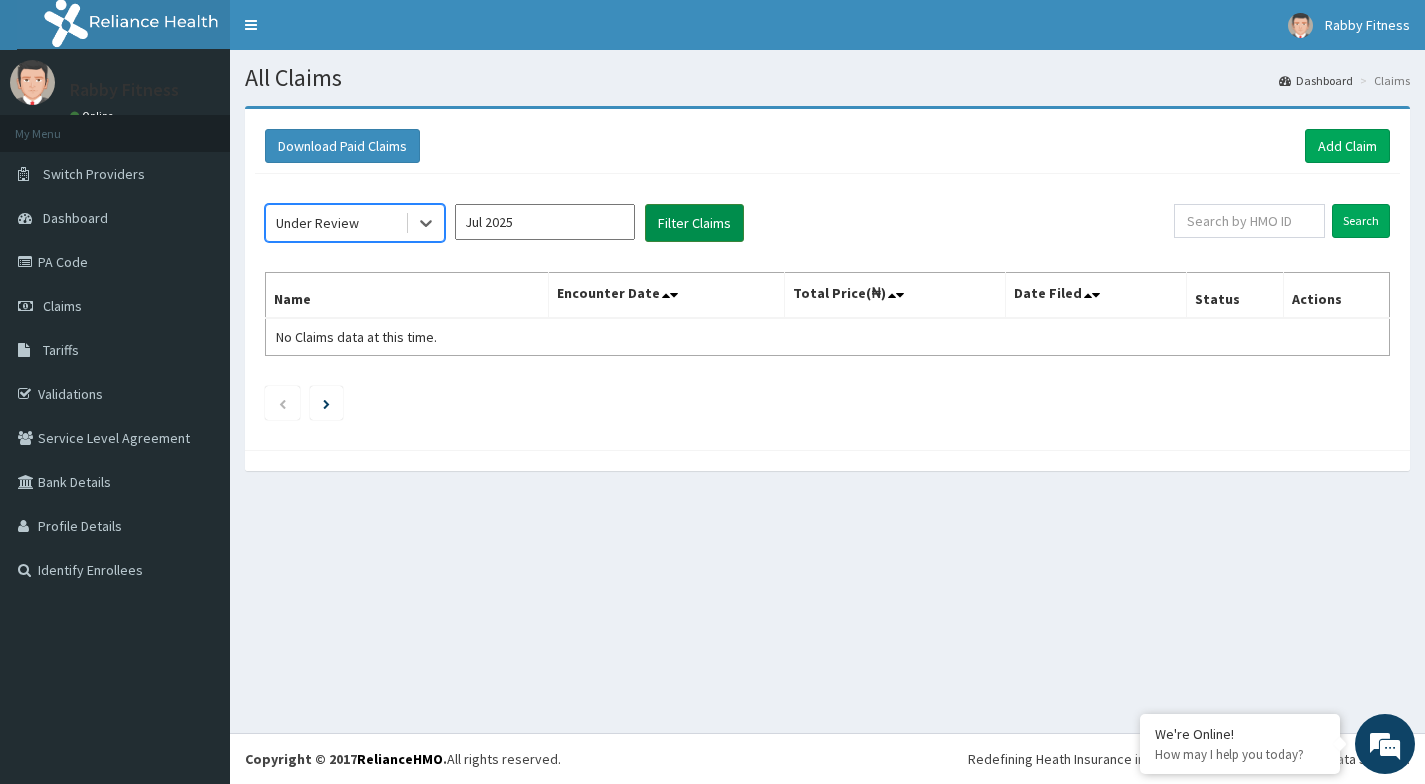 click on "Filter Claims" at bounding box center [694, 223] 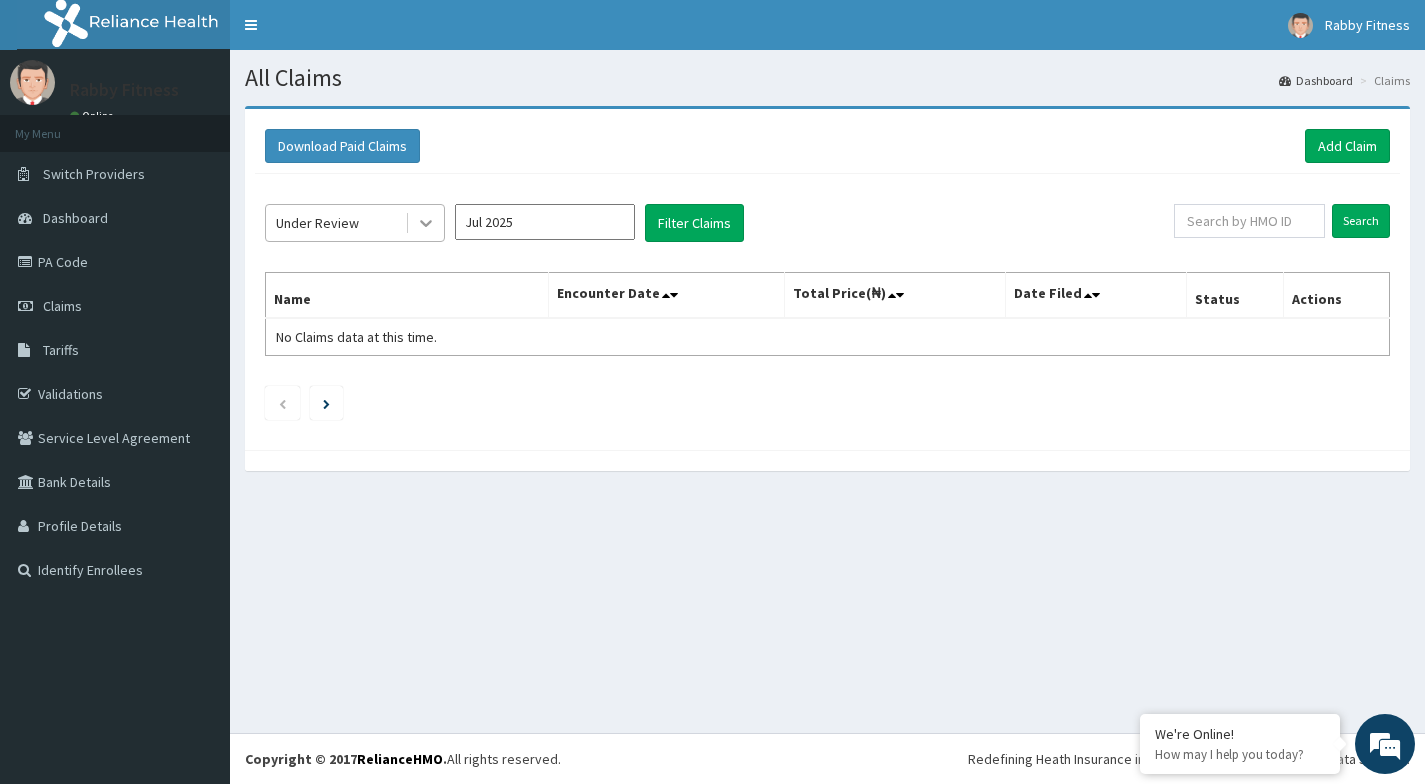 click 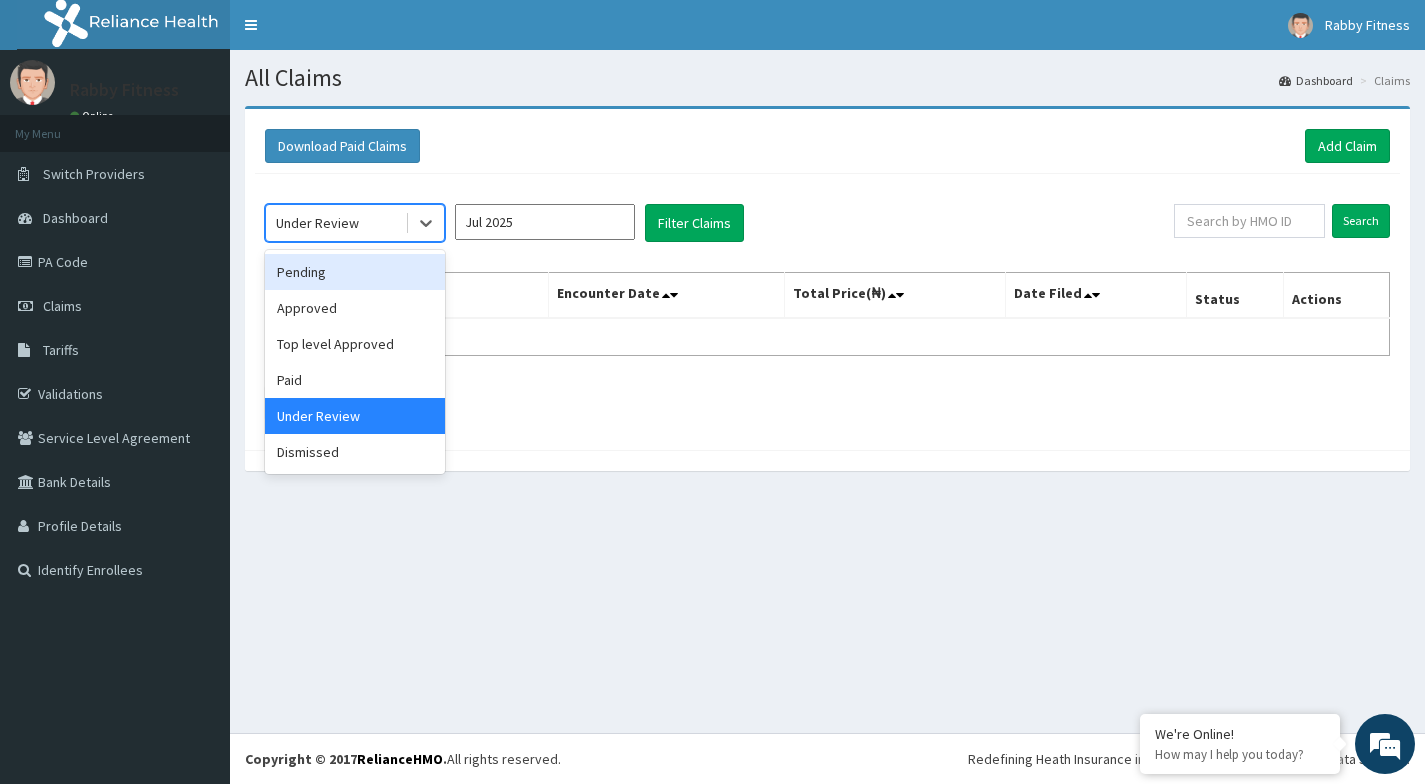 click on "Pending" at bounding box center (355, 272) 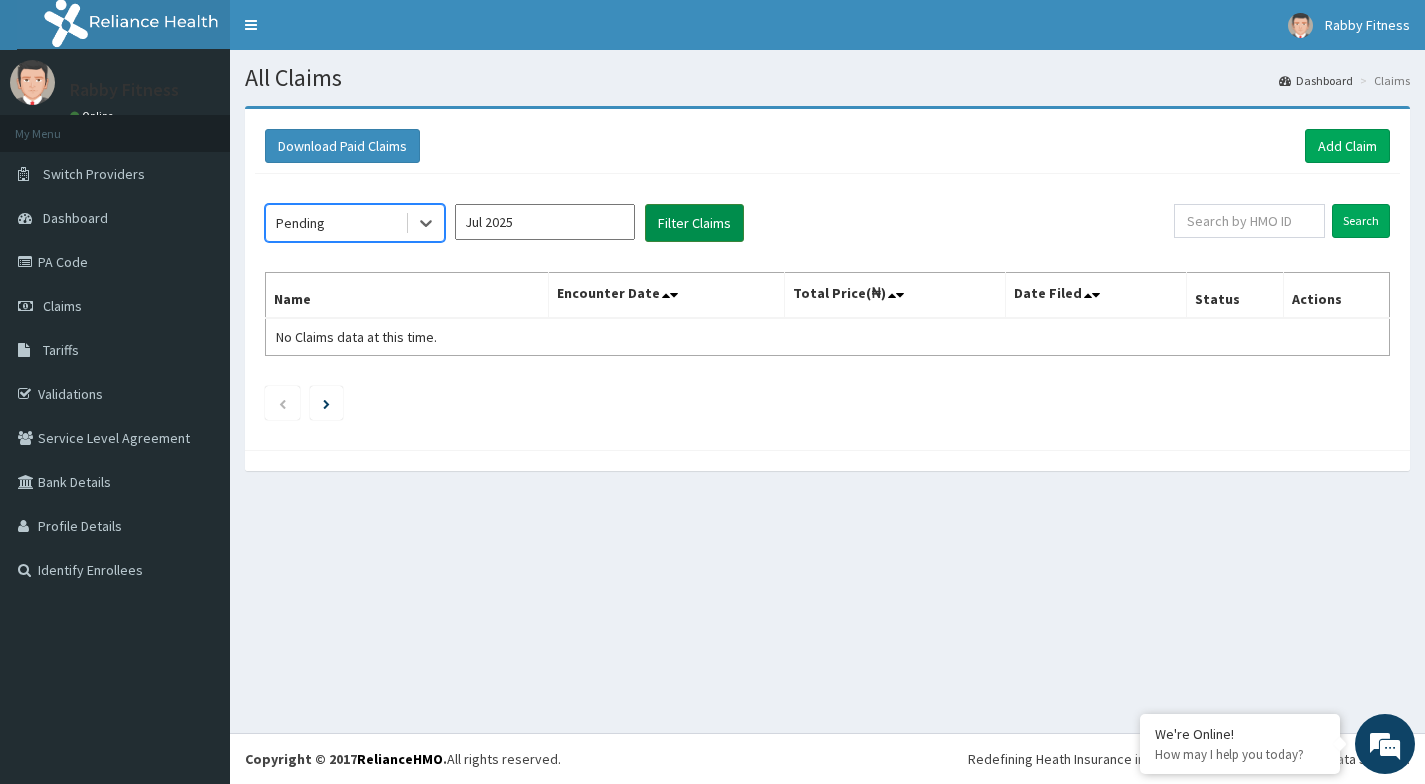 click on "Filter Claims" at bounding box center (694, 223) 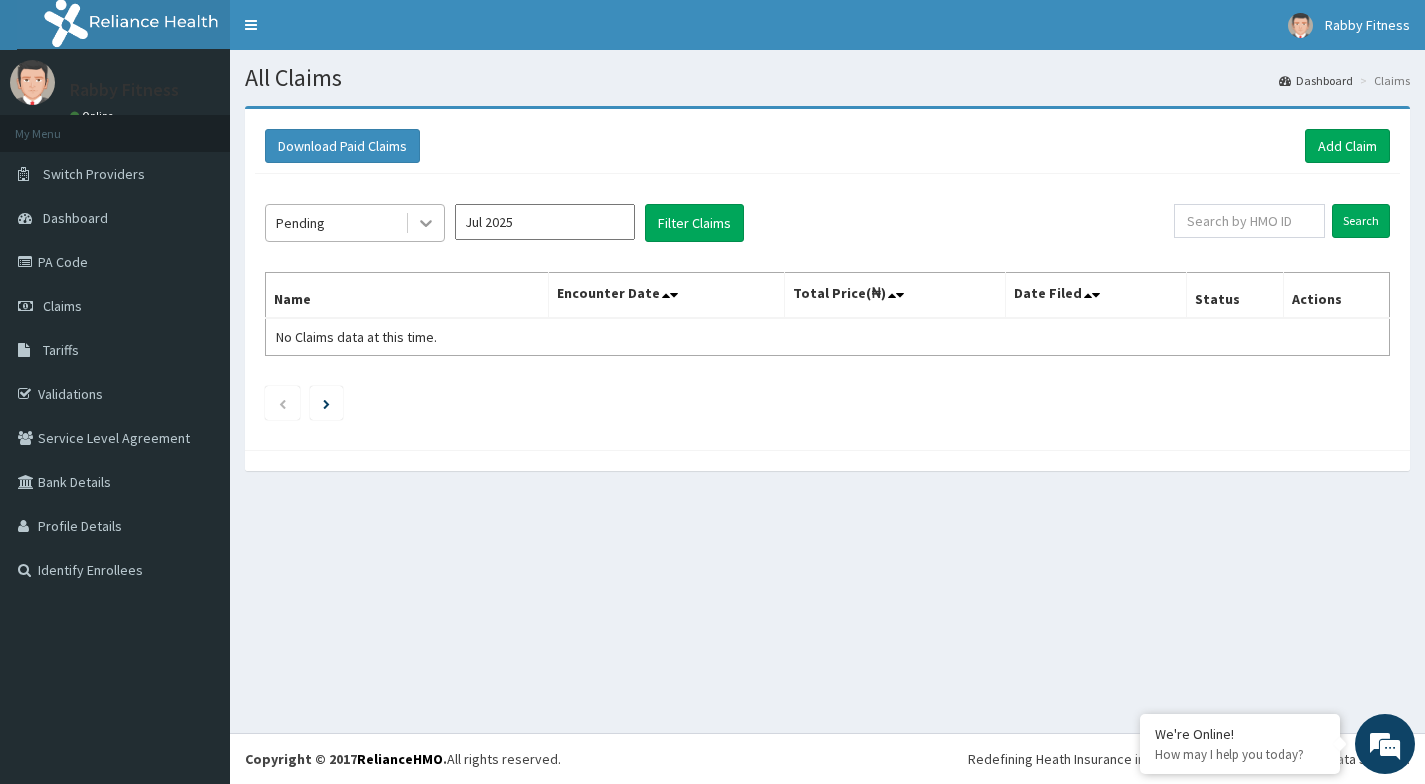 click 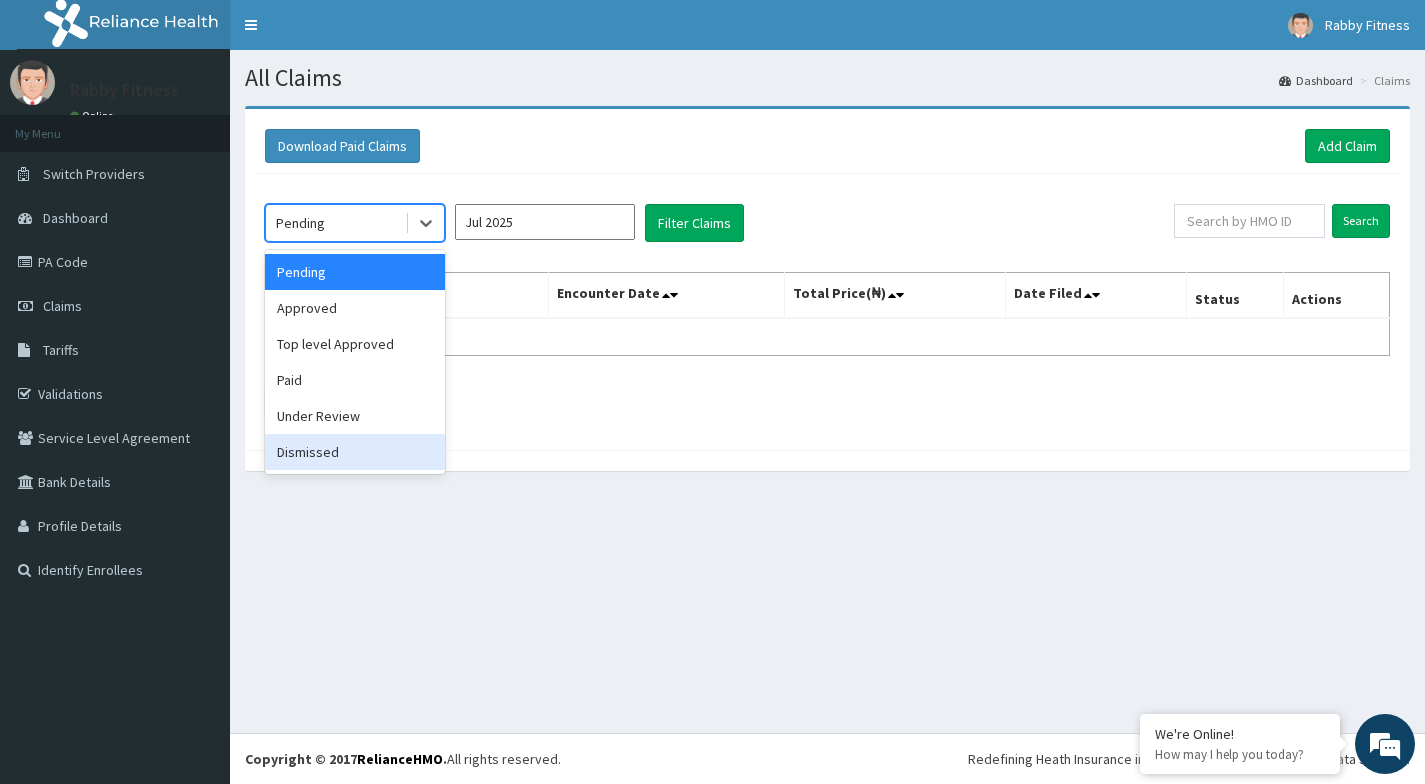 click on "Dismissed" at bounding box center [355, 452] 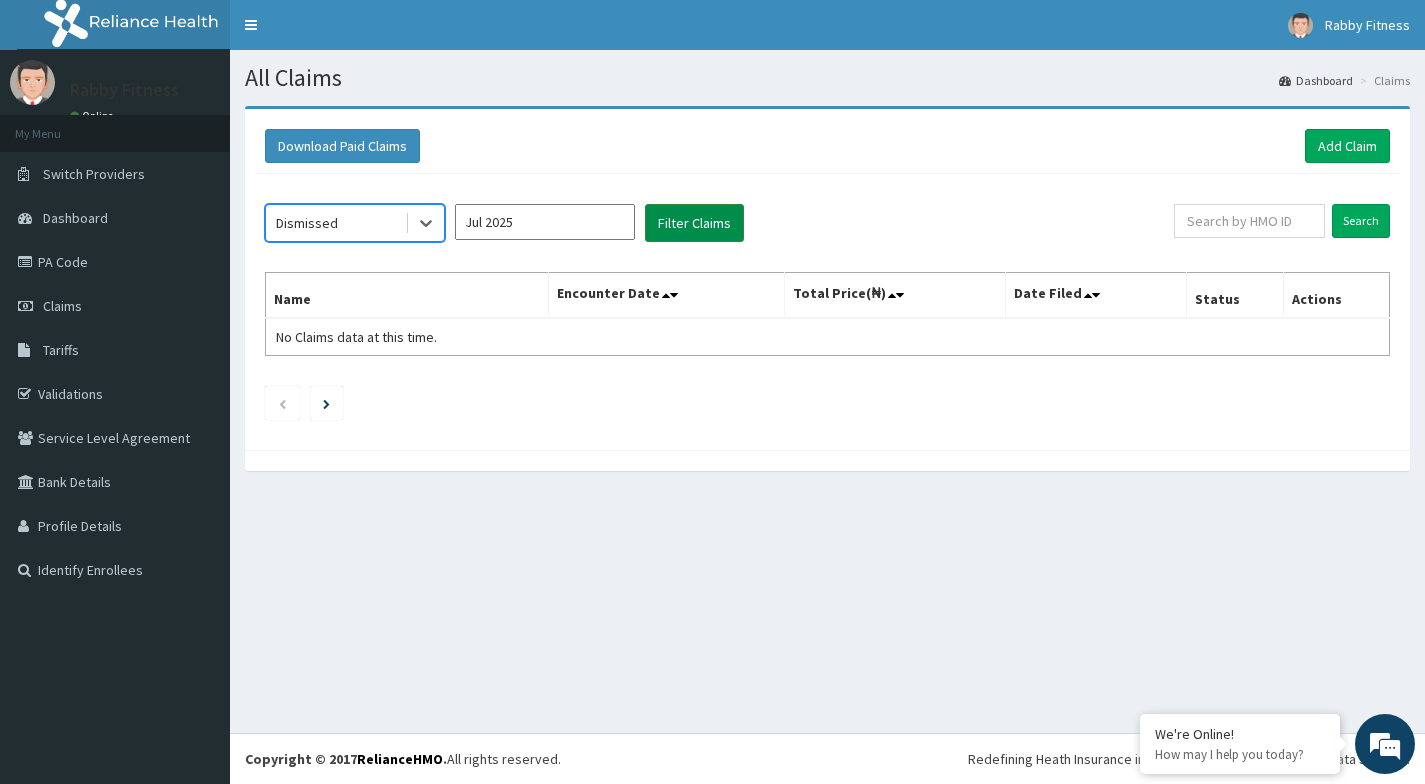 click on "Filter Claims" at bounding box center [694, 223] 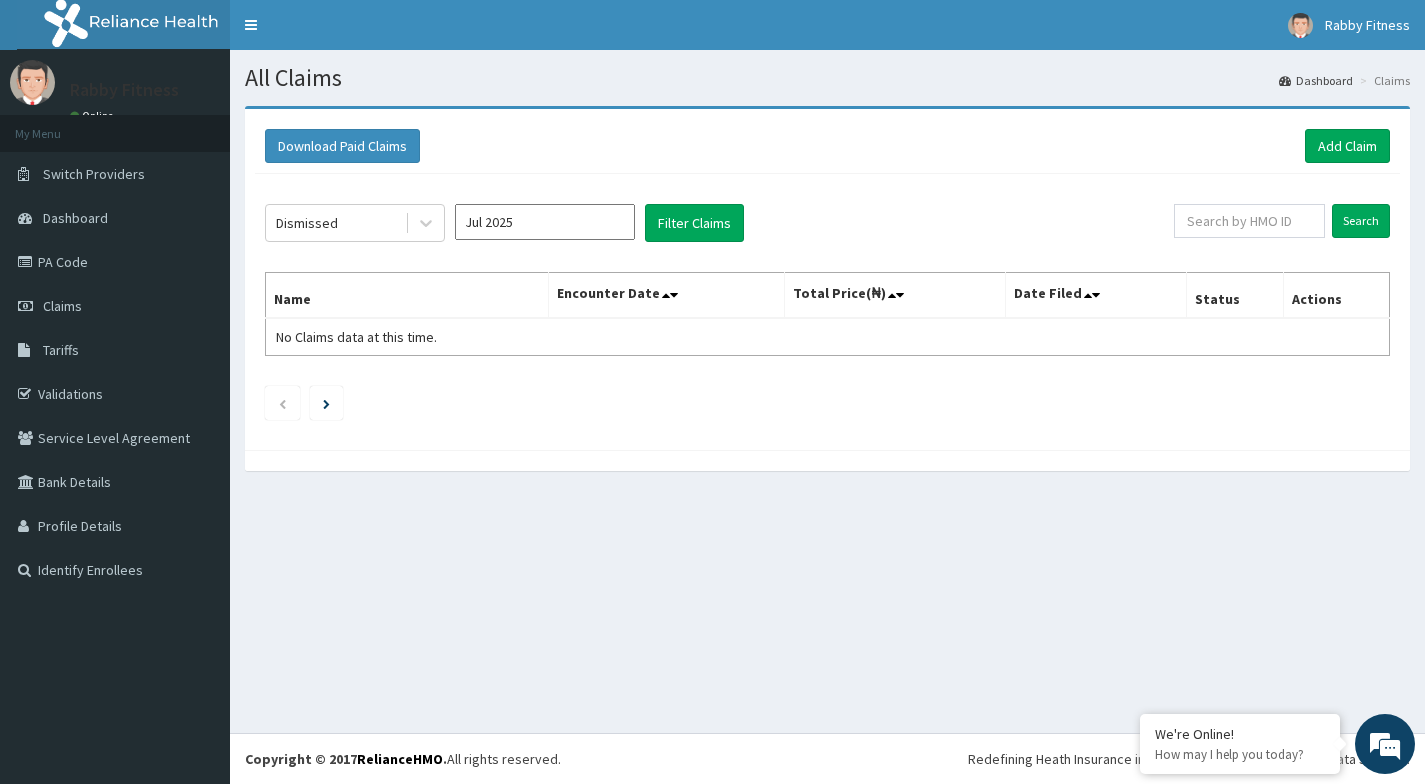 click on "Jul 2025" at bounding box center [545, 222] 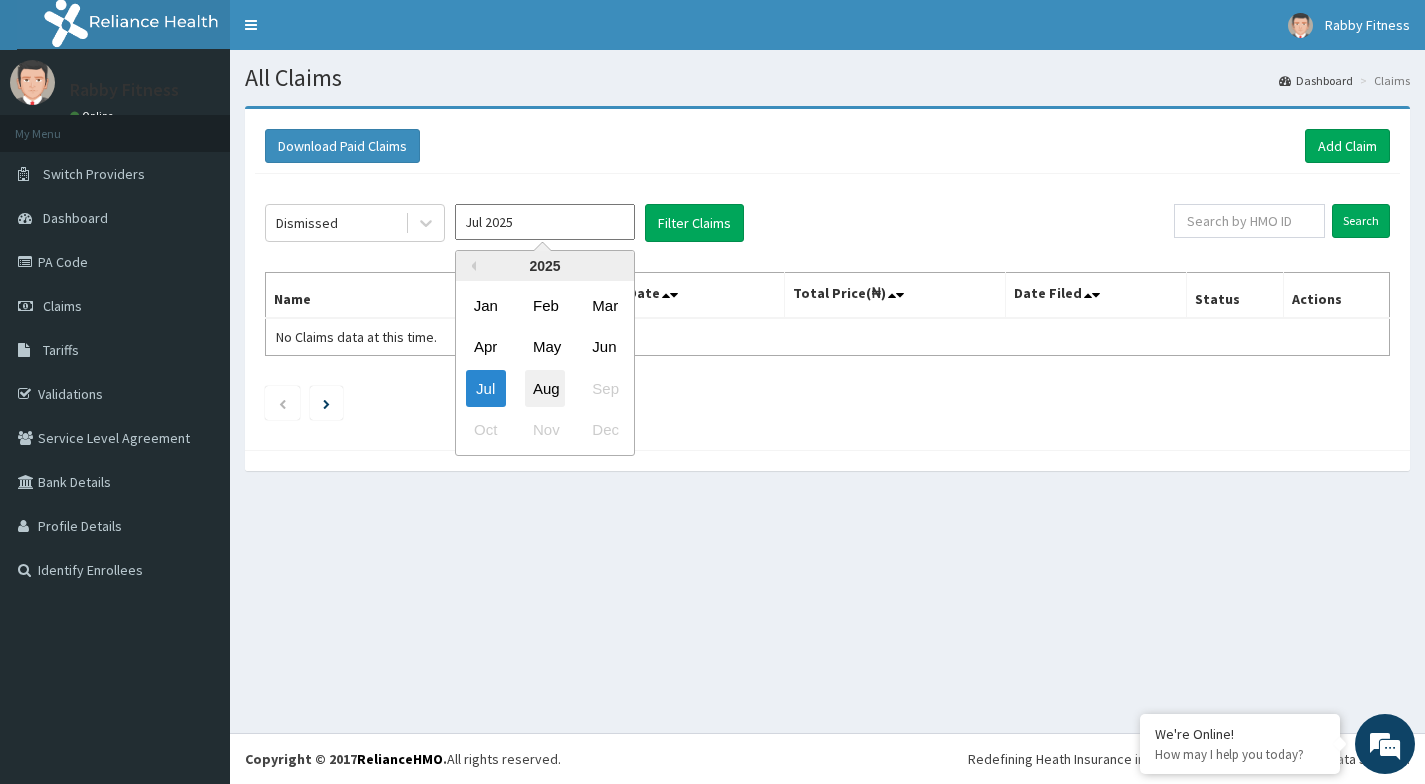 click on "Aug" at bounding box center [545, 388] 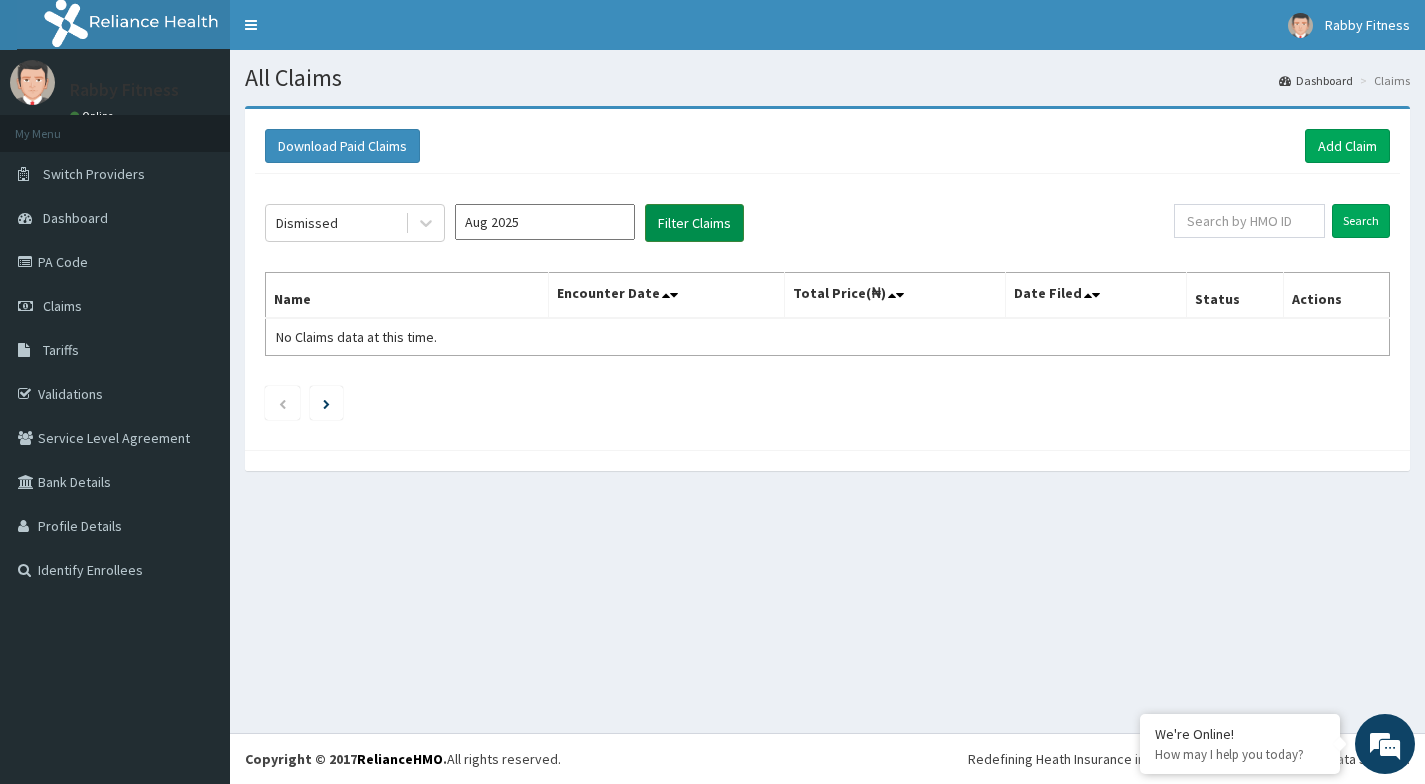 click on "Filter Claims" at bounding box center [694, 223] 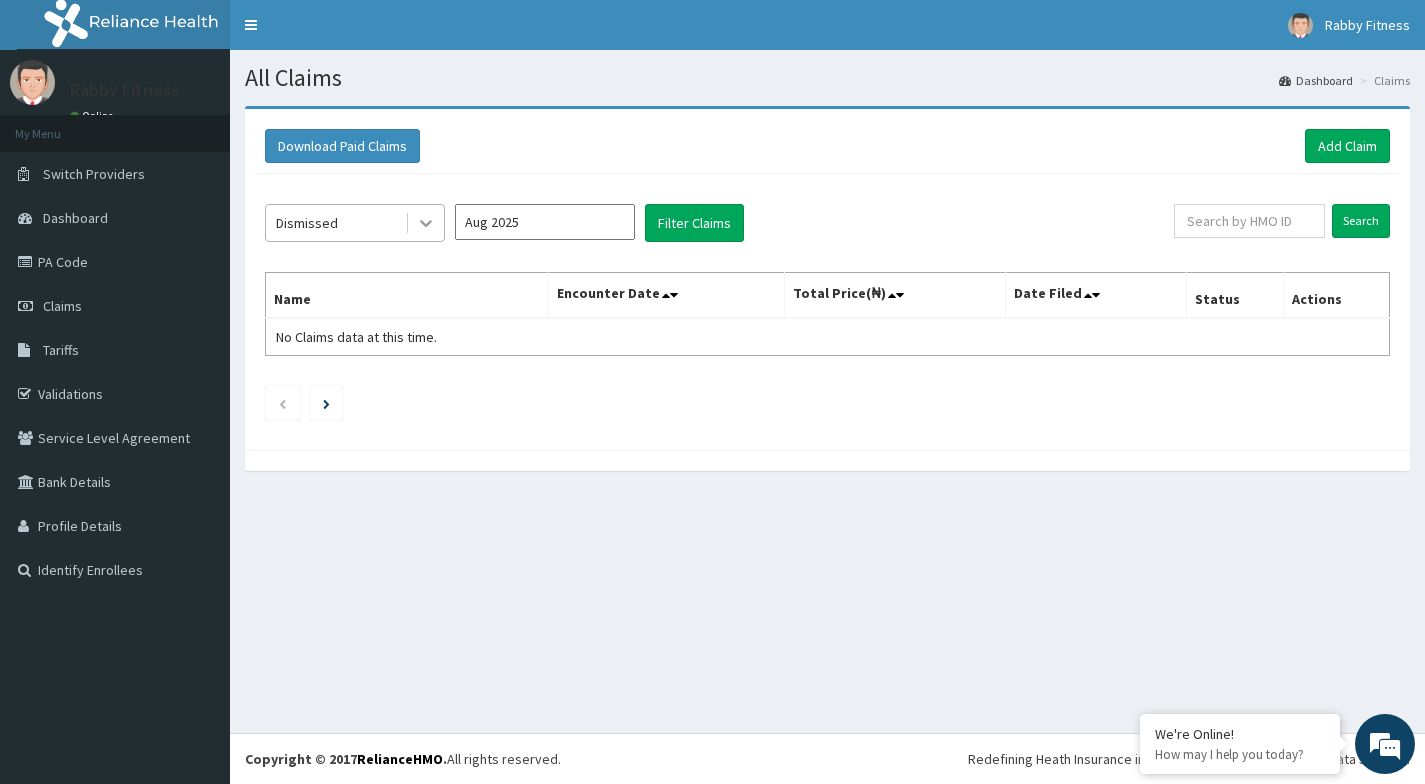 click 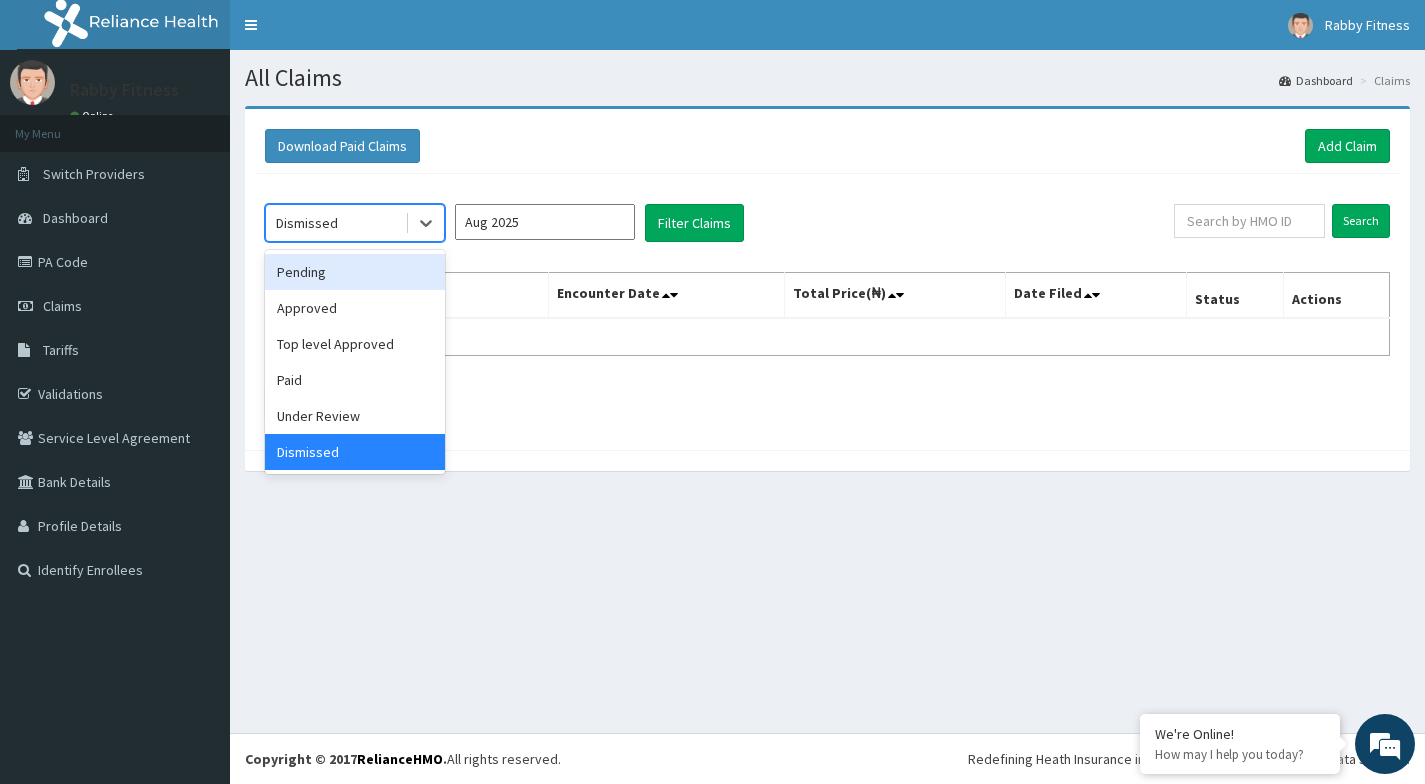 click on "Pending" at bounding box center (355, 272) 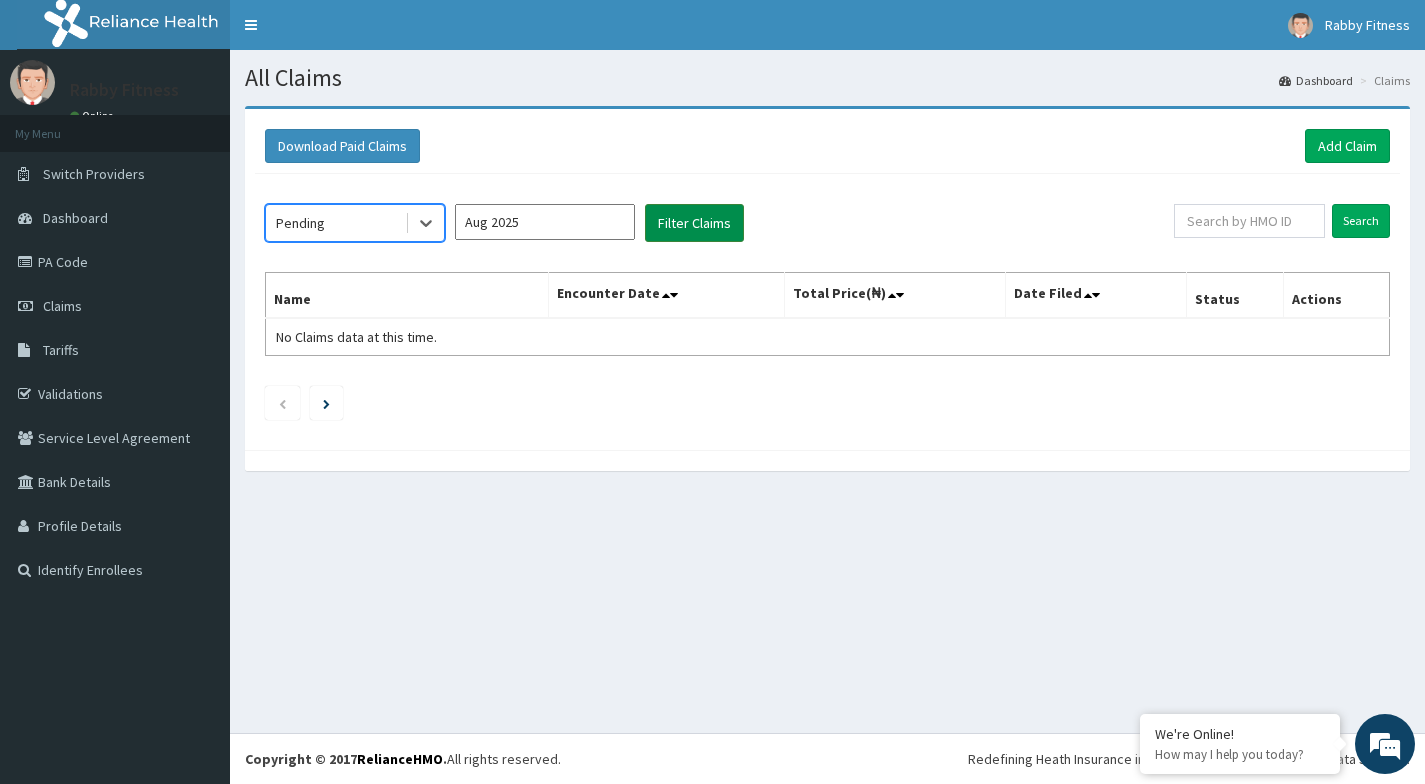 click on "Filter Claims" at bounding box center (694, 223) 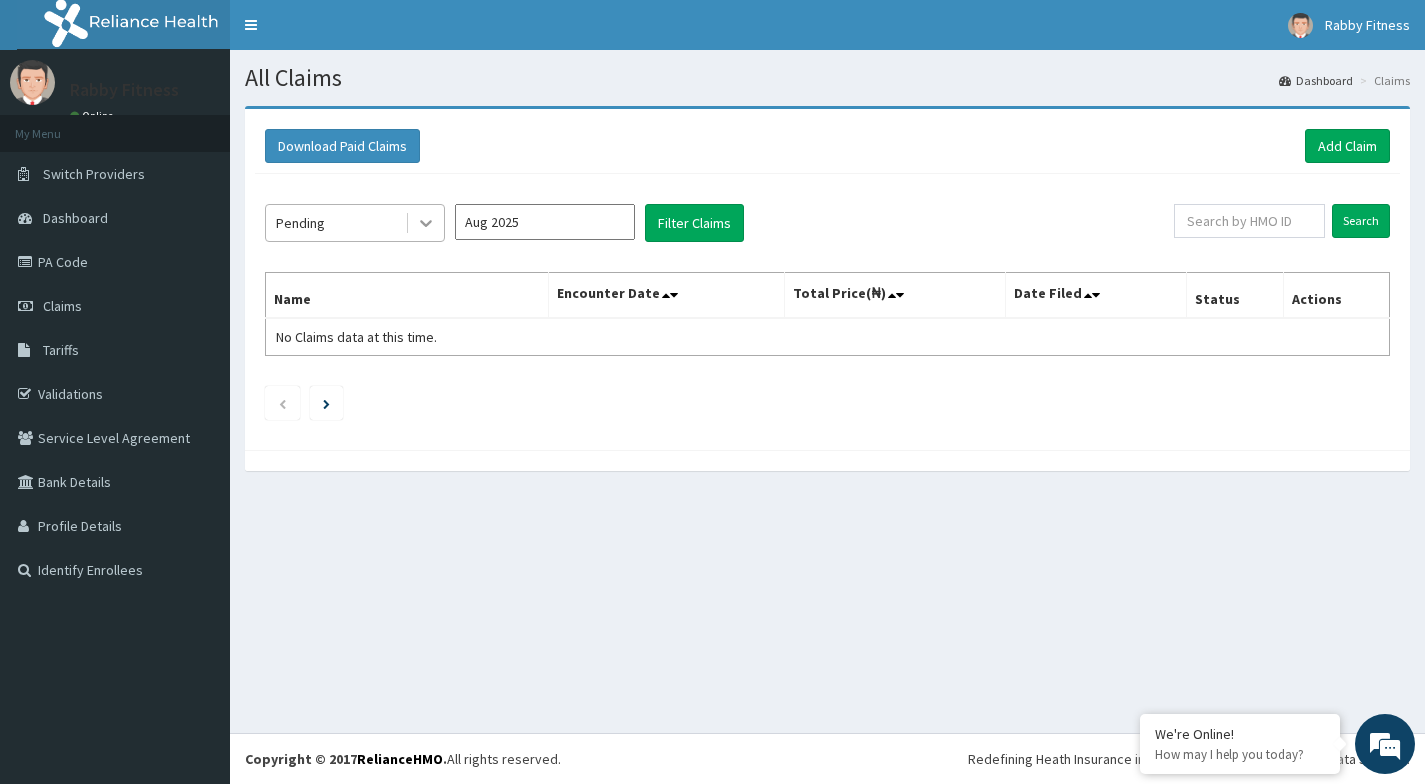 click 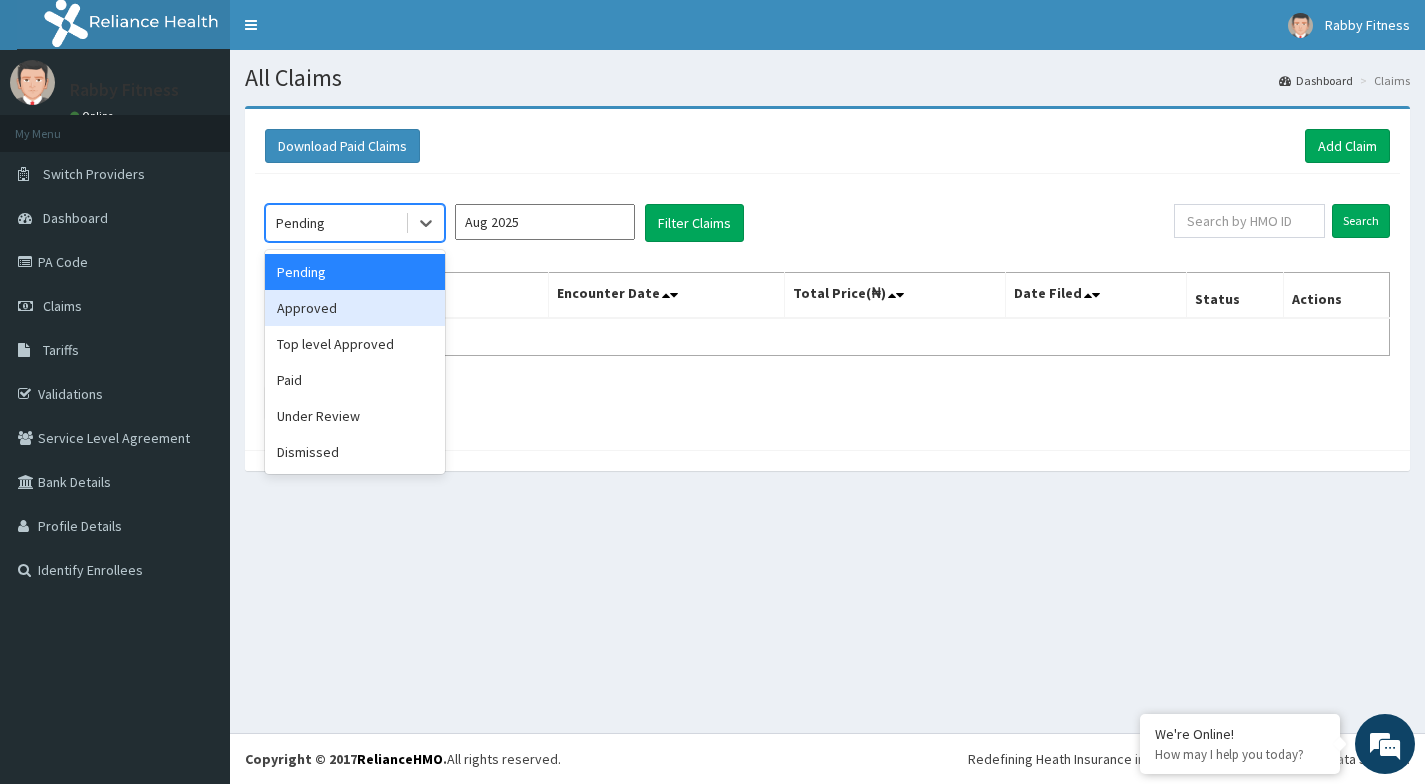 click on "Approved" at bounding box center [355, 308] 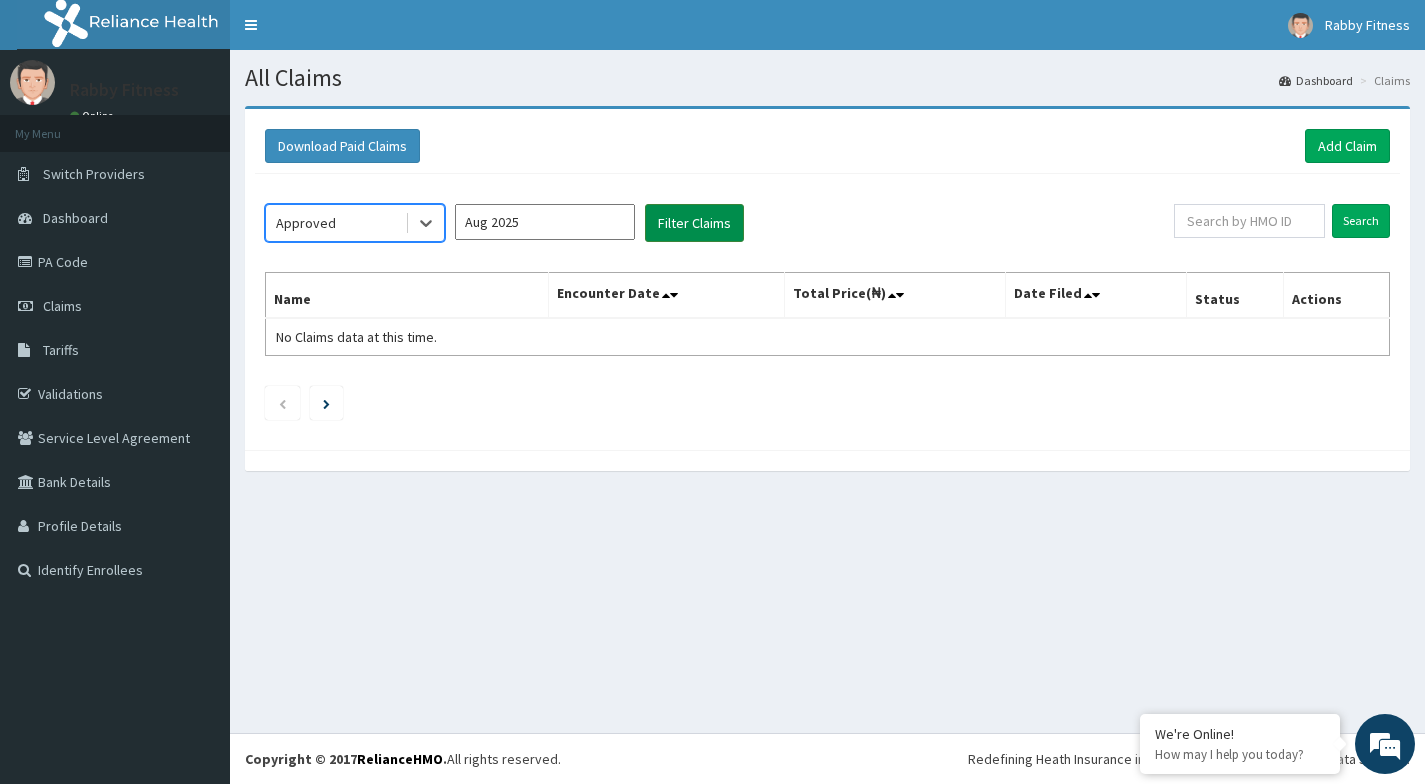 click on "Filter Claims" at bounding box center [694, 223] 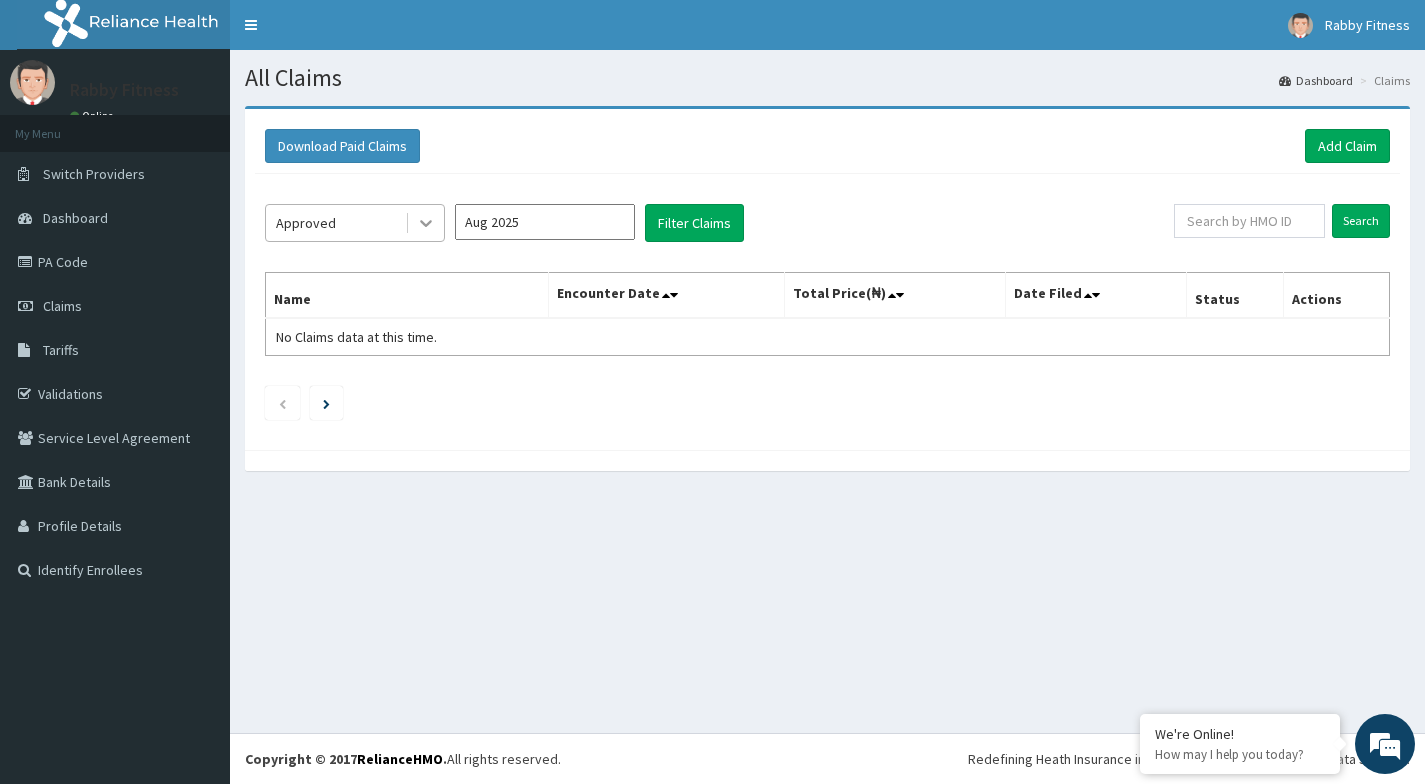 click 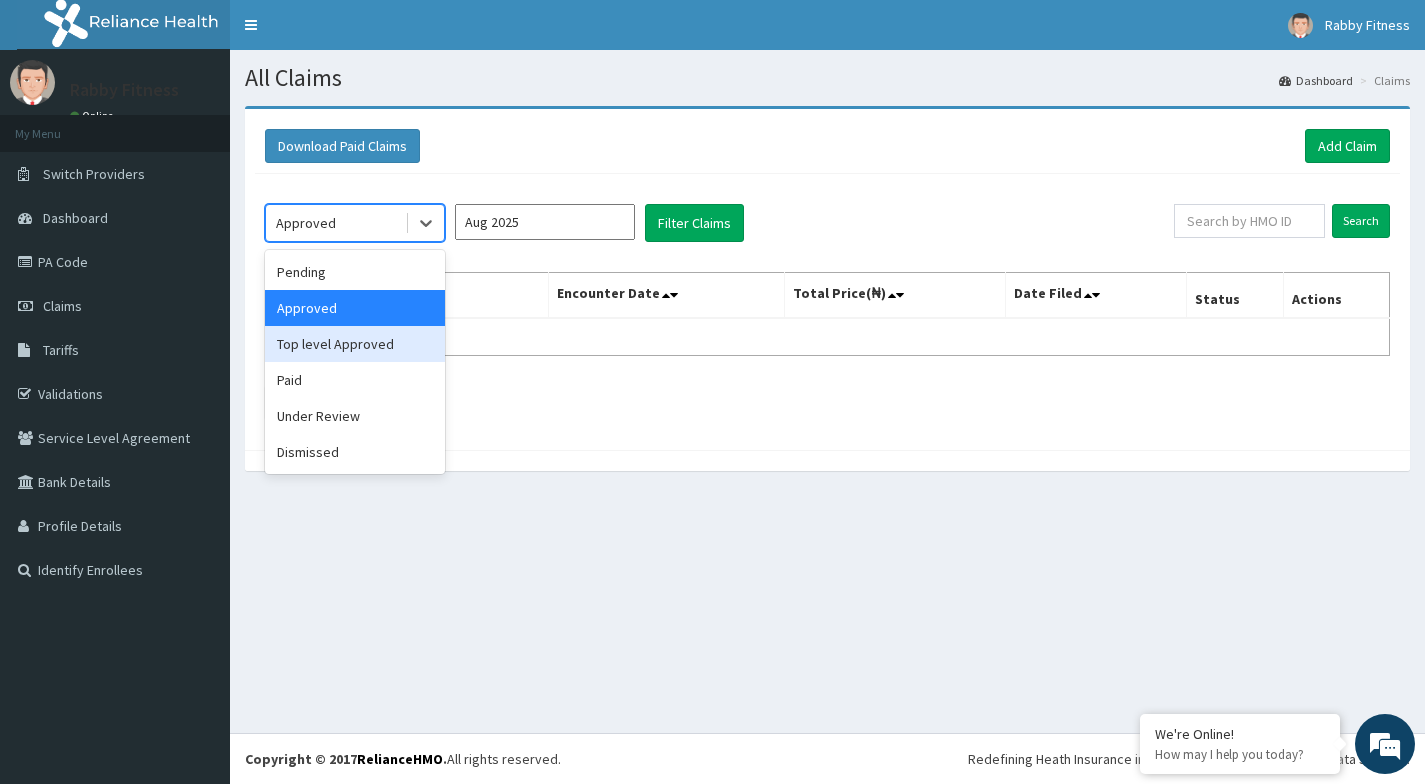 click on "Top level Approved" at bounding box center (355, 344) 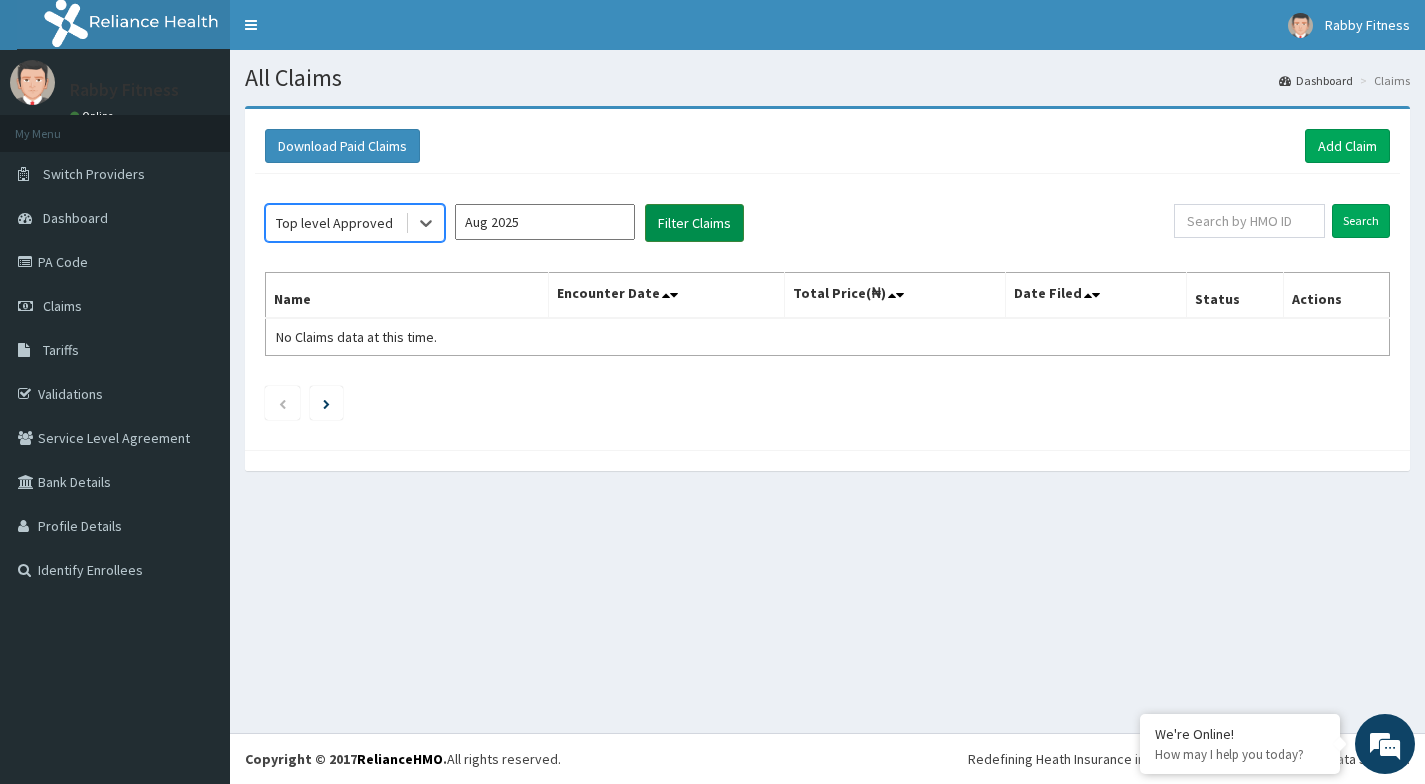 click on "Filter Claims" at bounding box center [694, 223] 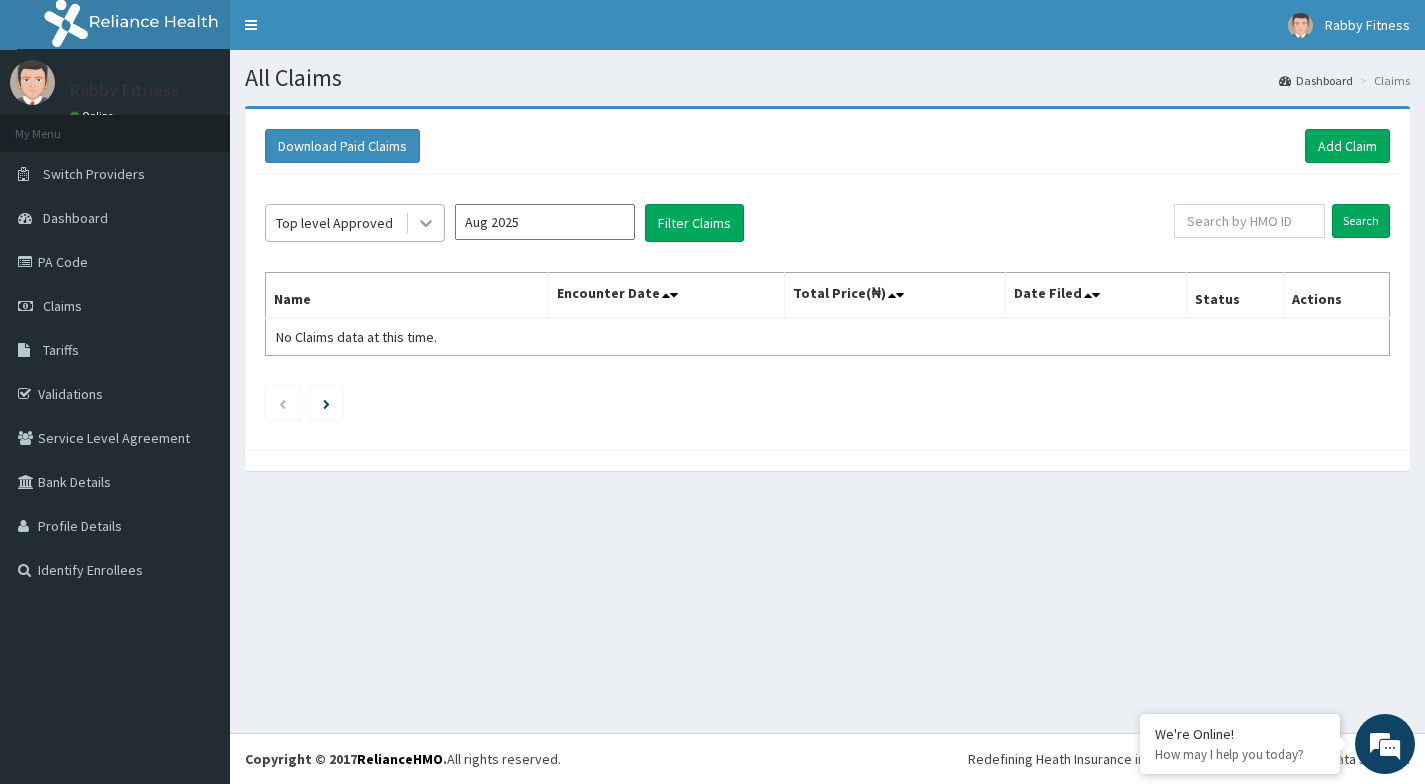 click 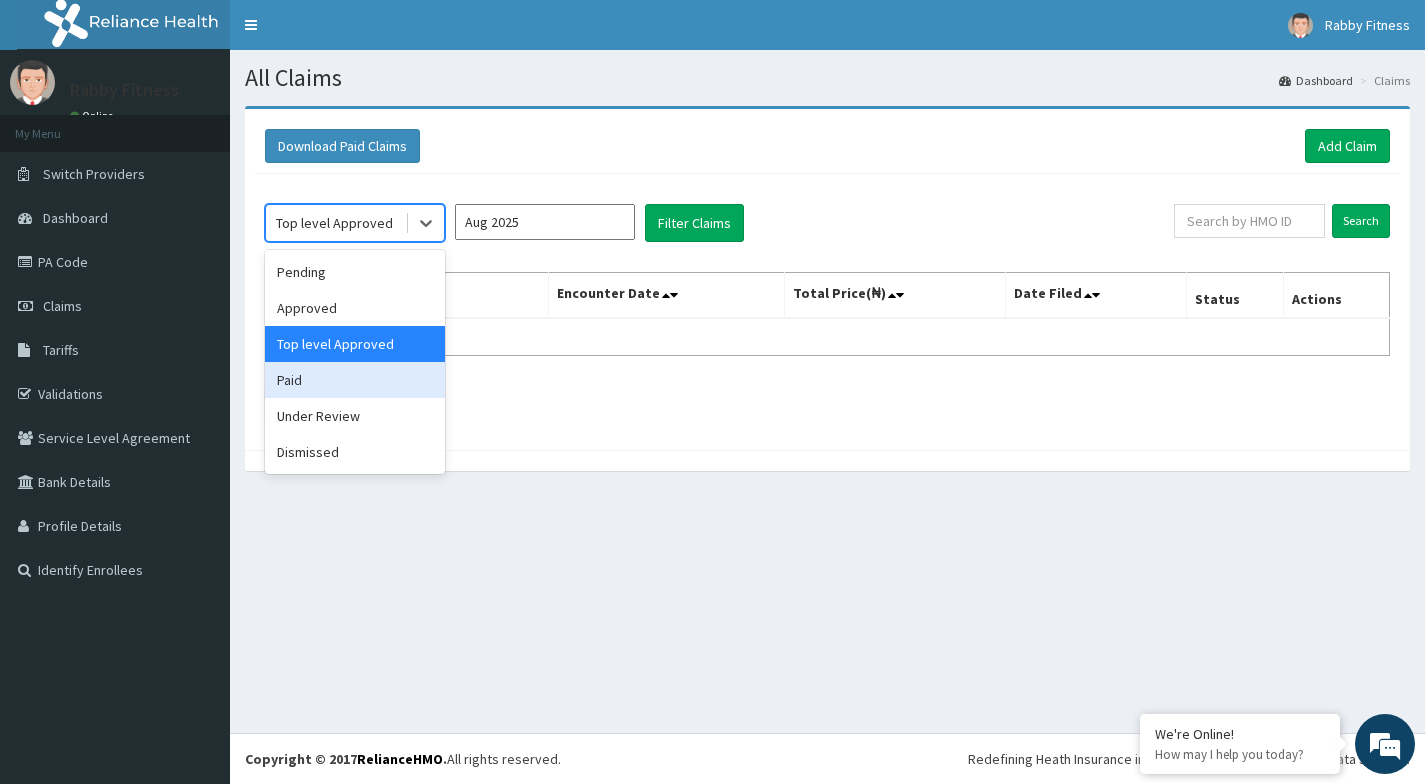click on "Paid" at bounding box center (355, 380) 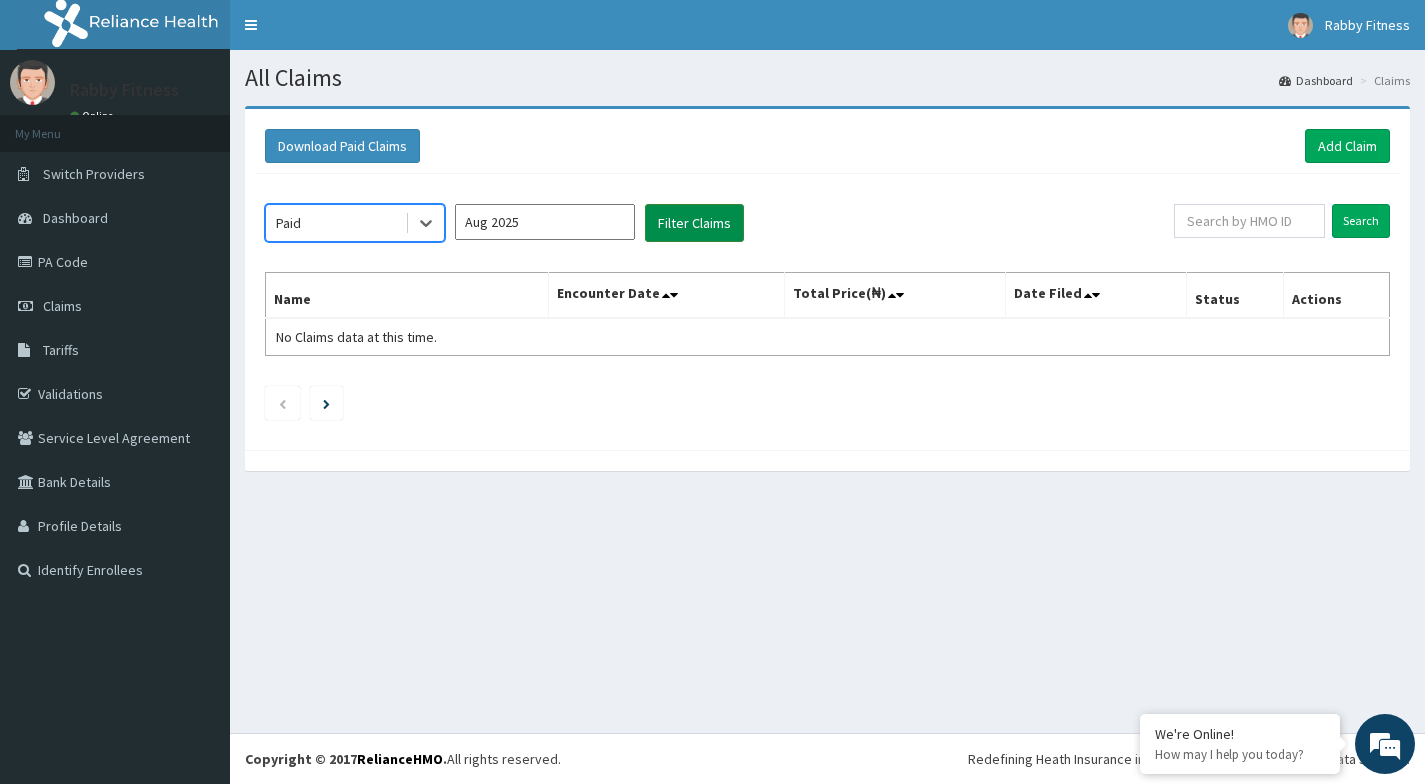 click on "Filter Claims" at bounding box center [694, 223] 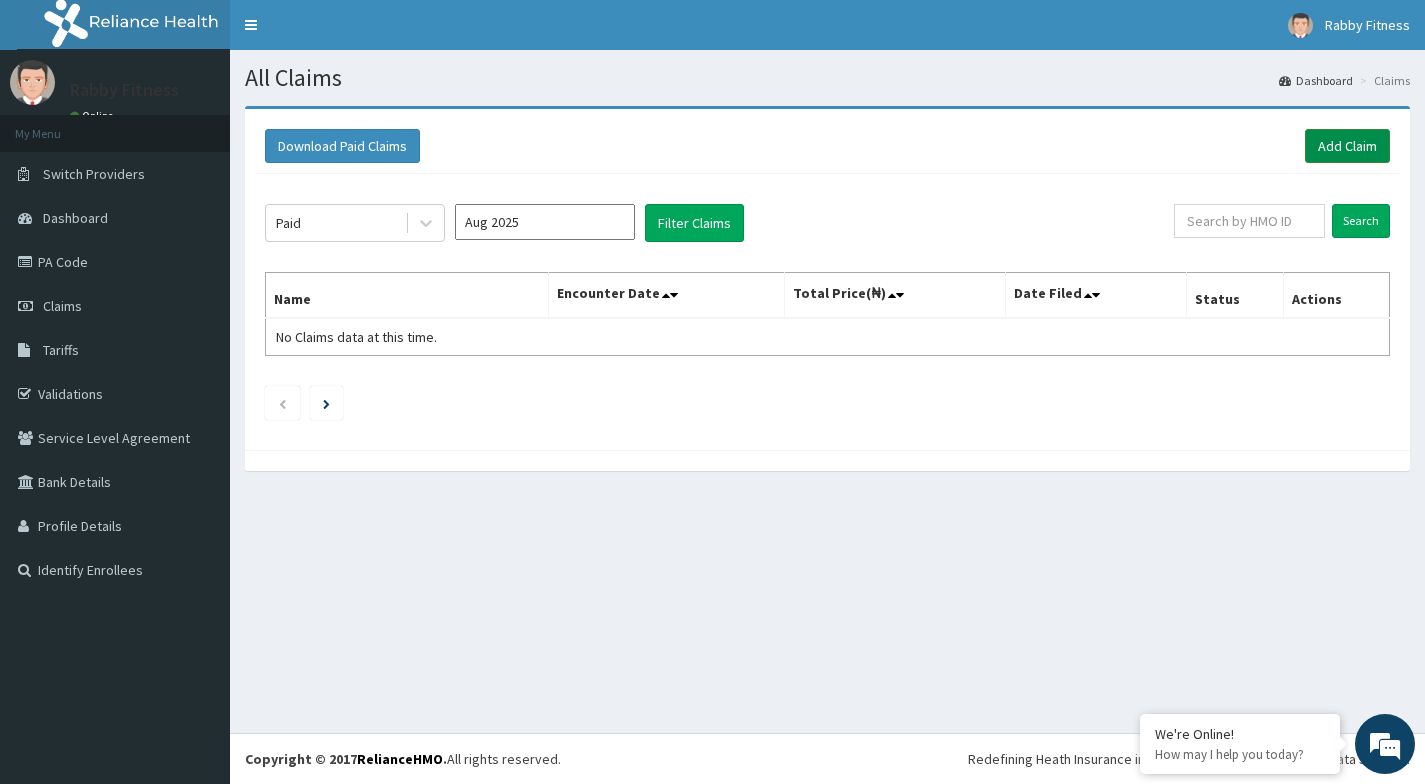 click on "Add Claim" at bounding box center (1347, 146) 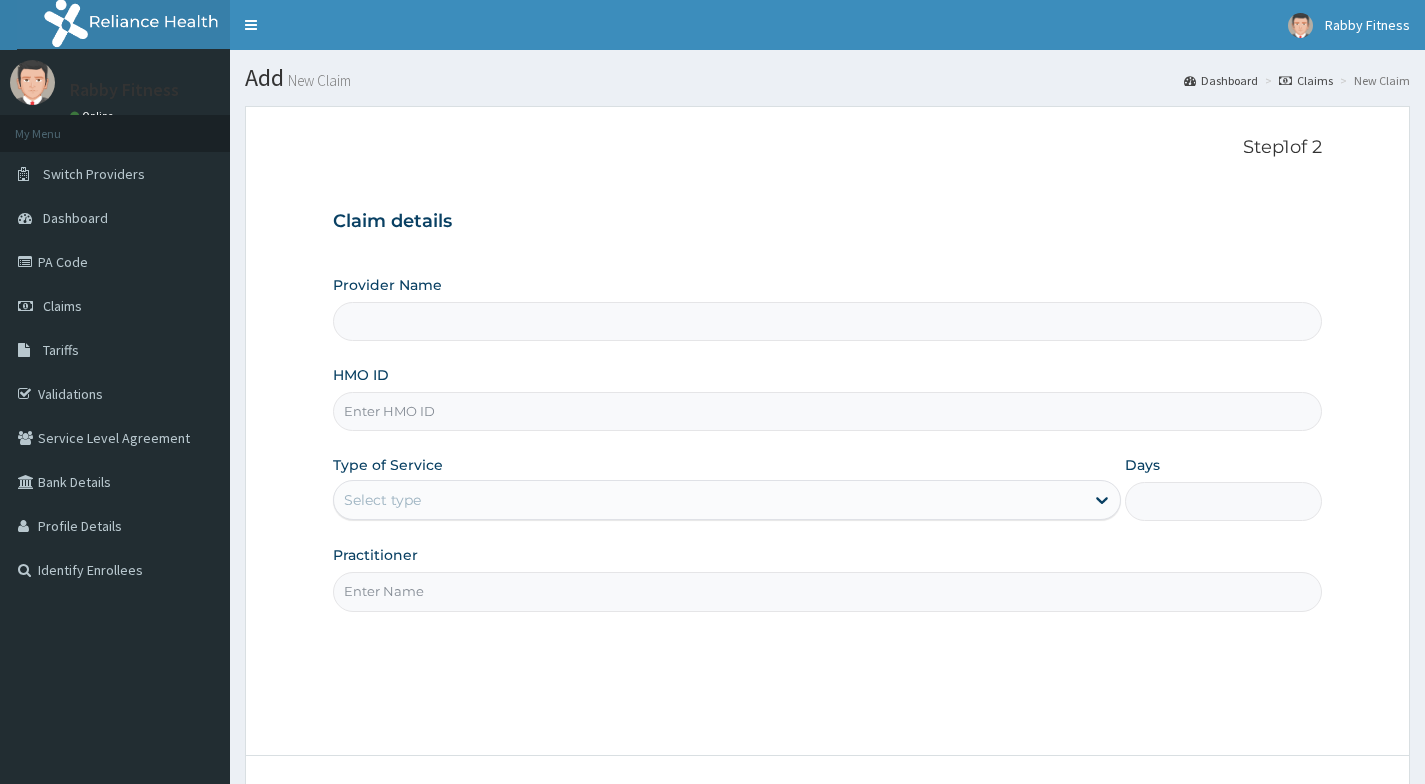 scroll, scrollTop: 0, scrollLeft: 0, axis: both 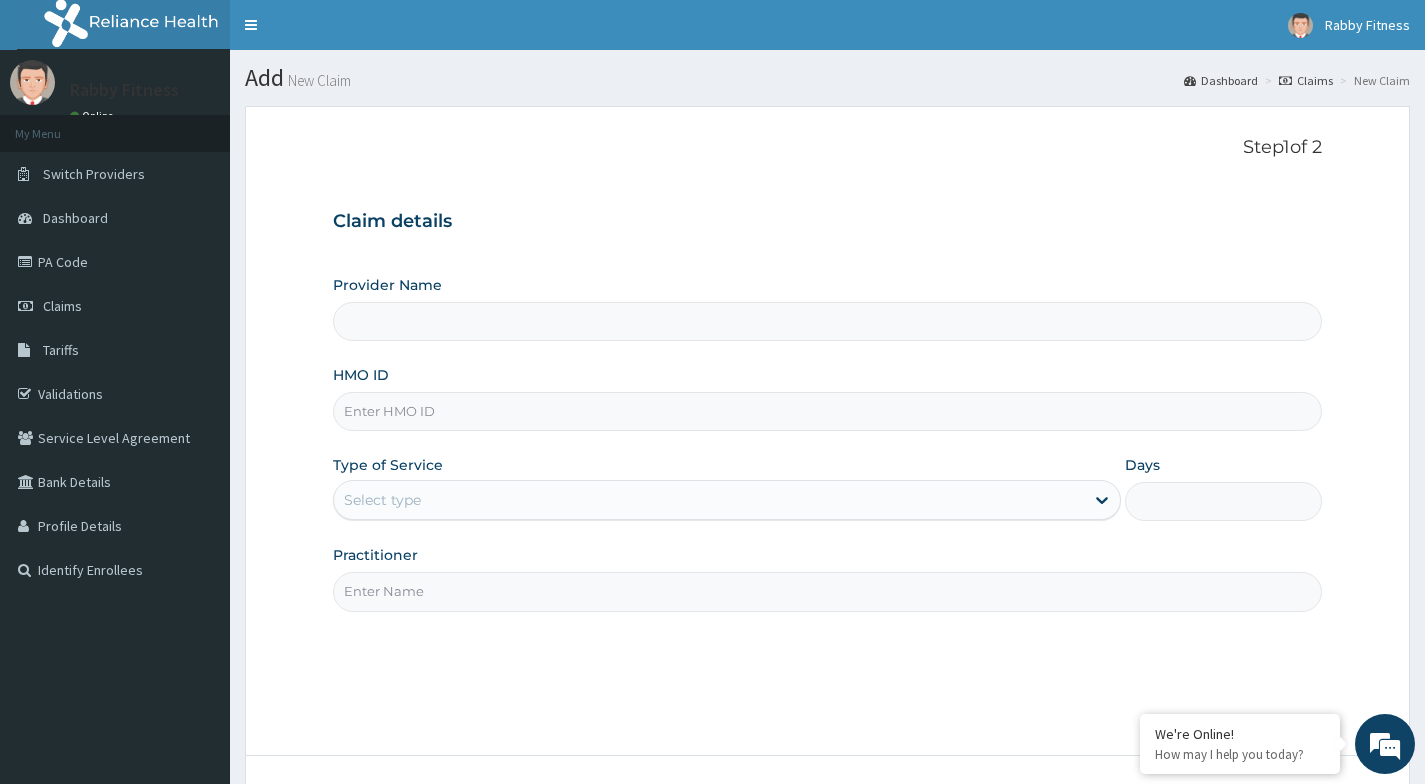 type on "Rabby Fitness" 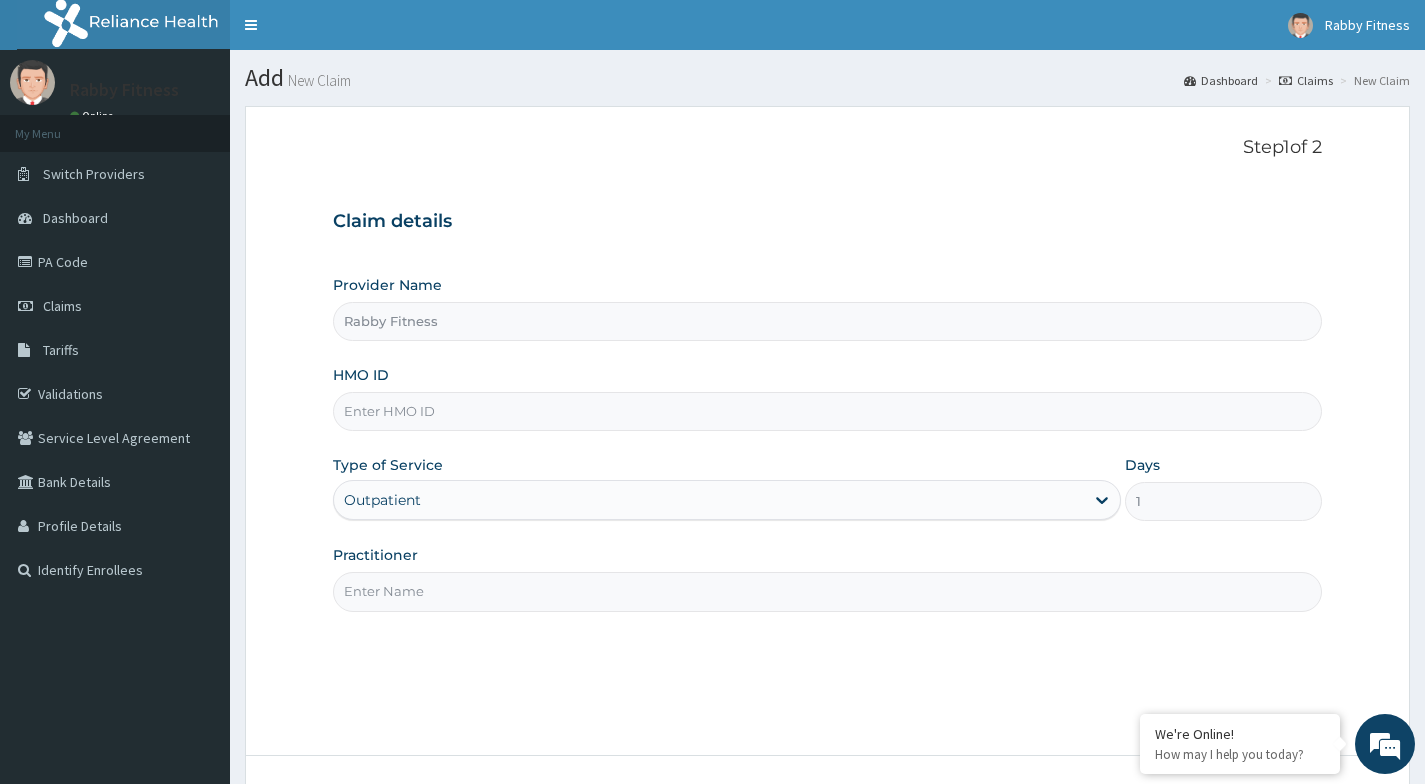 click on "HMO ID" at bounding box center [827, 411] 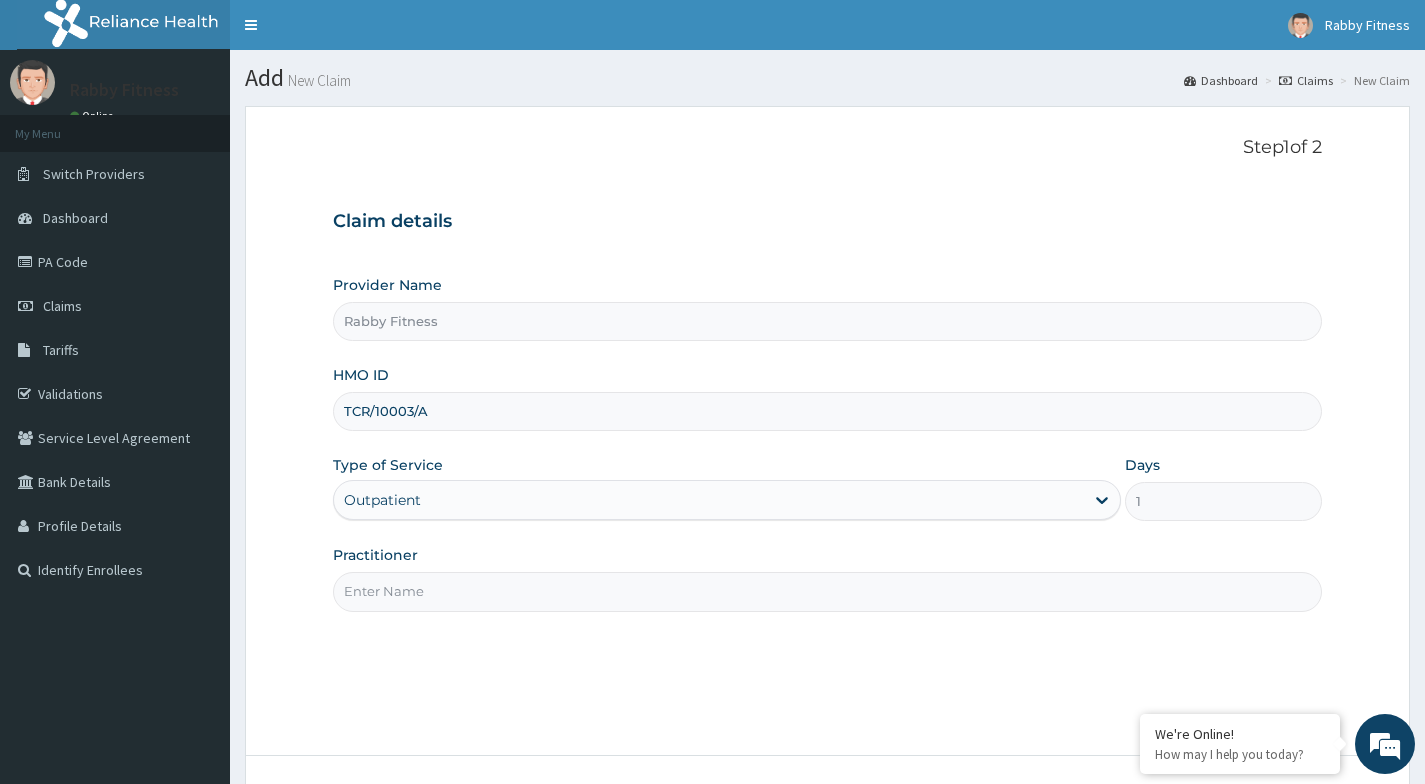 type on "TCR/10003/A" 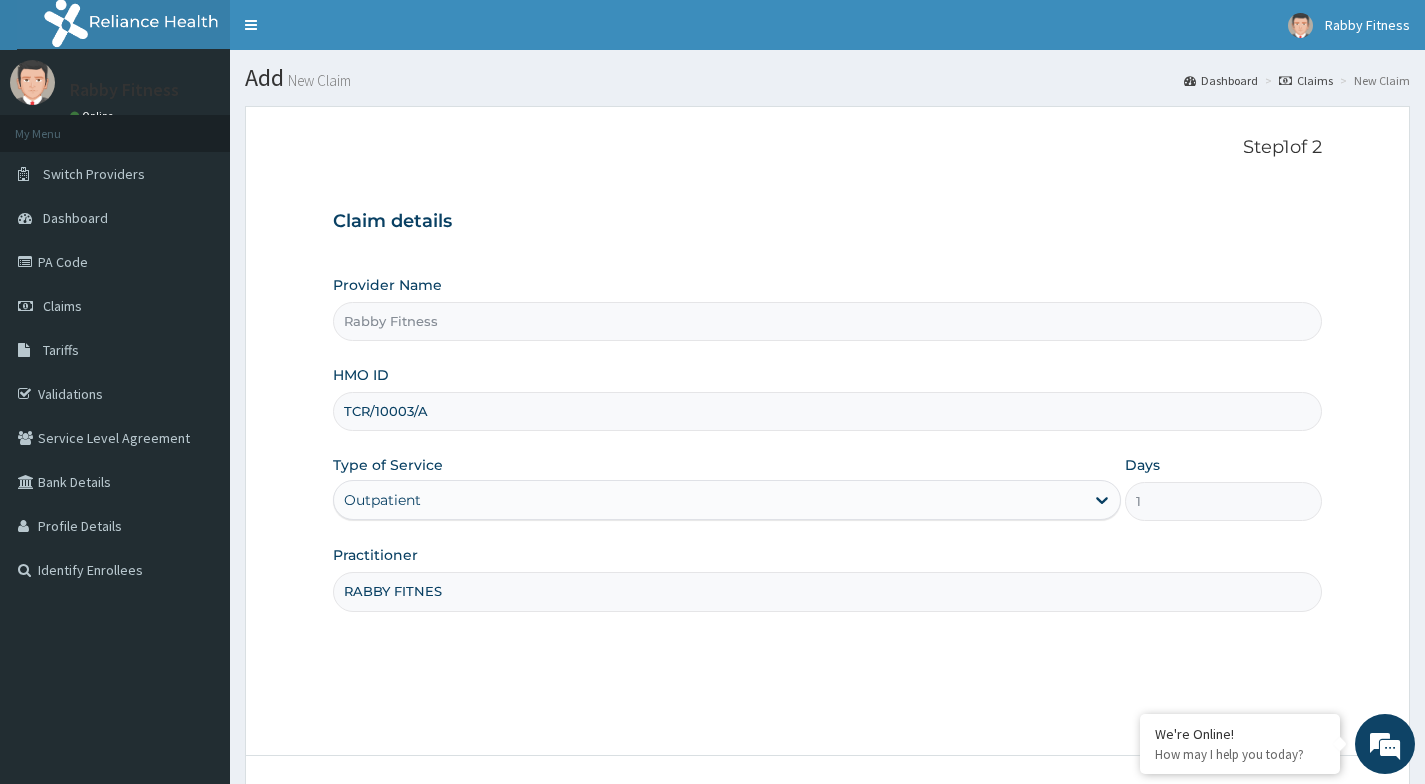 type on "RABBY FITNESS" 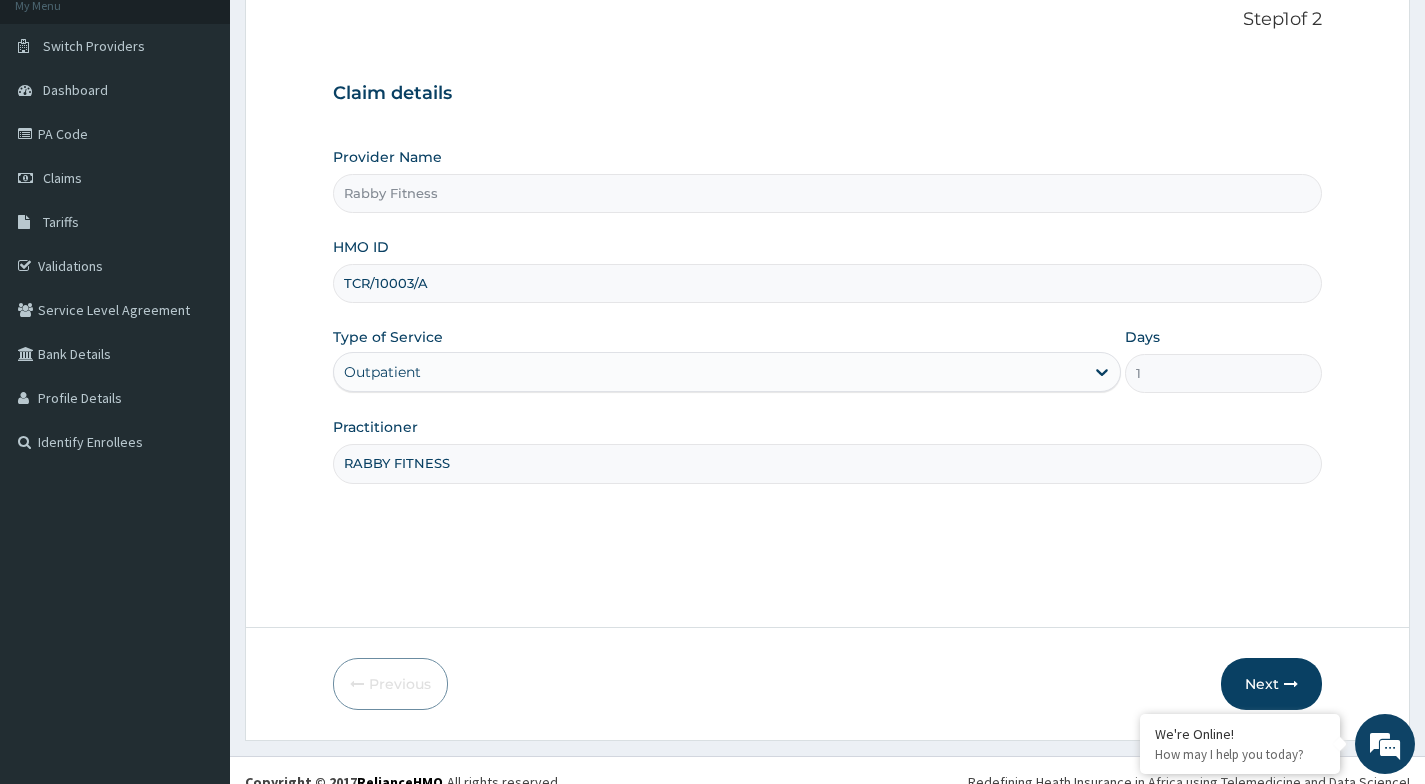 scroll, scrollTop: 0, scrollLeft: 0, axis: both 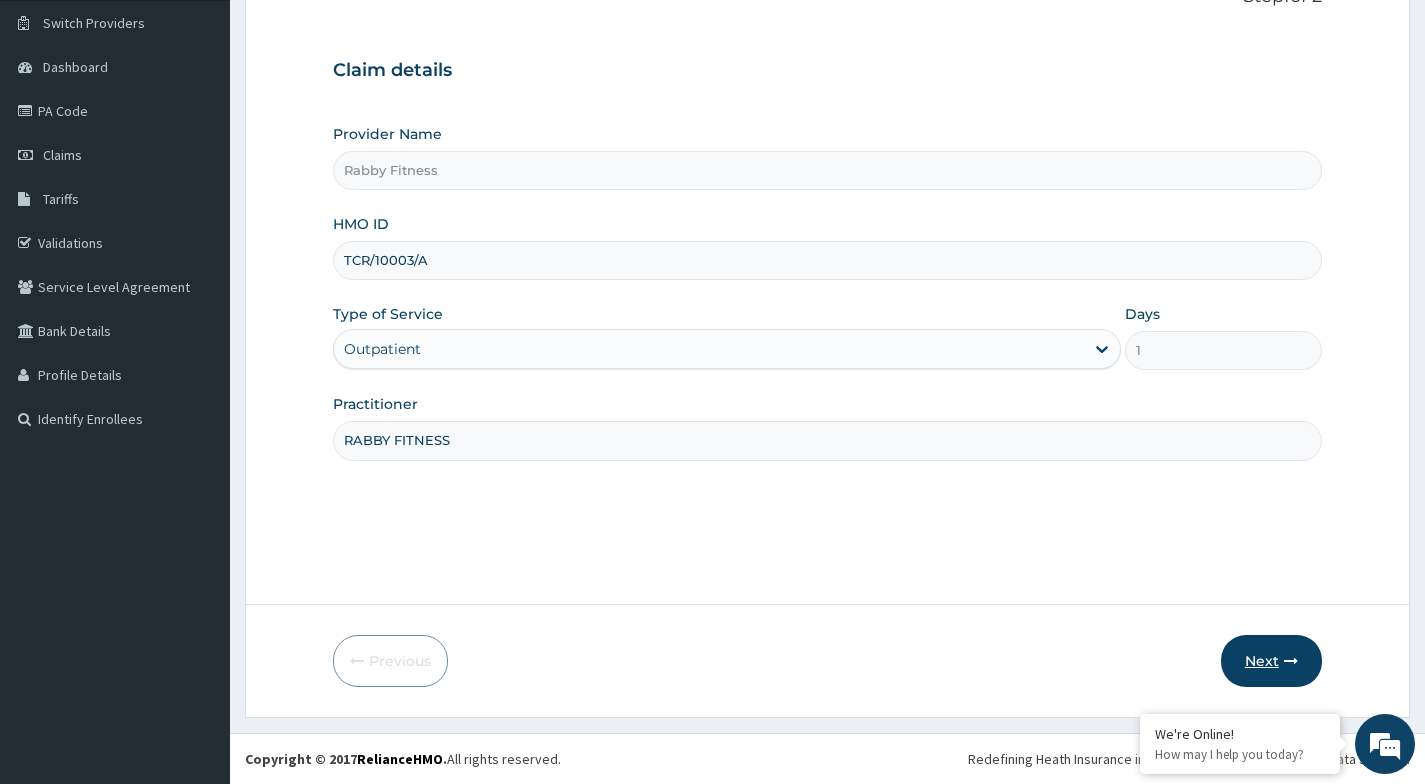 click on "Next" at bounding box center (1271, 661) 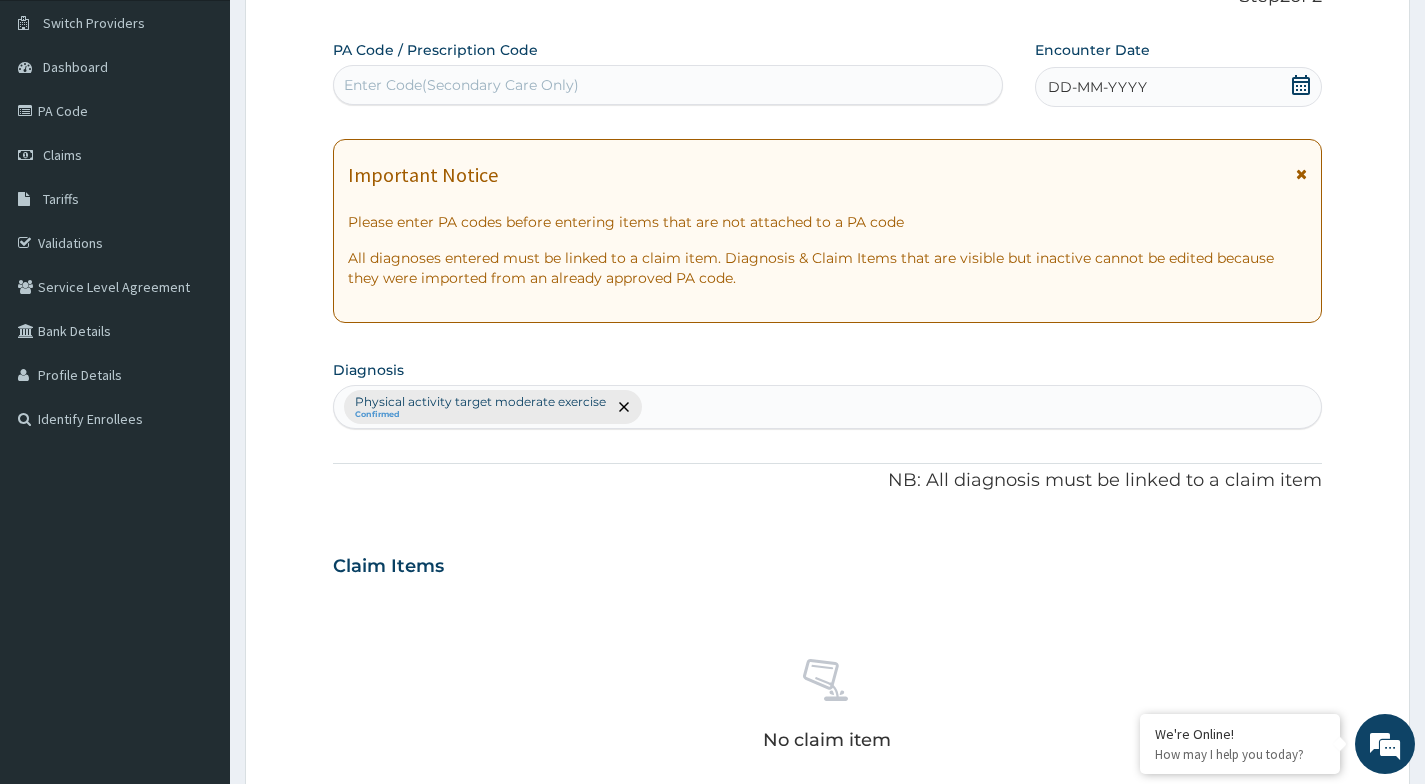 click on "Enter Code(Secondary Care Only)" at bounding box center (668, 85) 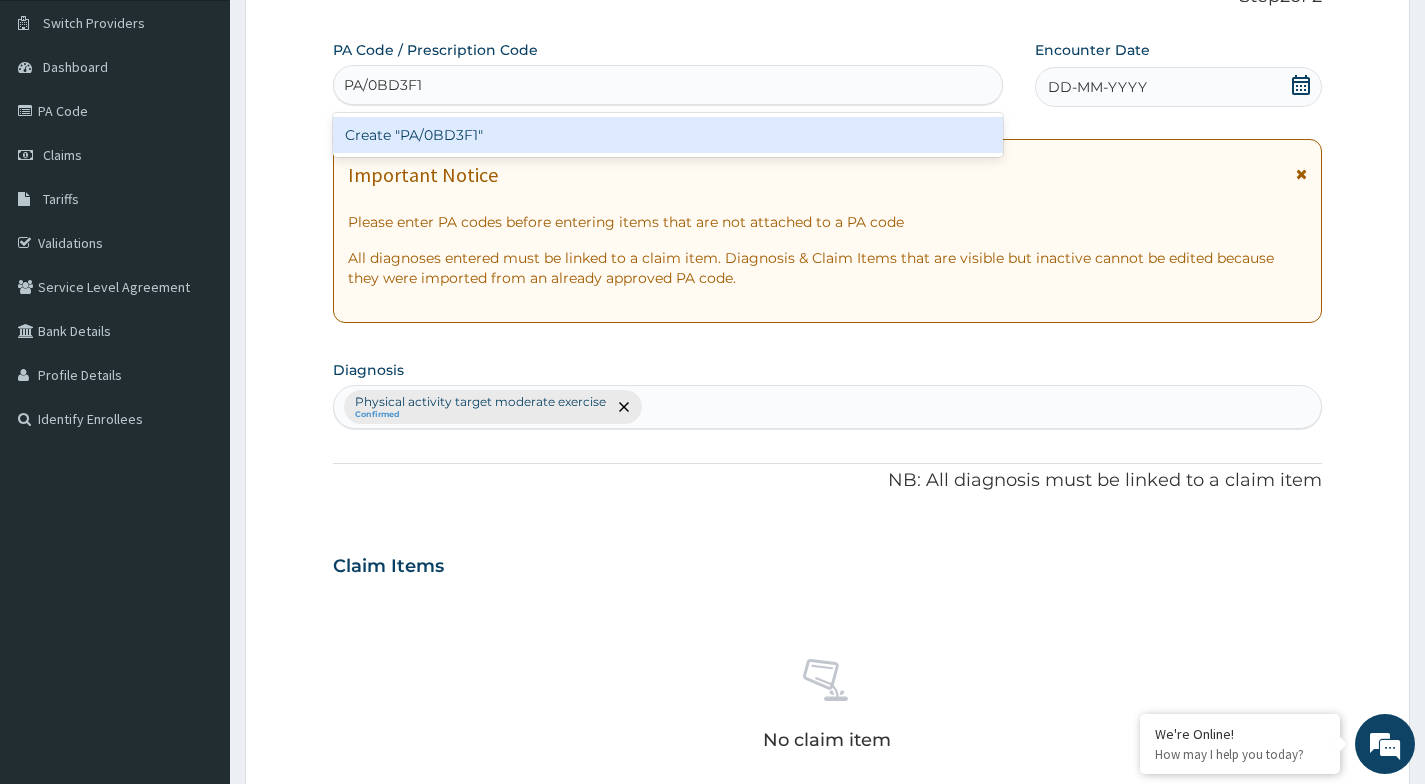 click on "Create "PA/0BD3F1"" at bounding box center [668, 135] 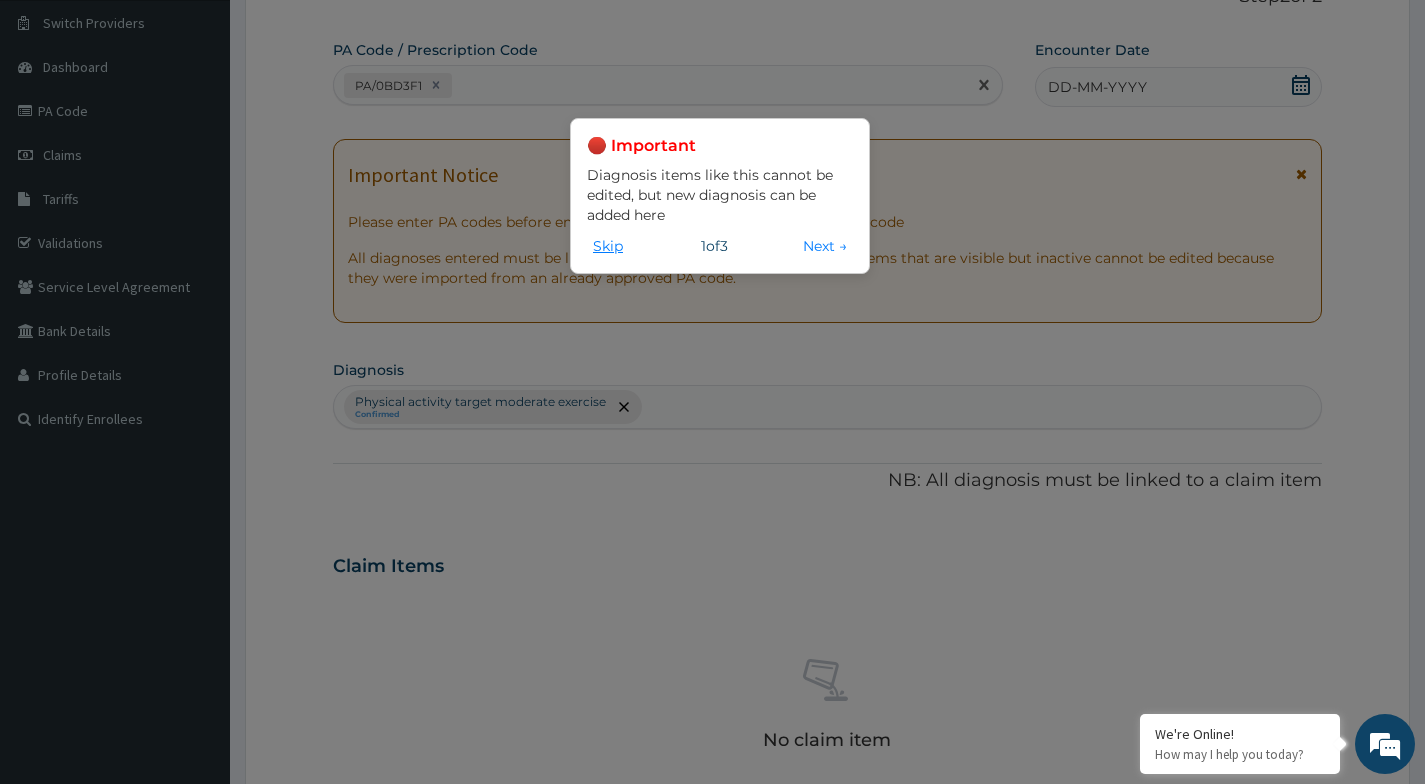 click on "Skip" at bounding box center [608, 246] 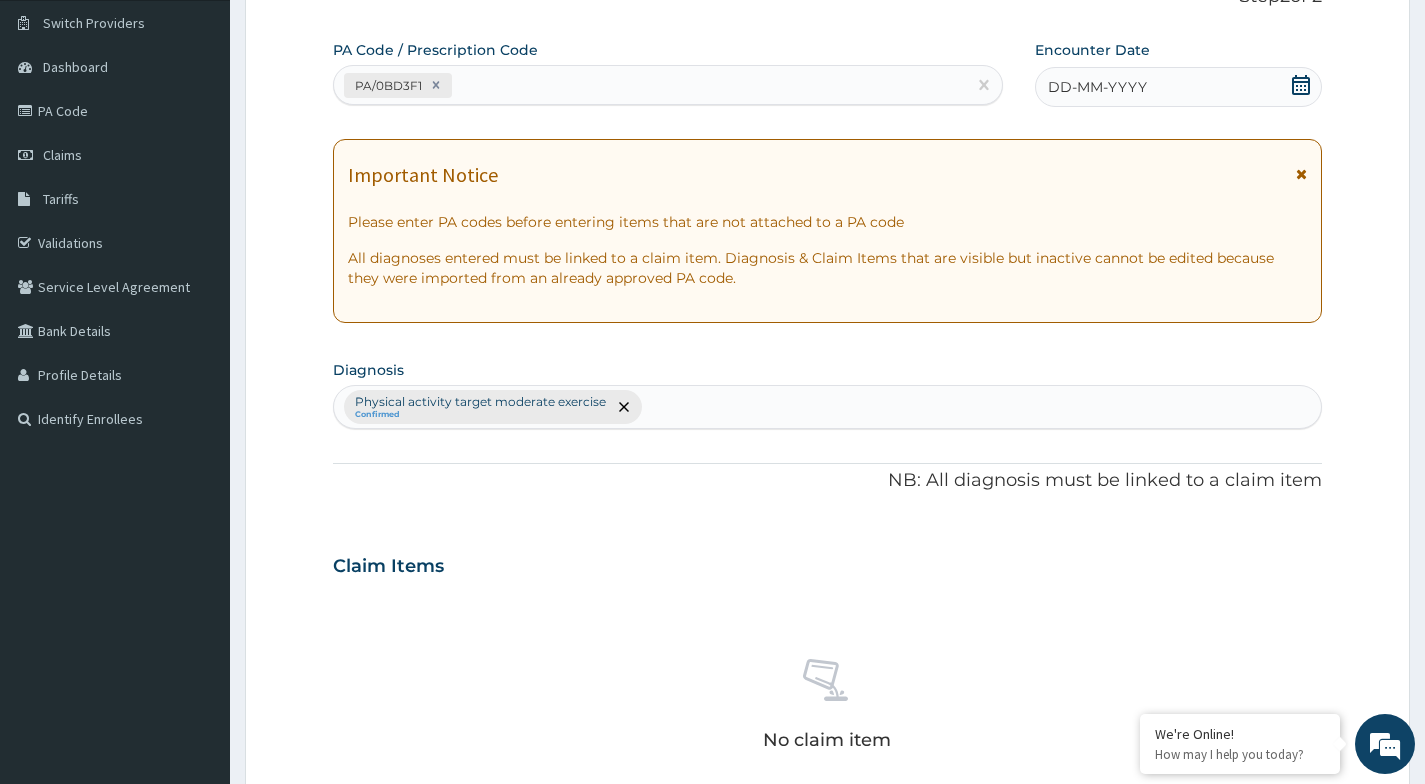 click 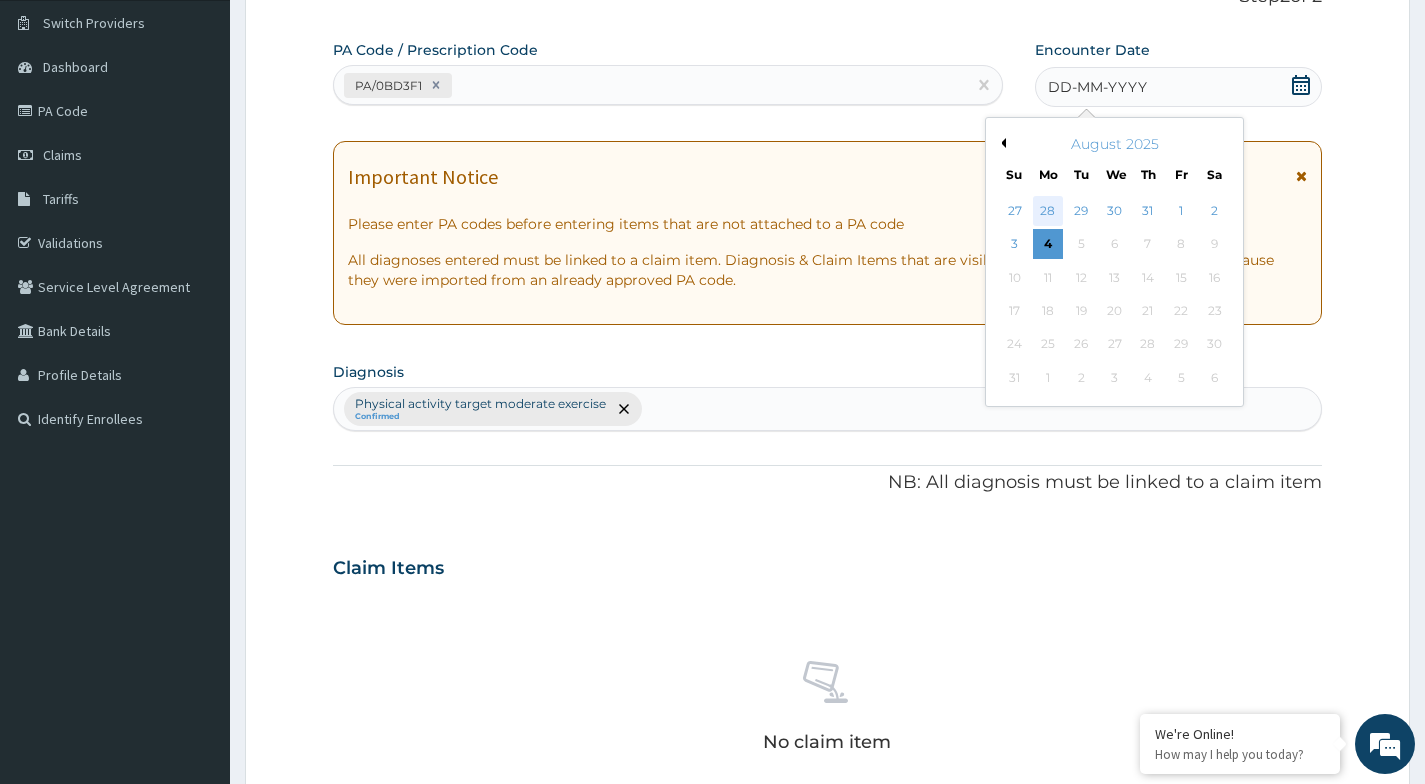 click on "28" at bounding box center [1048, 211] 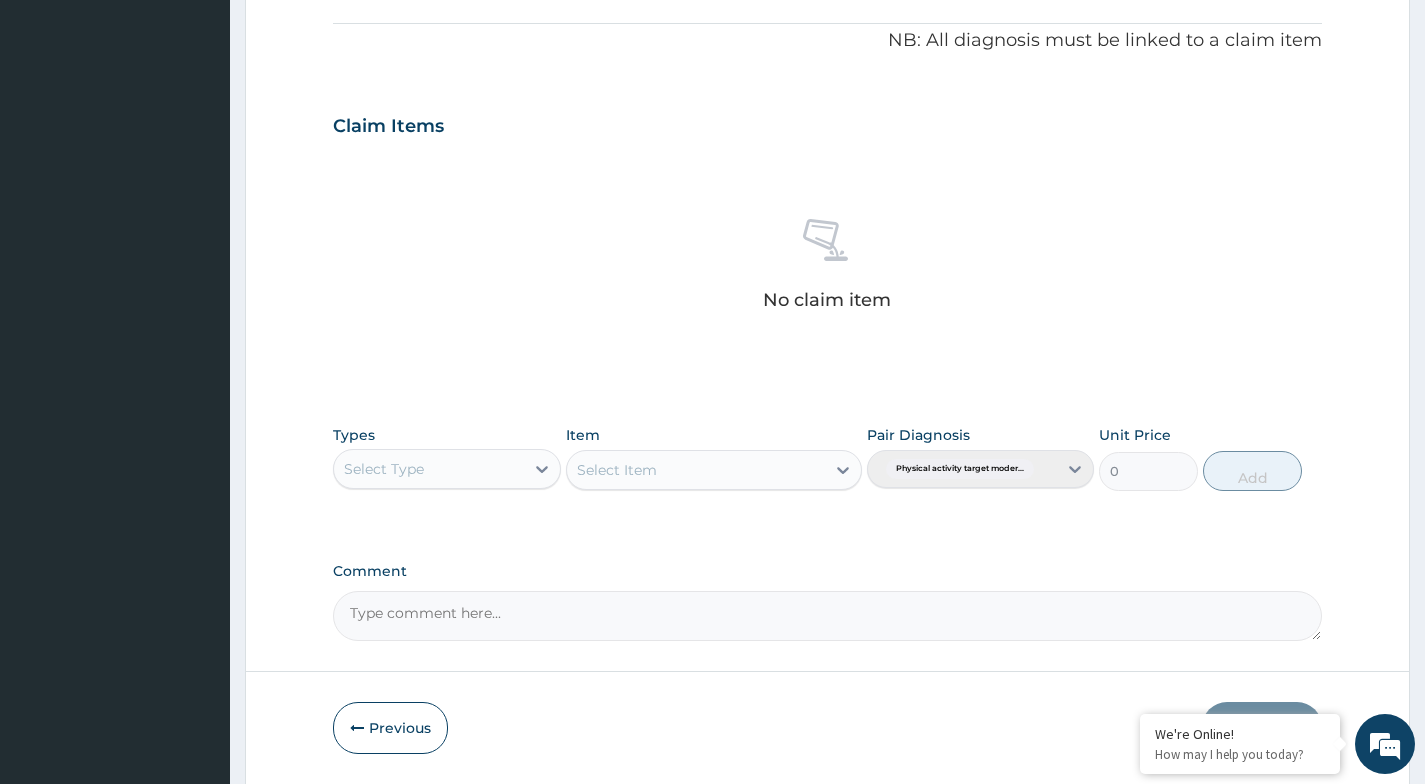 scroll, scrollTop: 658, scrollLeft: 0, axis: vertical 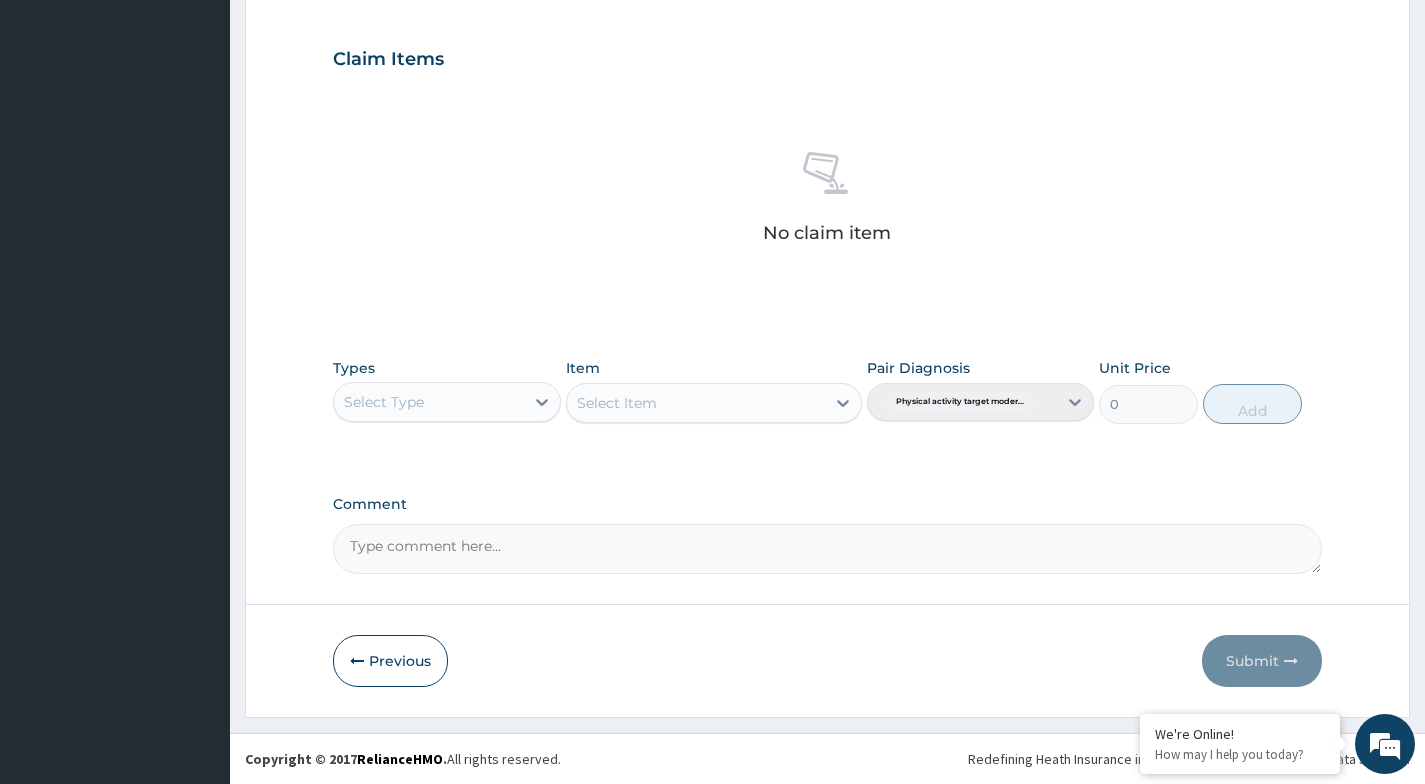 click on "Select Type" at bounding box center (428, 402) 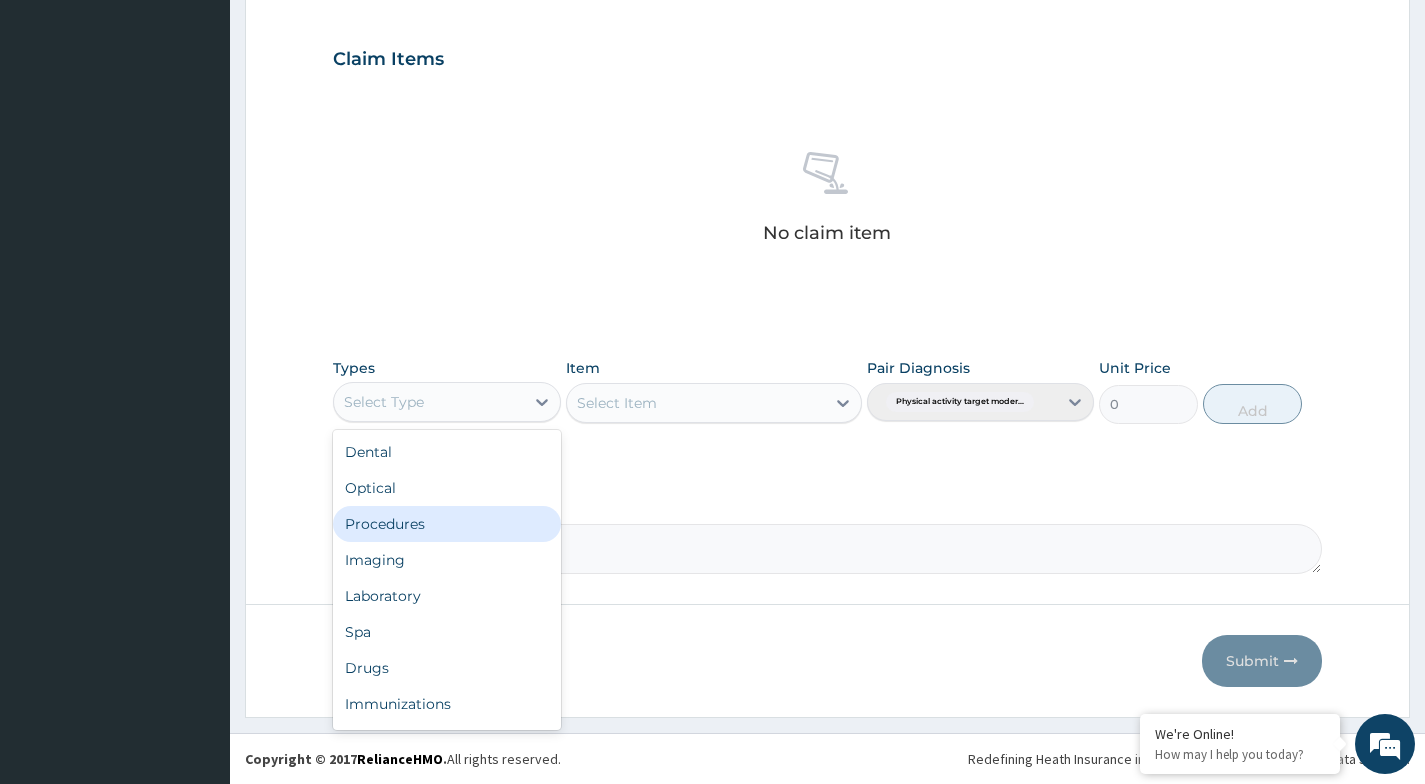 scroll, scrollTop: 68, scrollLeft: 0, axis: vertical 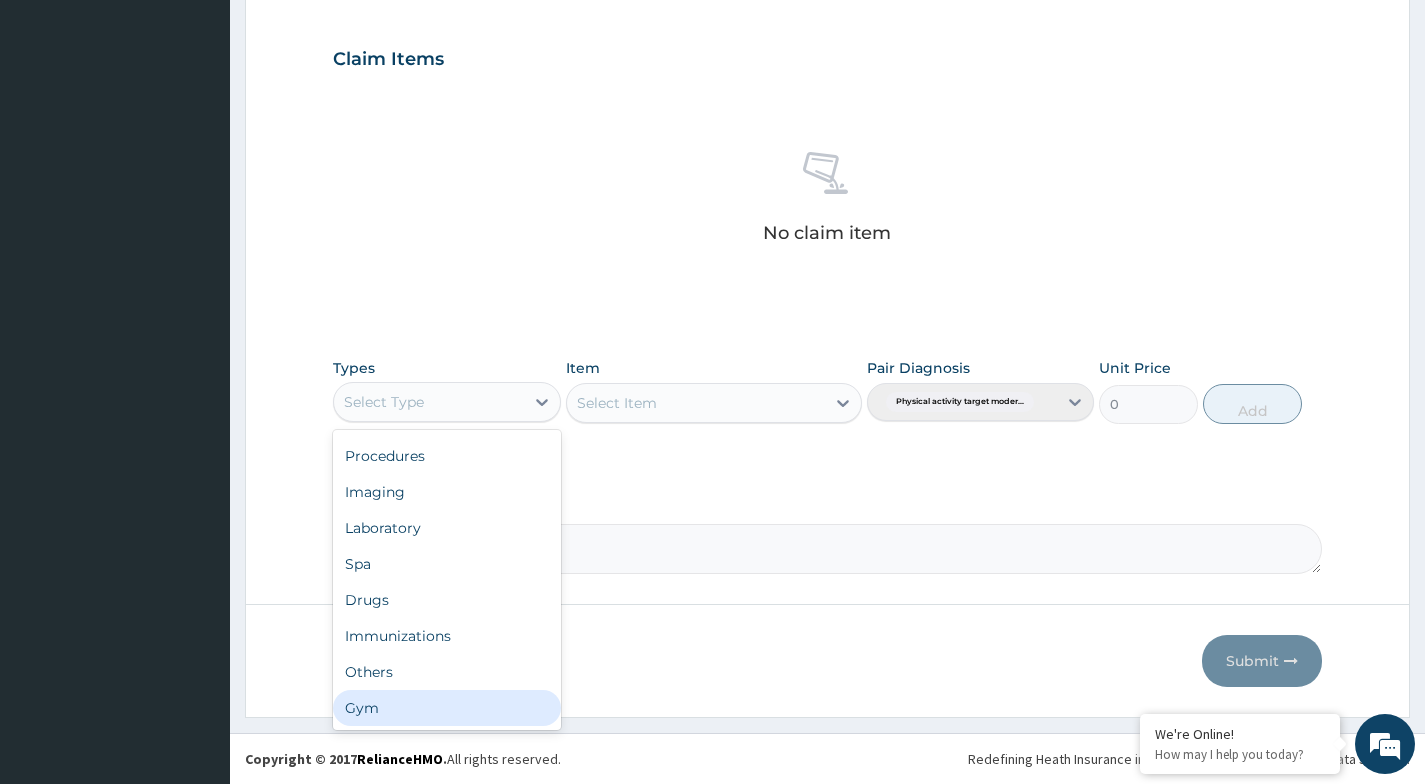 click on "Gym" at bounding box center (446, 708) 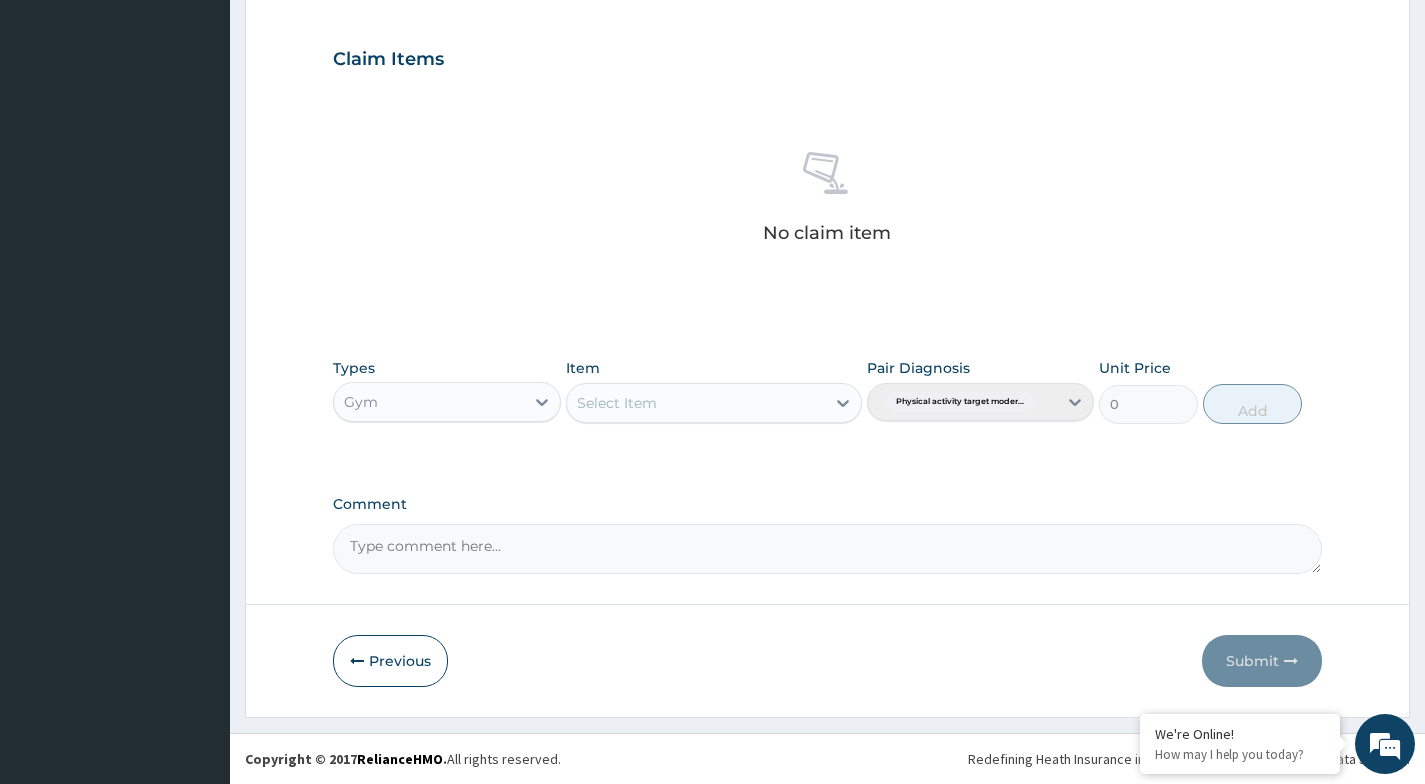 click on "Select Item" at bounding box center (696, 403) 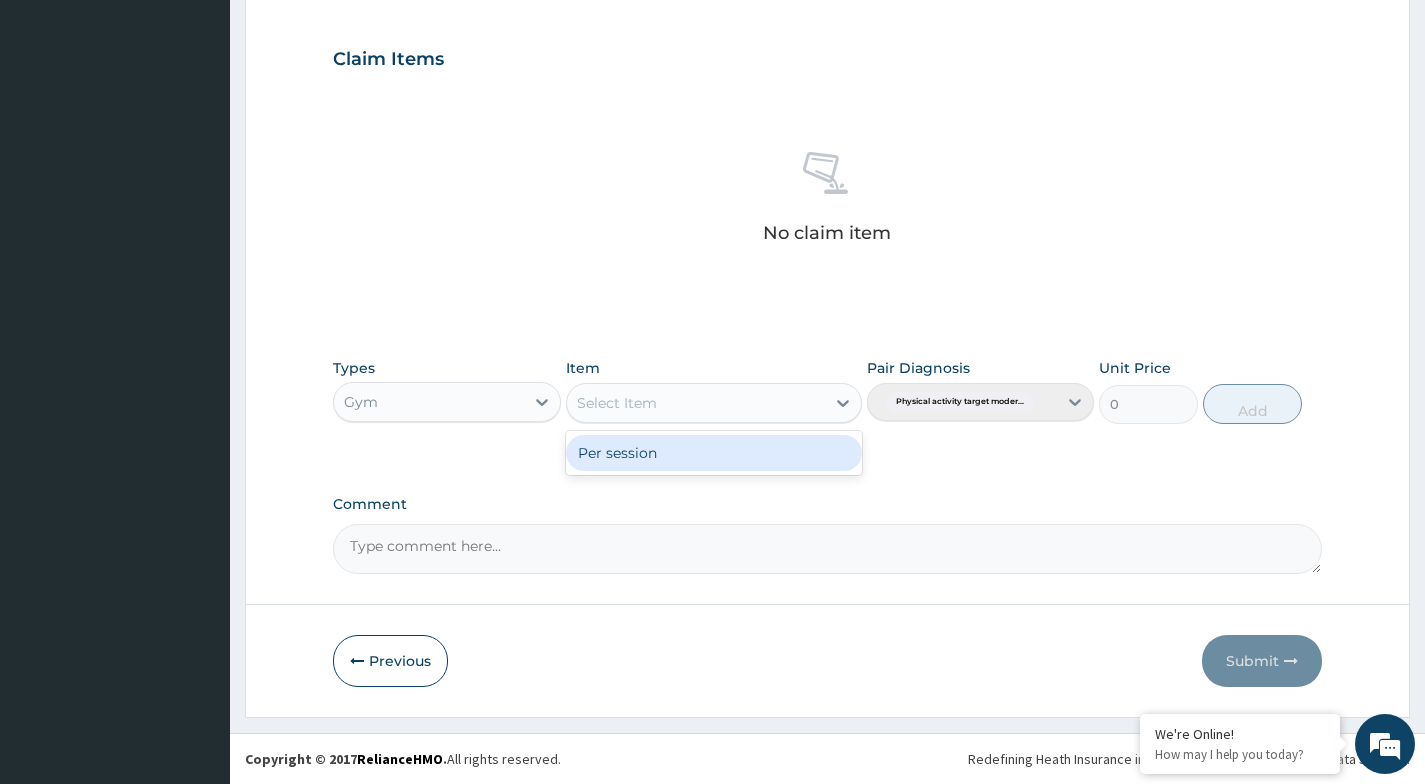 click on "Per session" at bounding box center [714, 453] 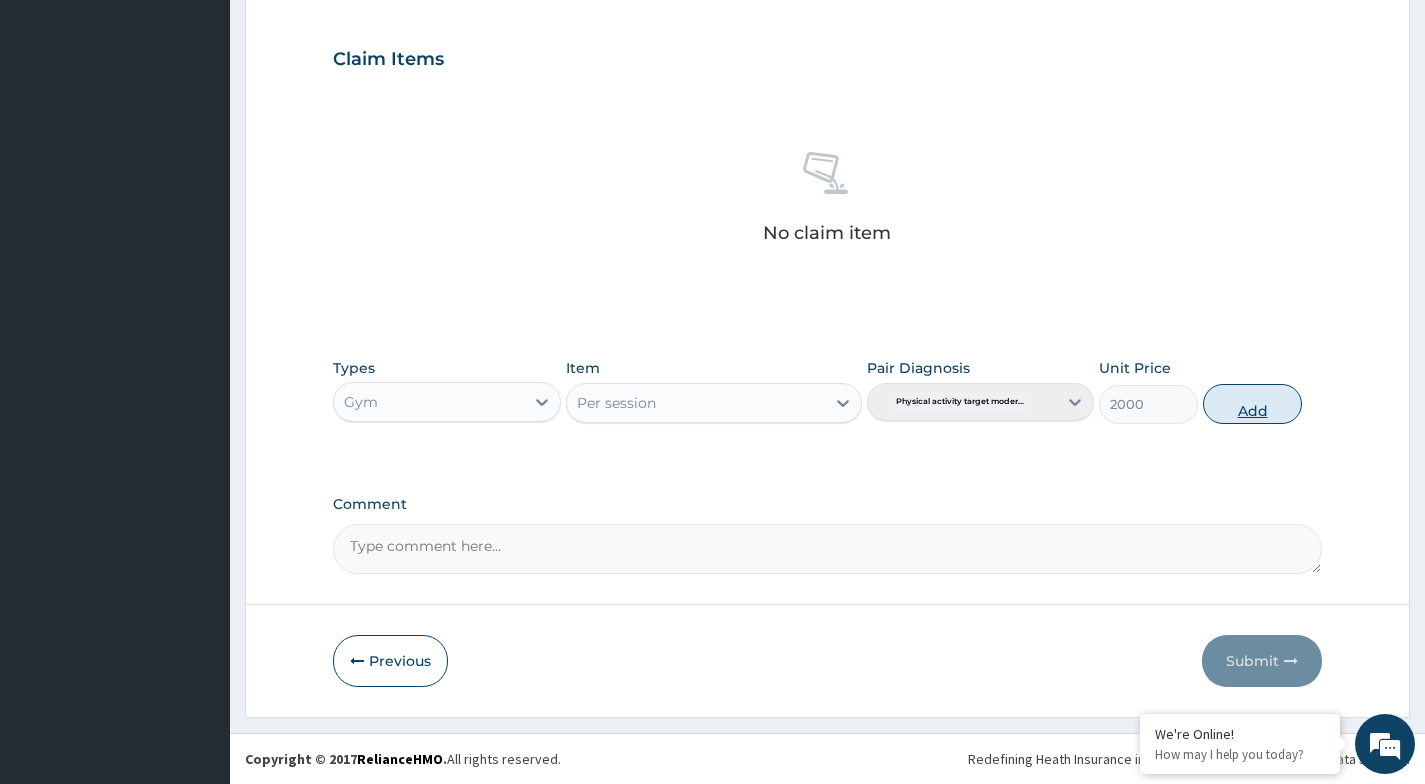 click on "Add" at bounding box center [1252, 404] 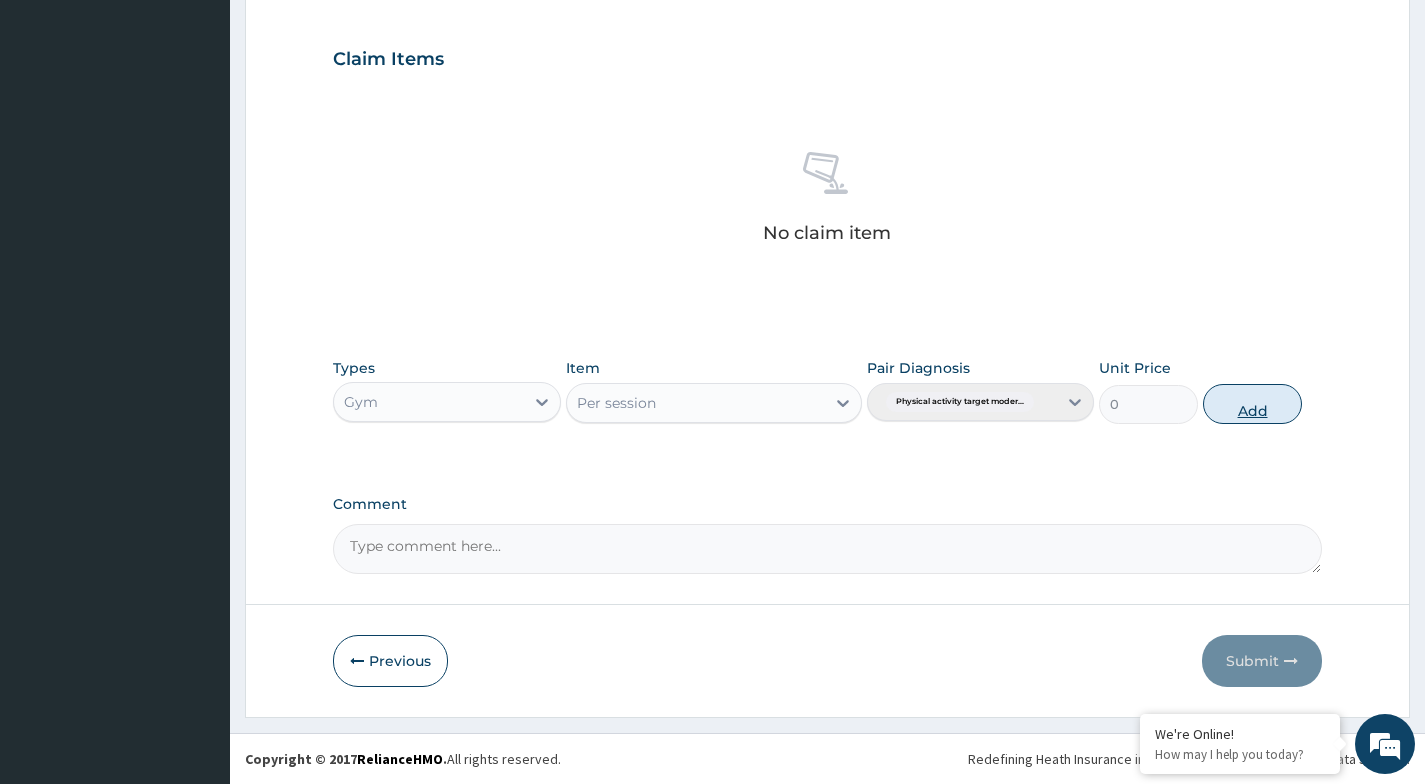 scroll, scrollTop: 563, scrollLeft: 0, axis: vertical 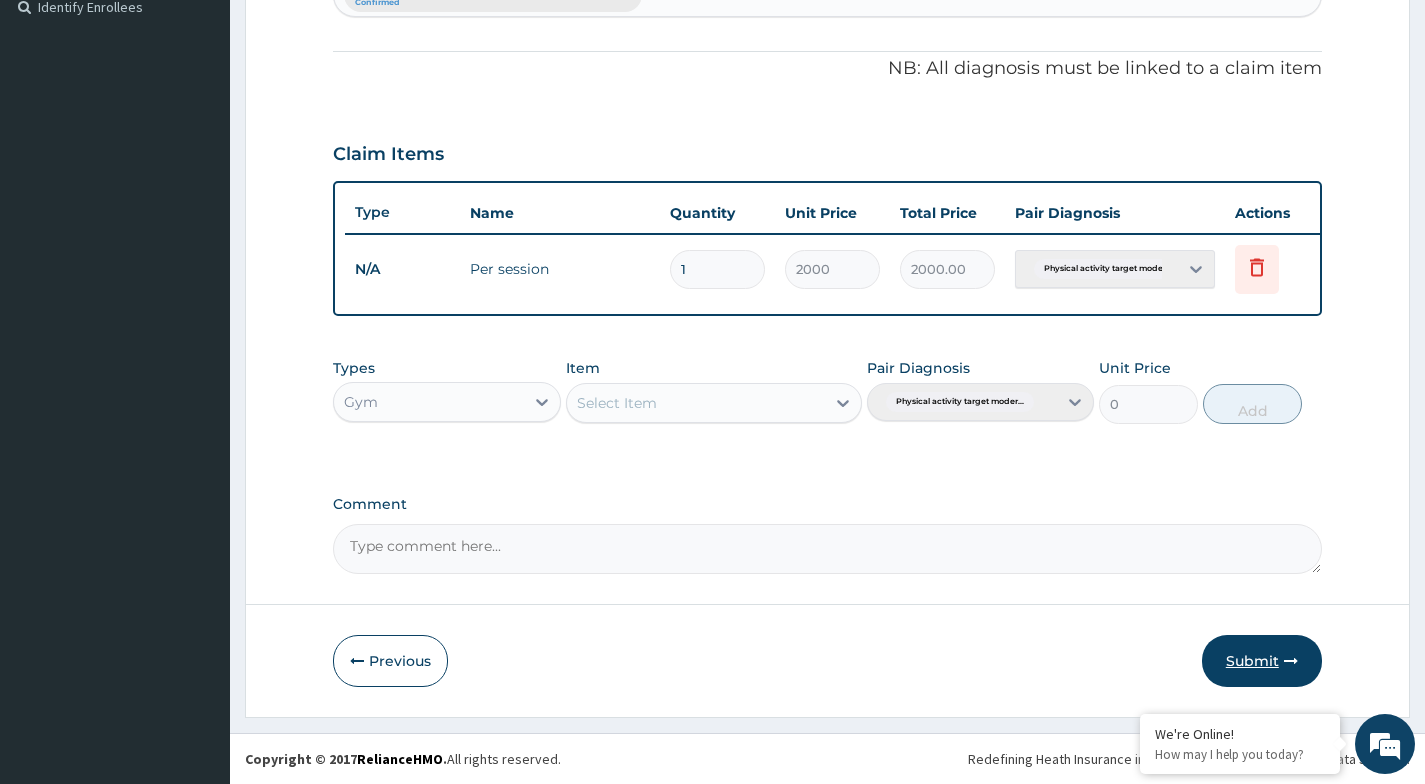 click on "Submit" at bounding box center (1262, 661) 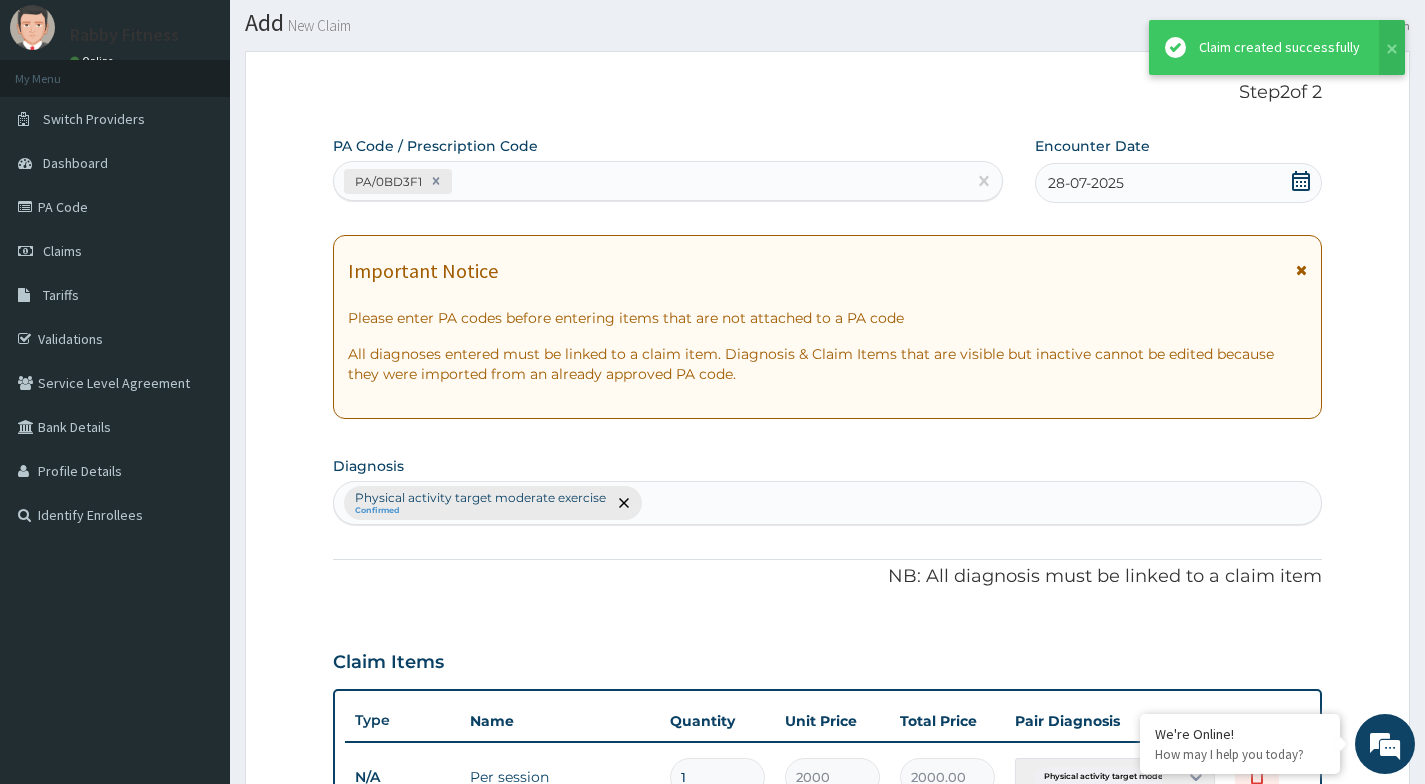 scroll, scrollTop: 563, scrollLeft: 0, axis: vertical 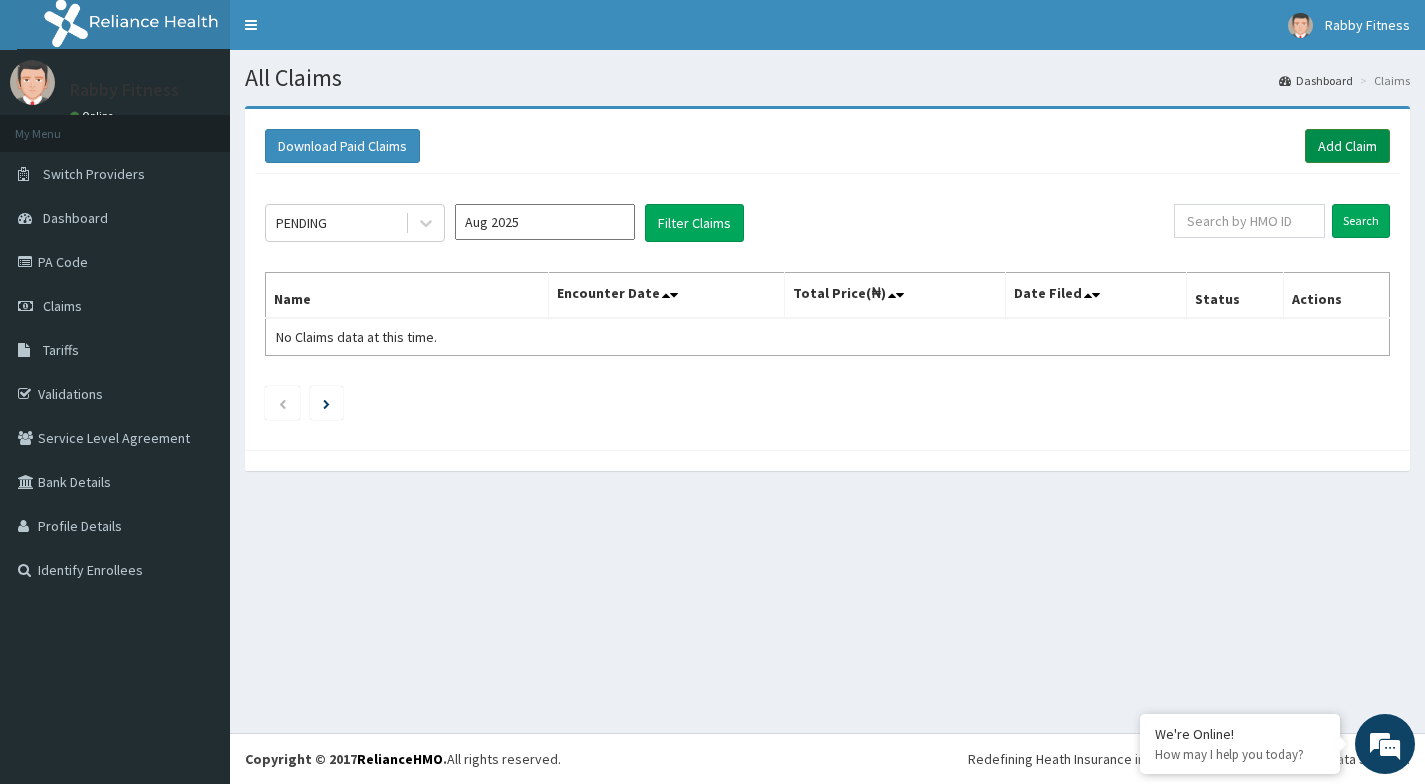click on "Add Claim" at bounding box center [1347, 146] 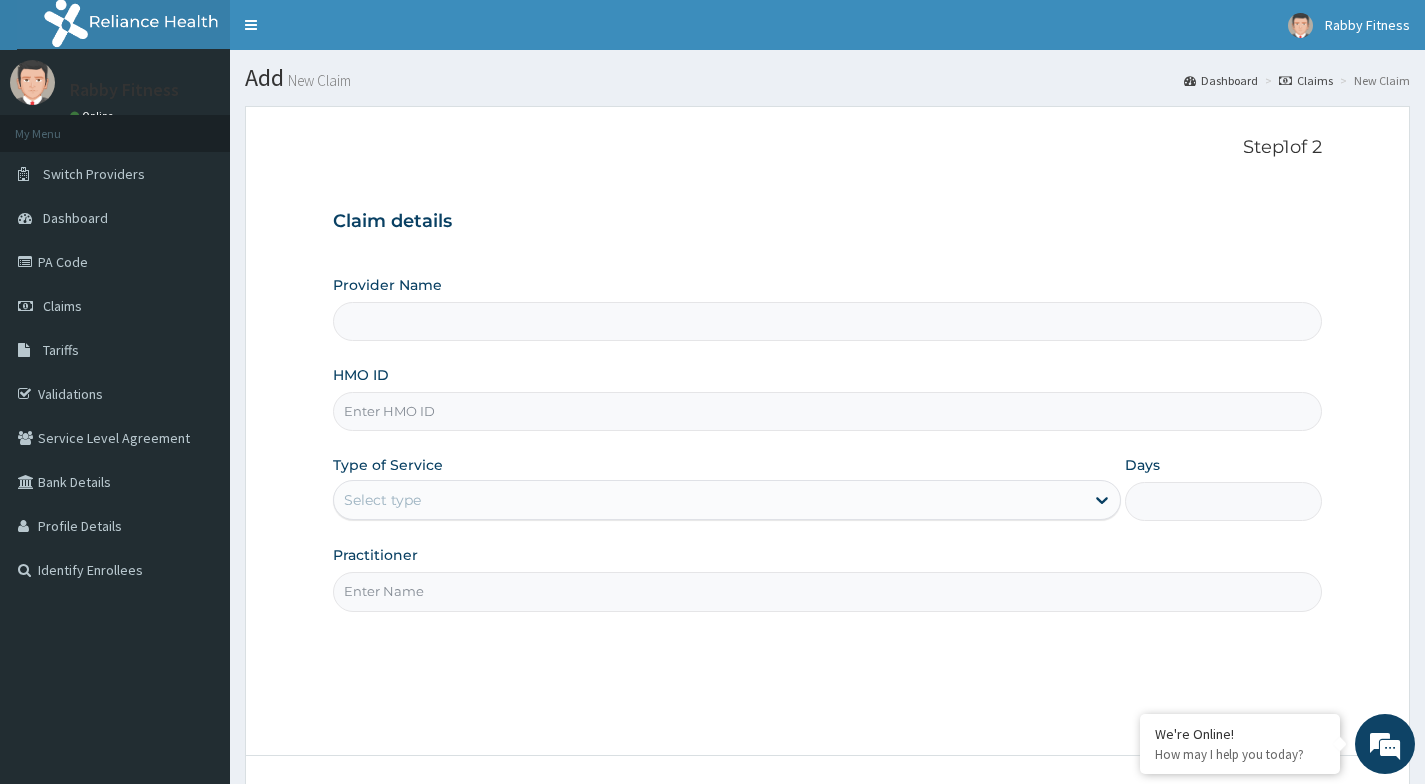 scroll, scrollTop: 0, scrollLeft: 0, axis: both 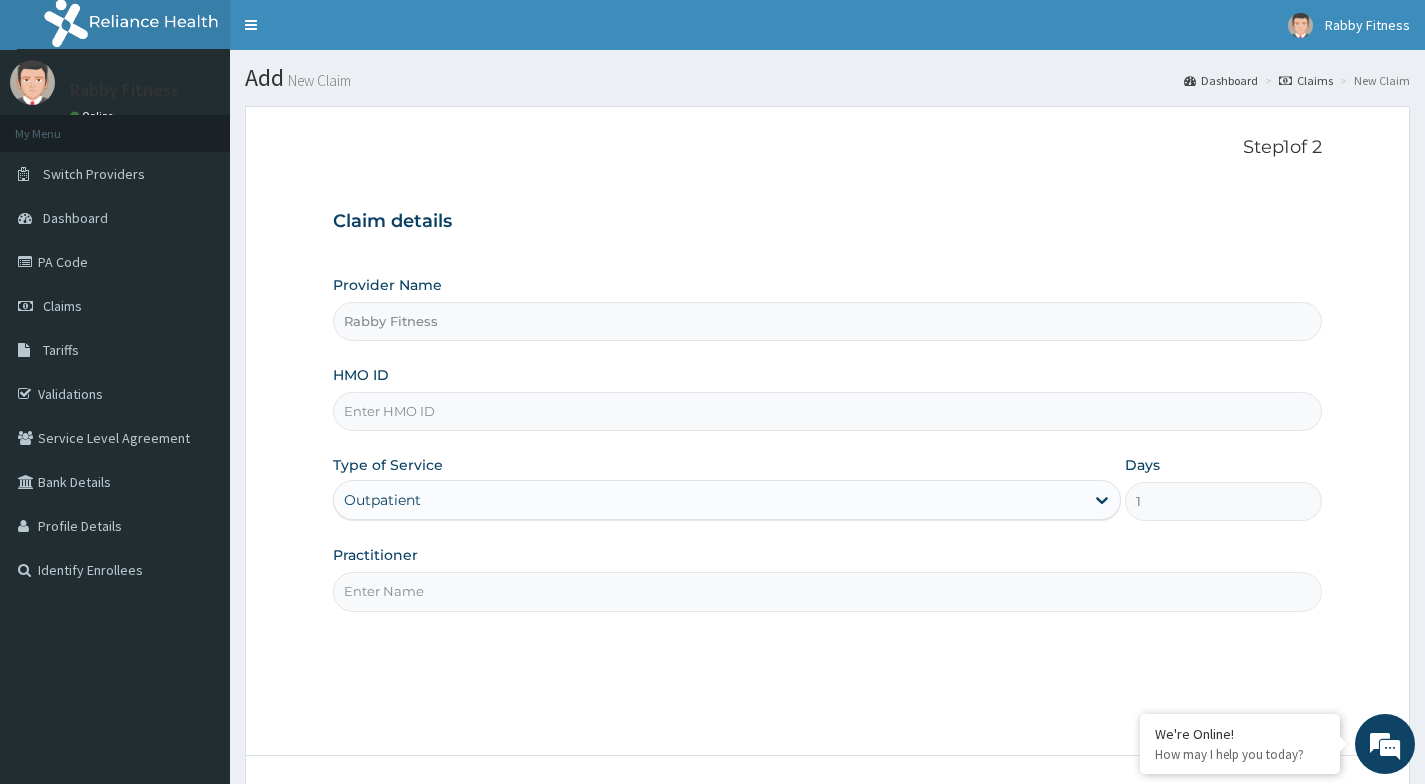 click on "HMO ID" at bounding box center (827, 411) 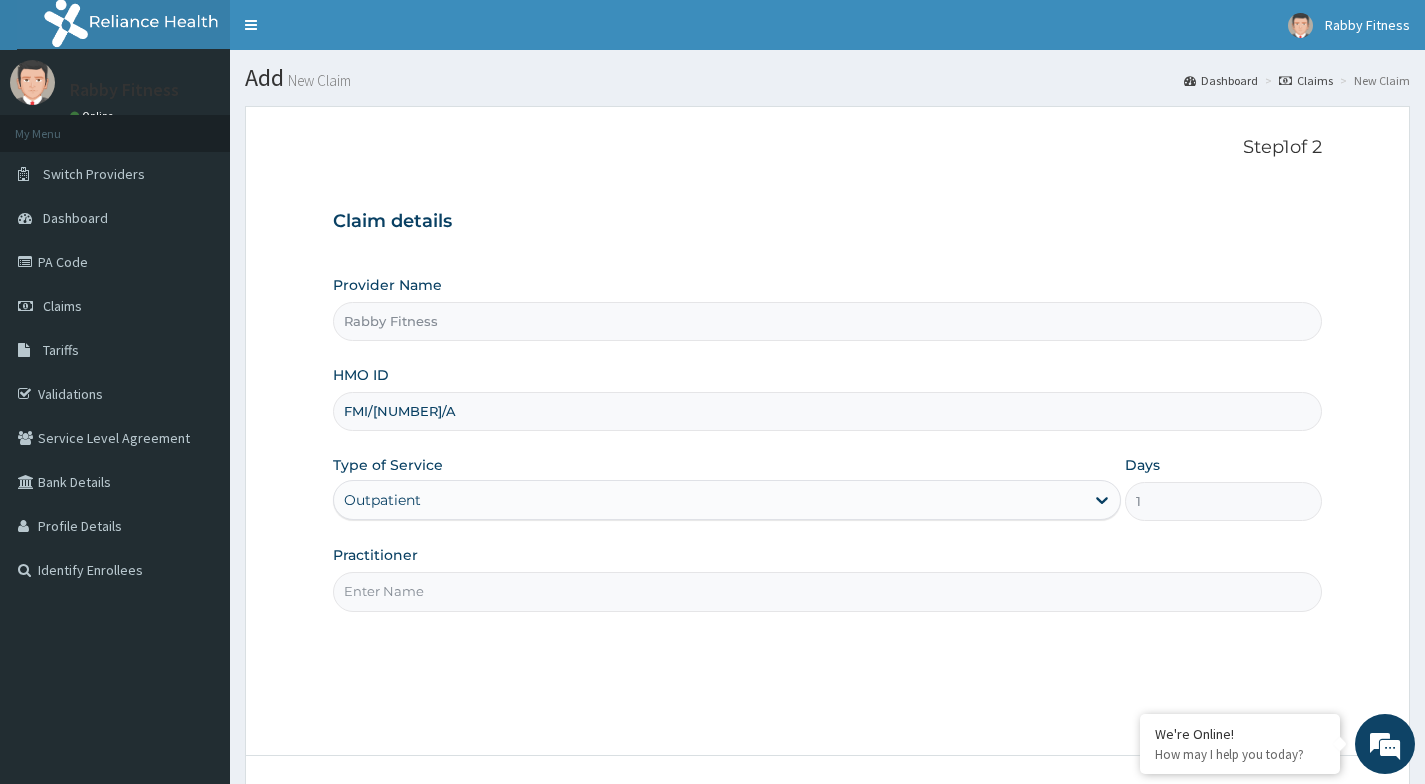 type on "FMI/[NUMBER]/A" 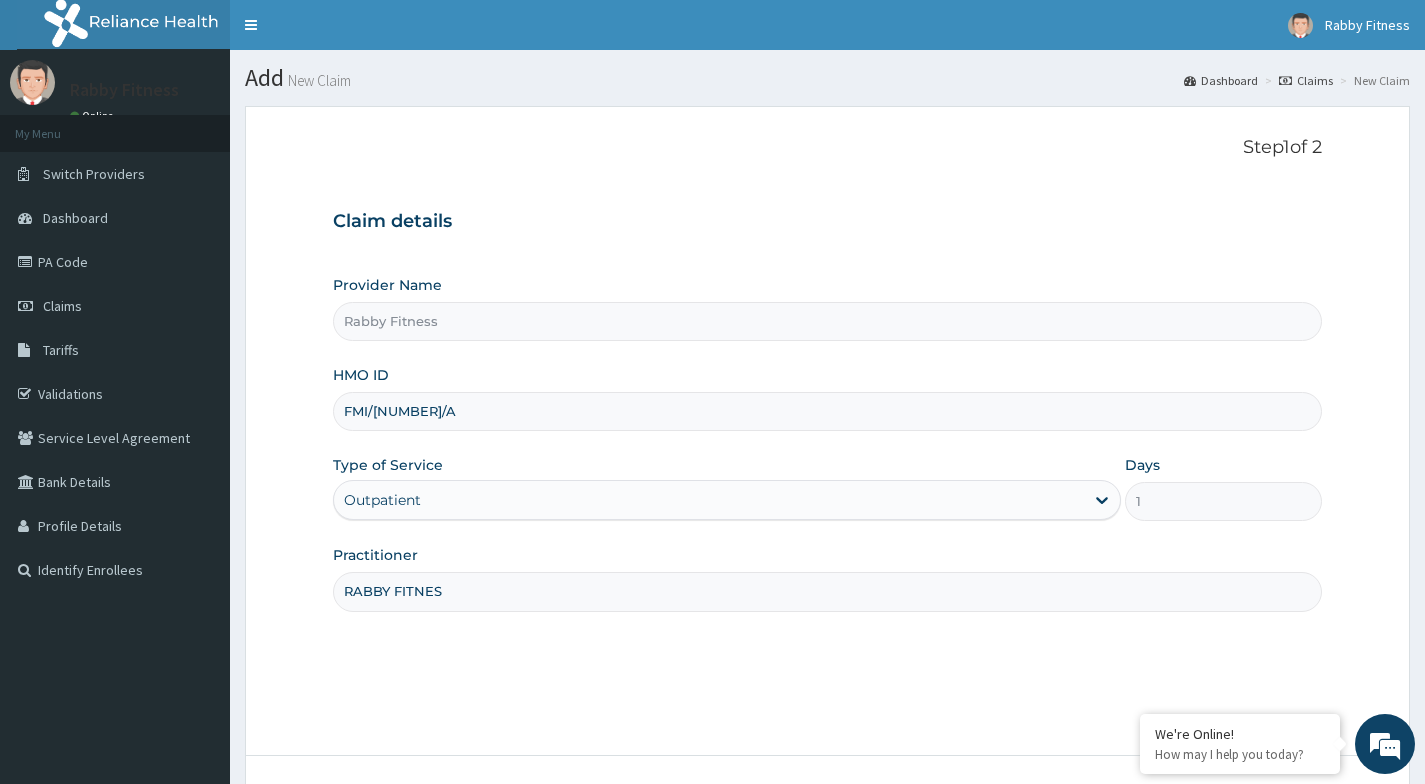 type on "RABBY FITNESS" 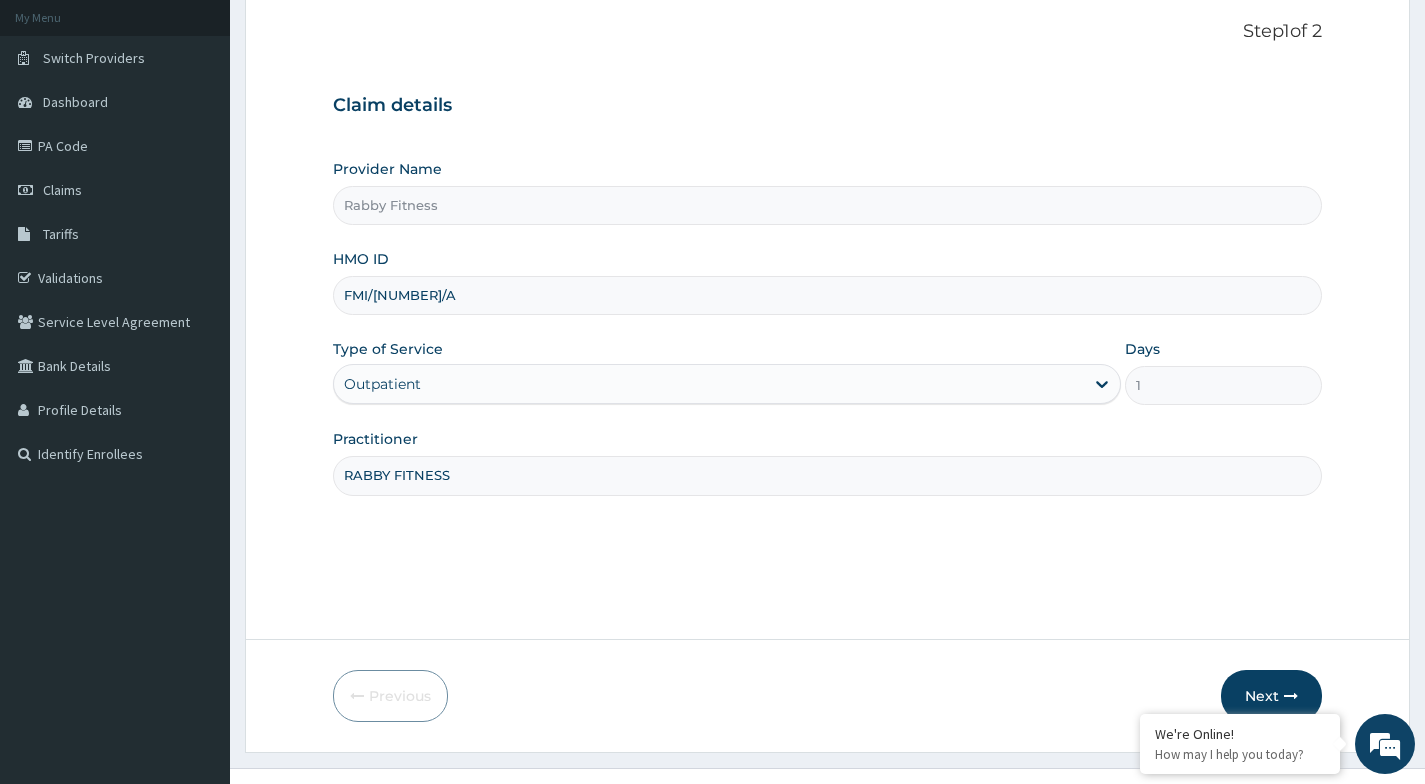 scroll, scrollTop: 151, scrollLeft: 0, axis: vertical 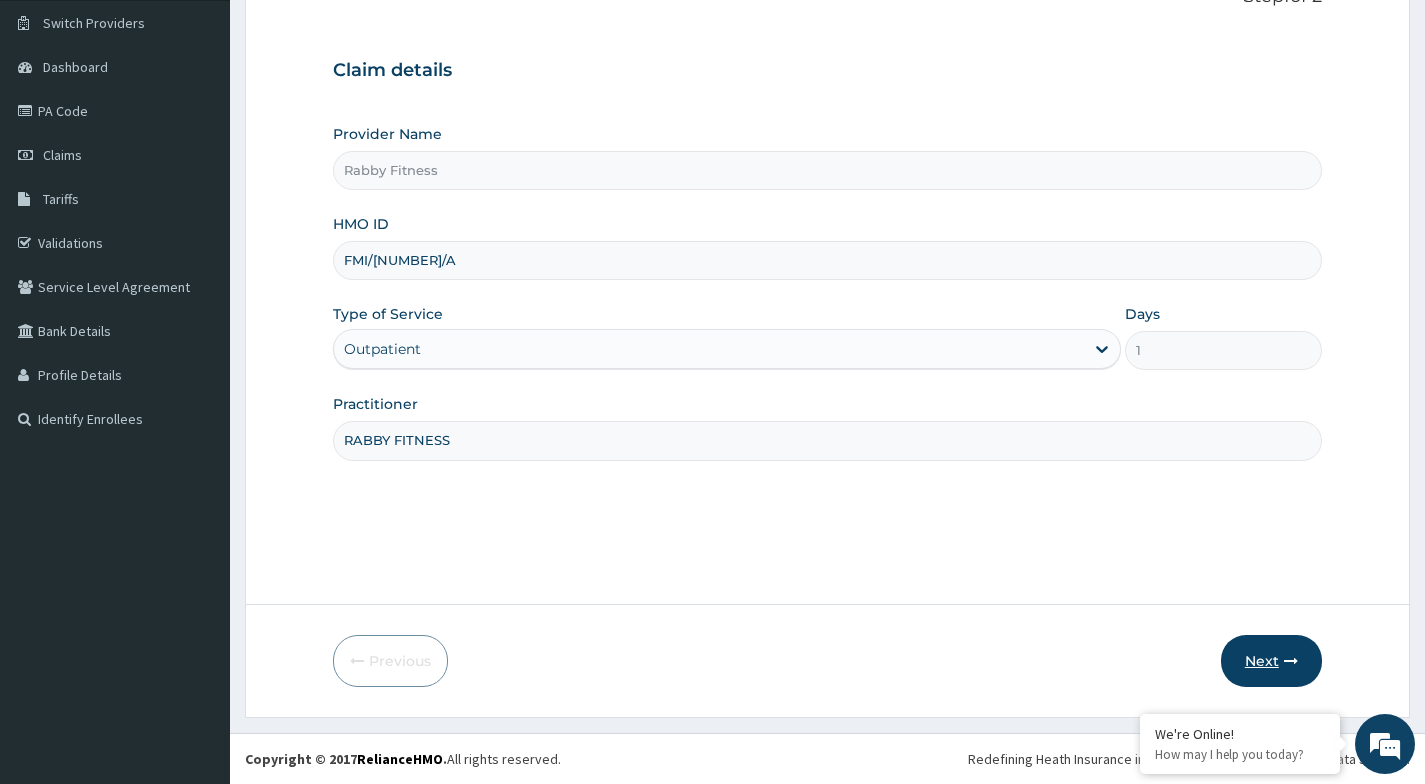 click on "Next" at bounding box center (1271, 661) 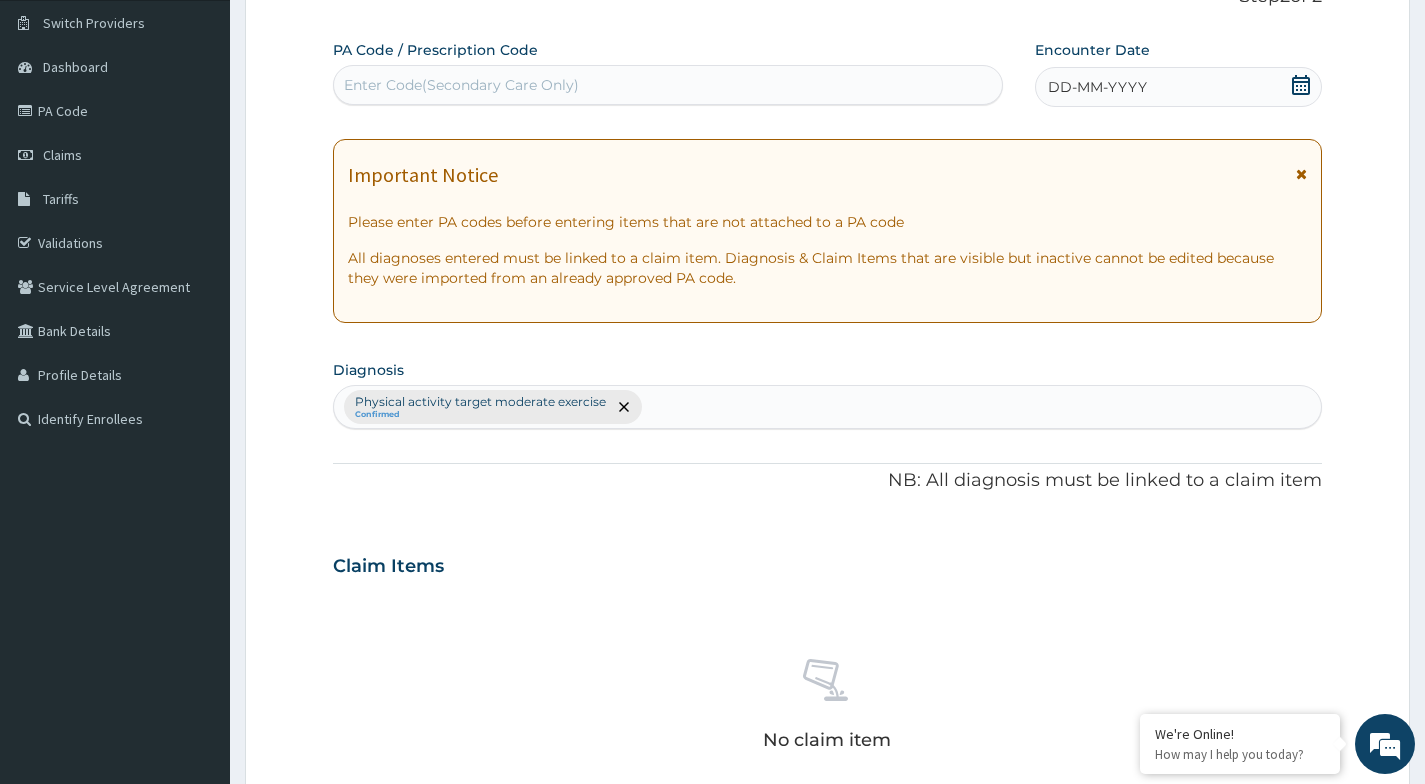 scroll, scrollTop: 0, scrollLeft: 0, axis: both 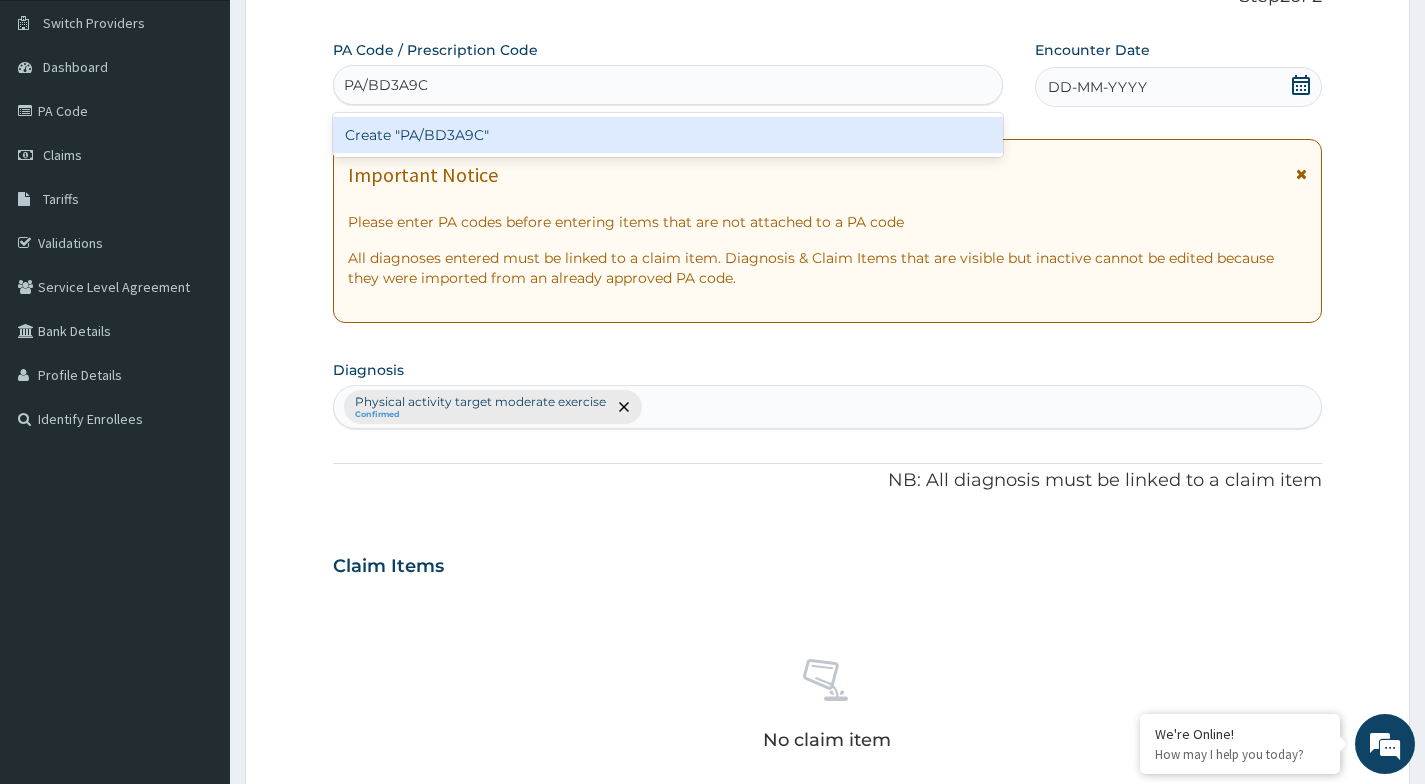 click on "Create "PA/BD3A9C"" at bounding box center [668, 135] 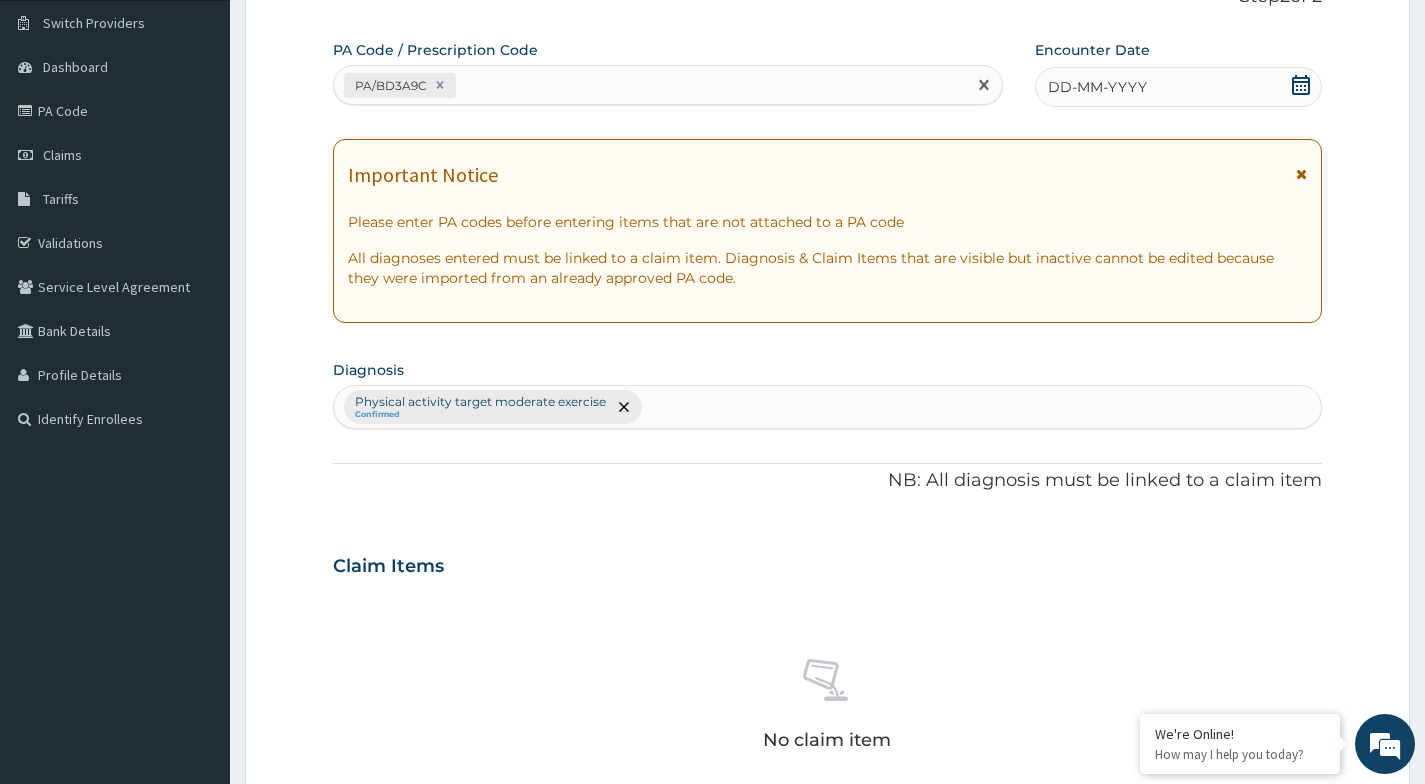 click on "DD-MM-YYYY" at bounding box center (1178, 87) 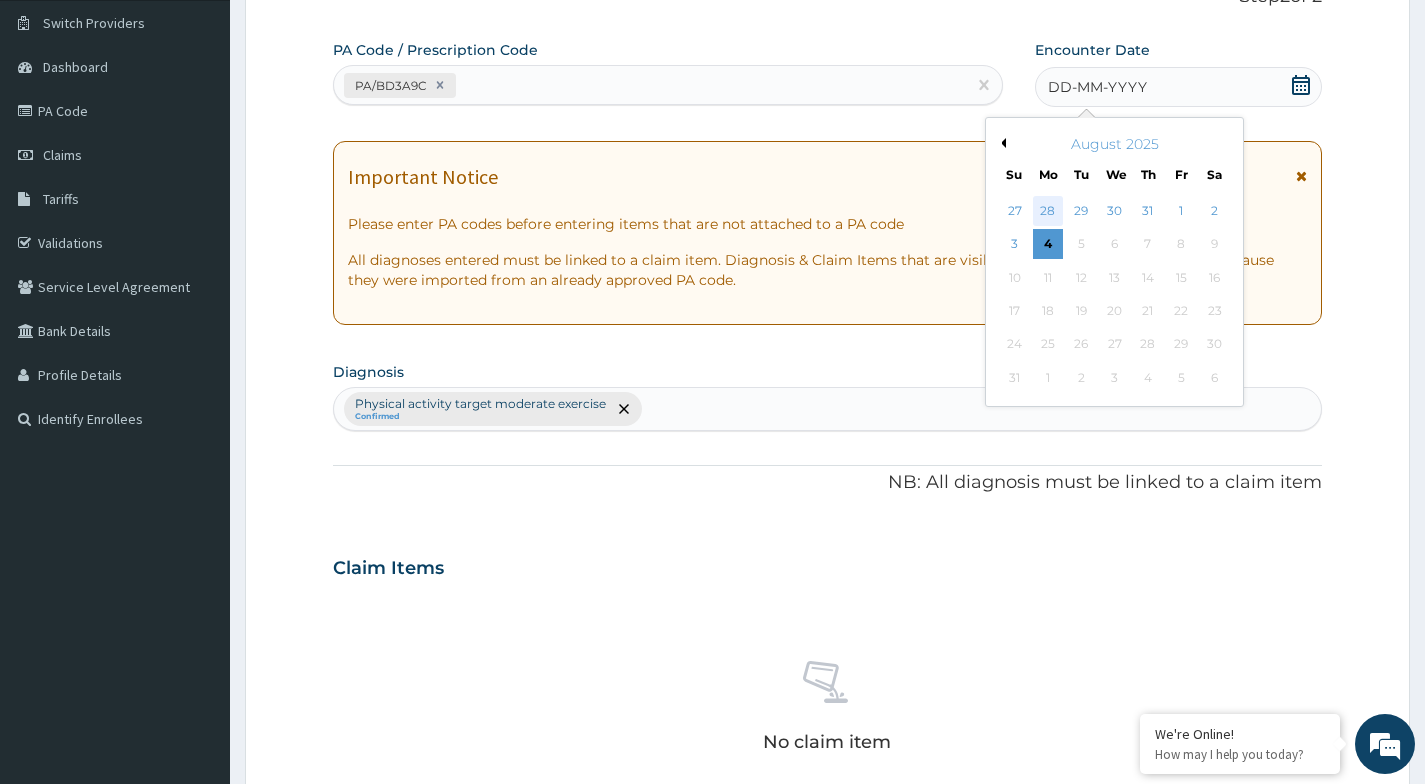 click on "28" at bounding box center [1048, 211] 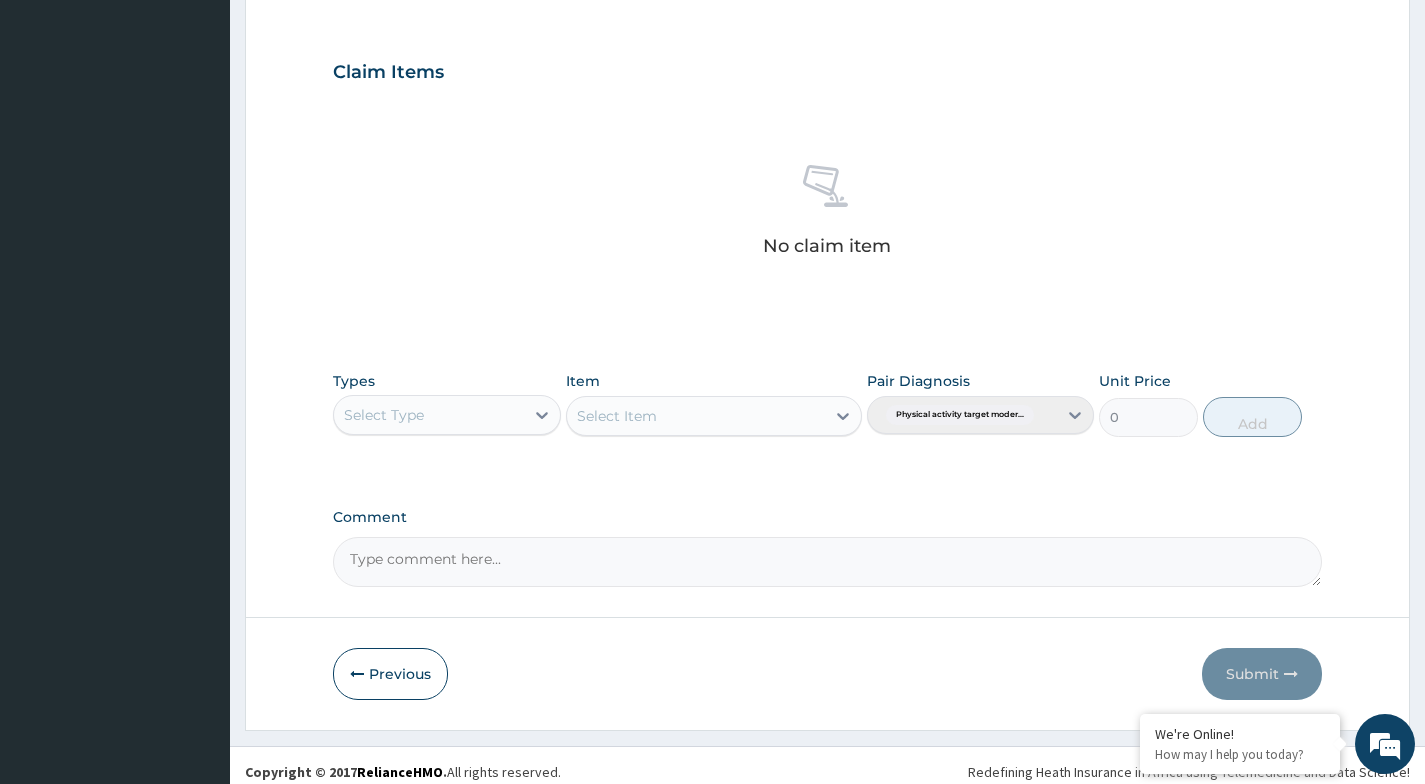scroll, scrollTop: 658, scrollLeft: 0, axis: vertical 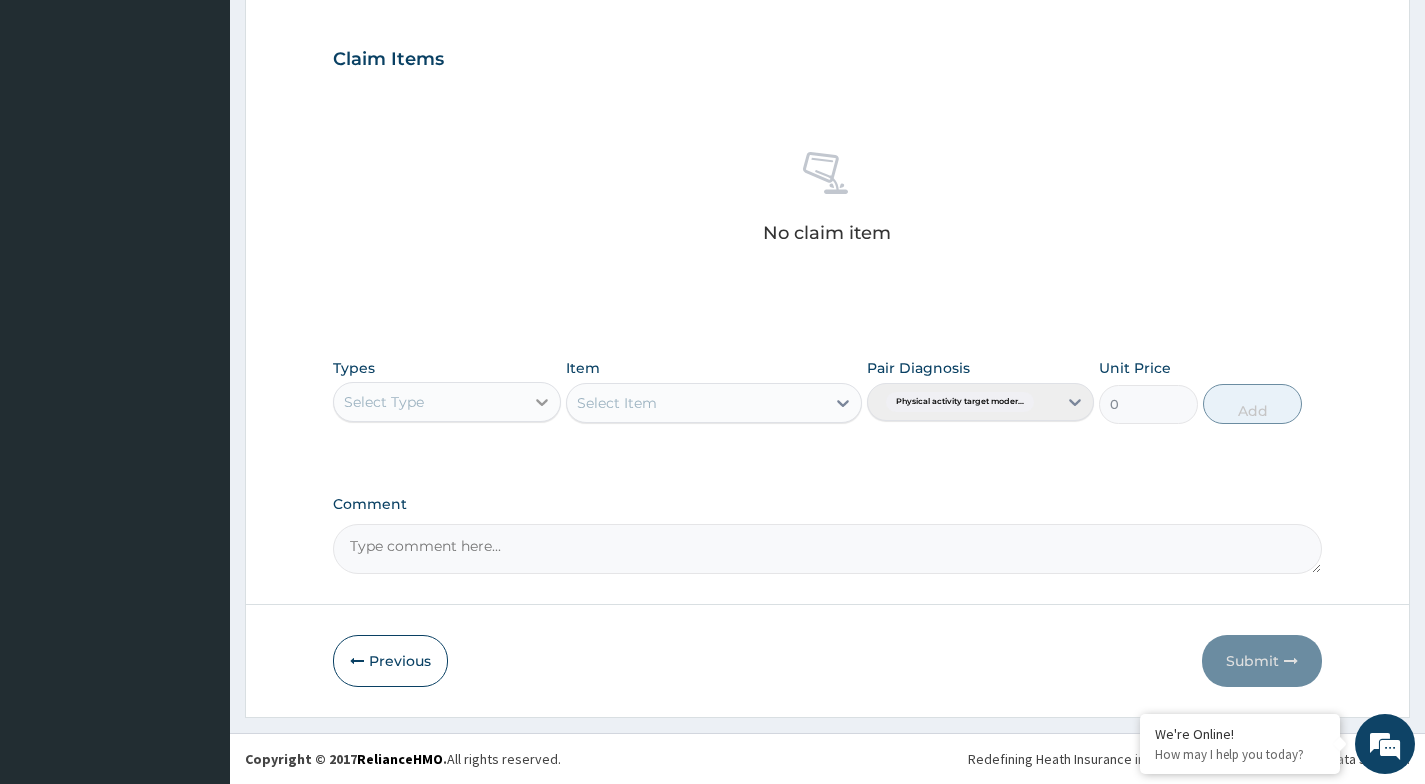 click at bounding box center [542, 402] 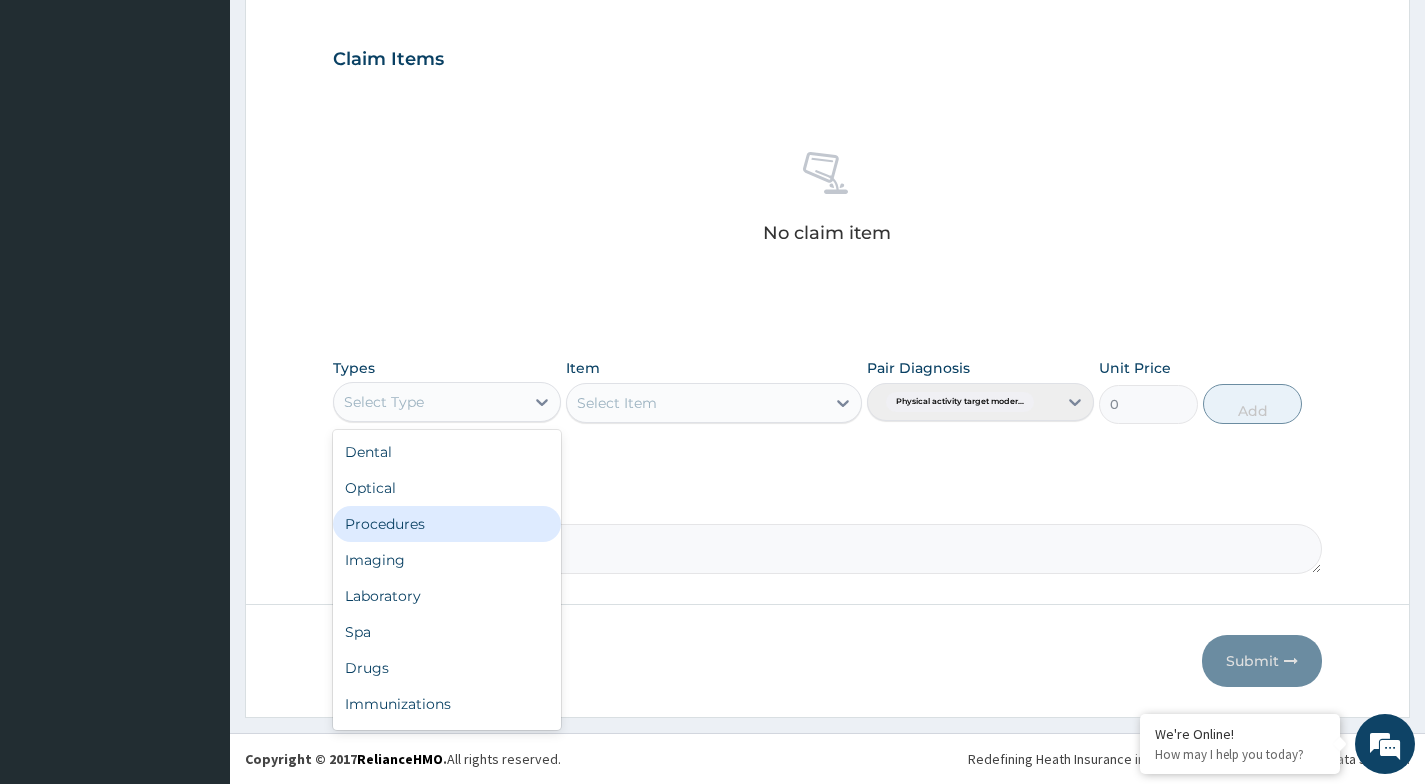 scroll, scrollTop: 68, scrollLeft: 0, axis: vertical 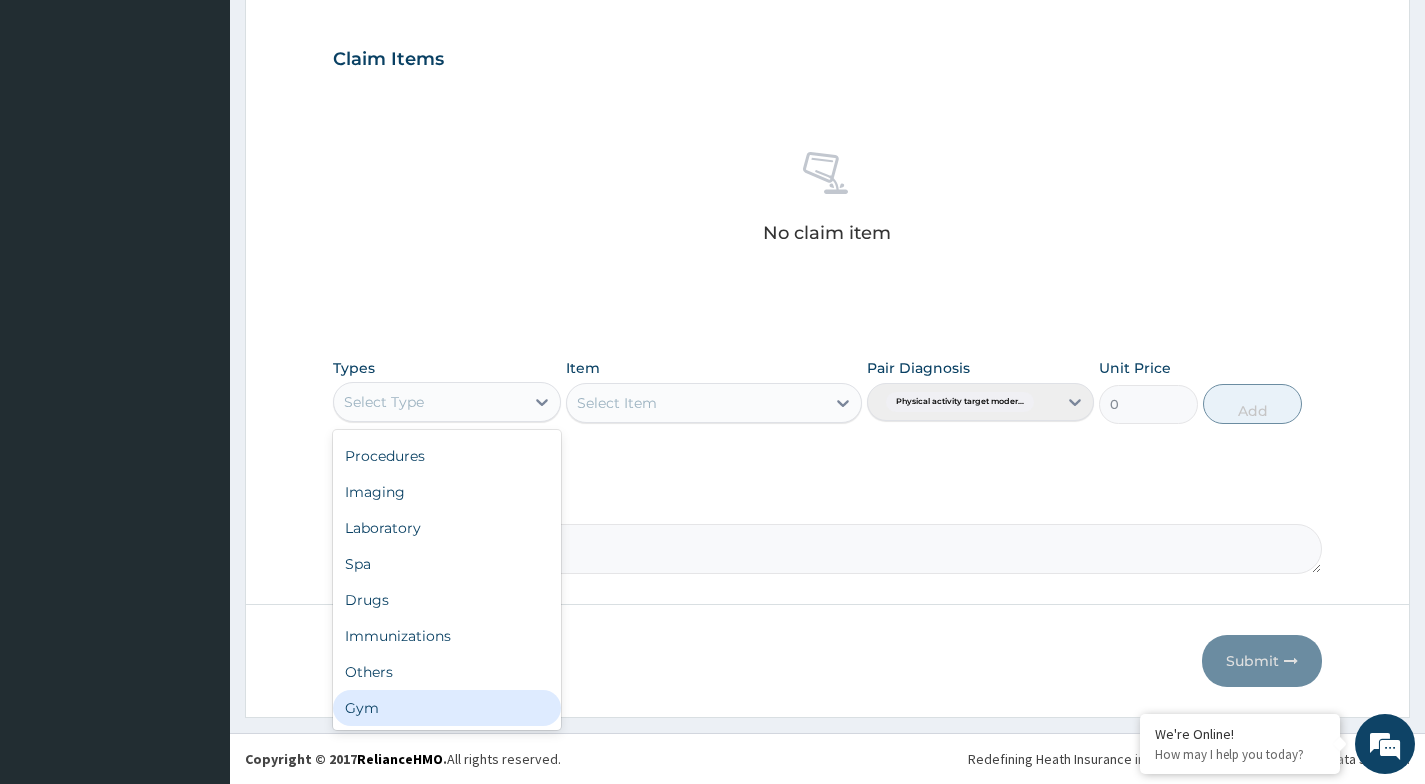 click on "Gym" at bounding box center [446, 708] 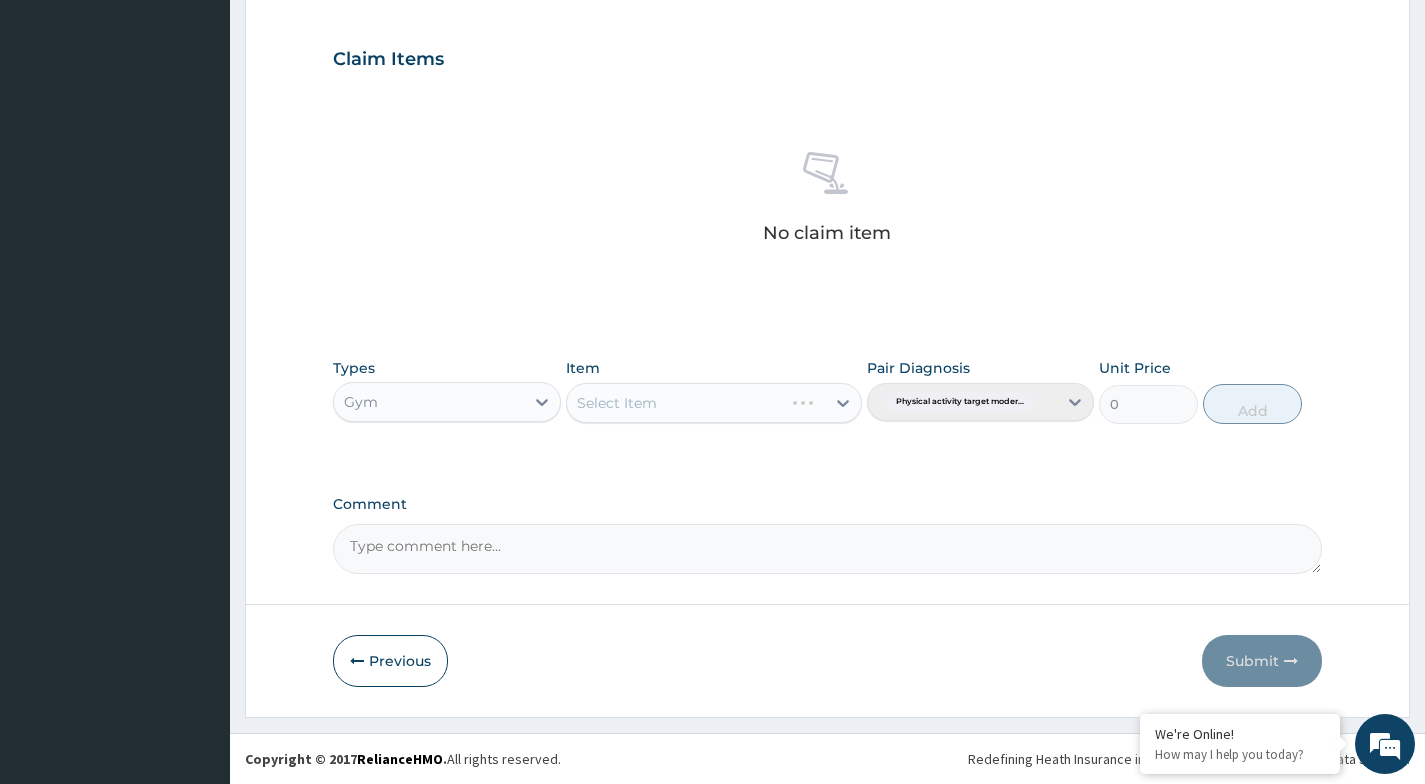 click on "Select Item" at bounding box center [714, 403] 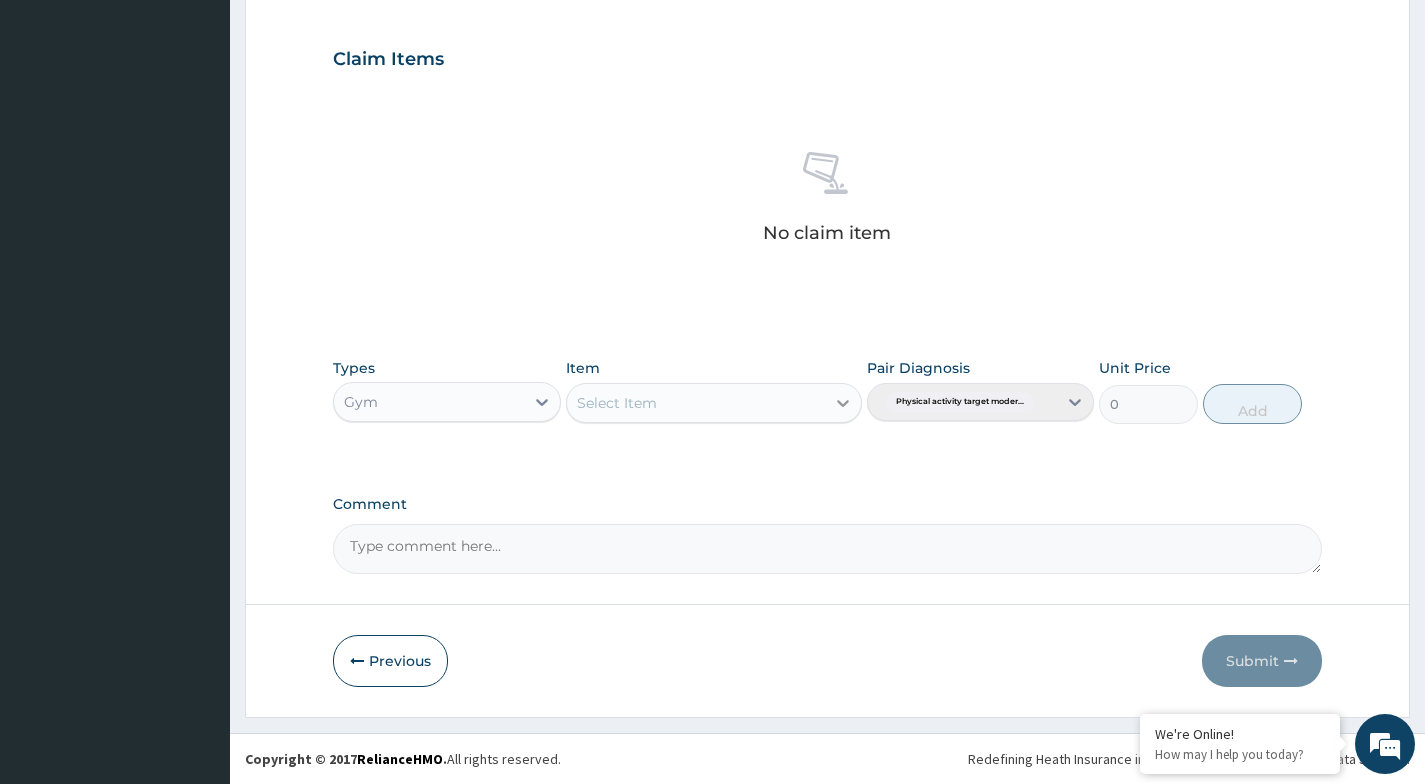 click 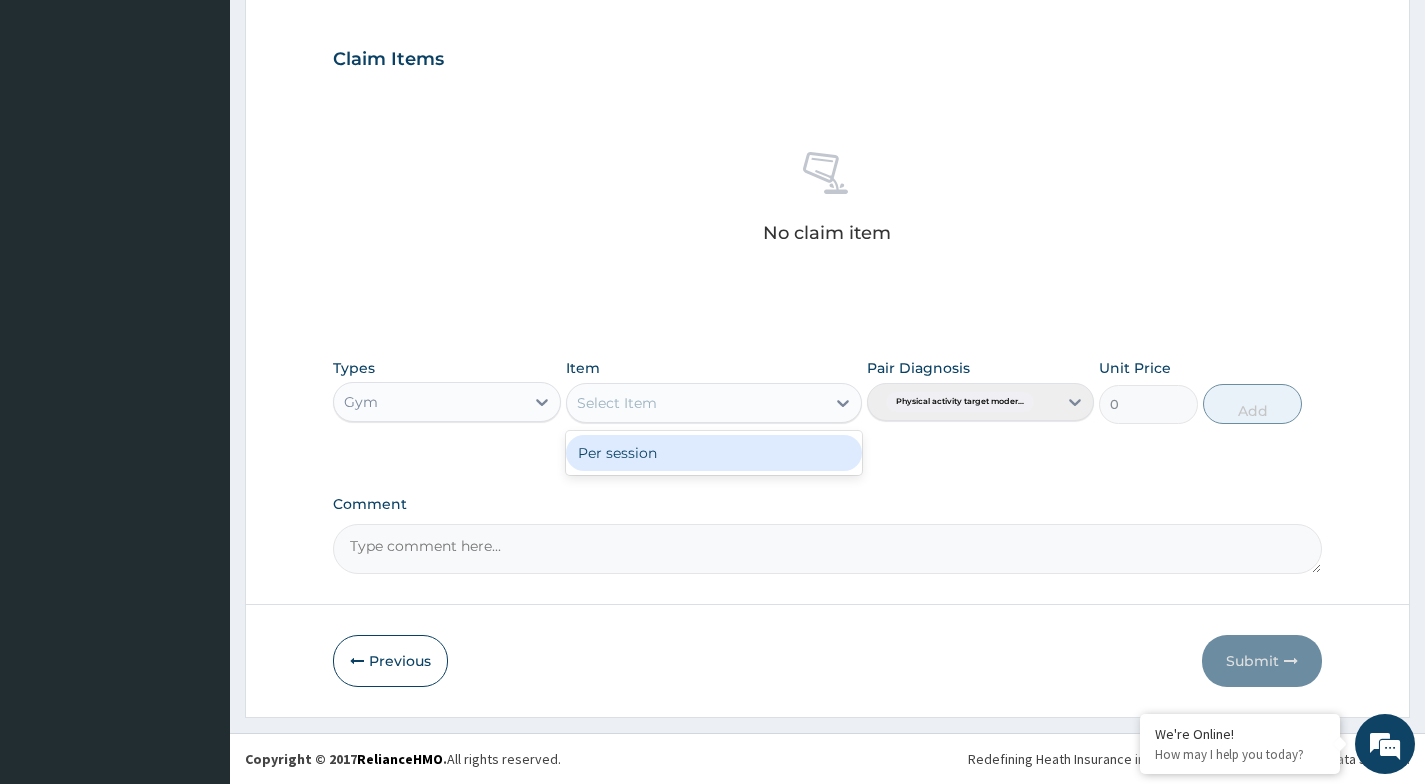 click on "Per session" at bounding box center [714, 453] 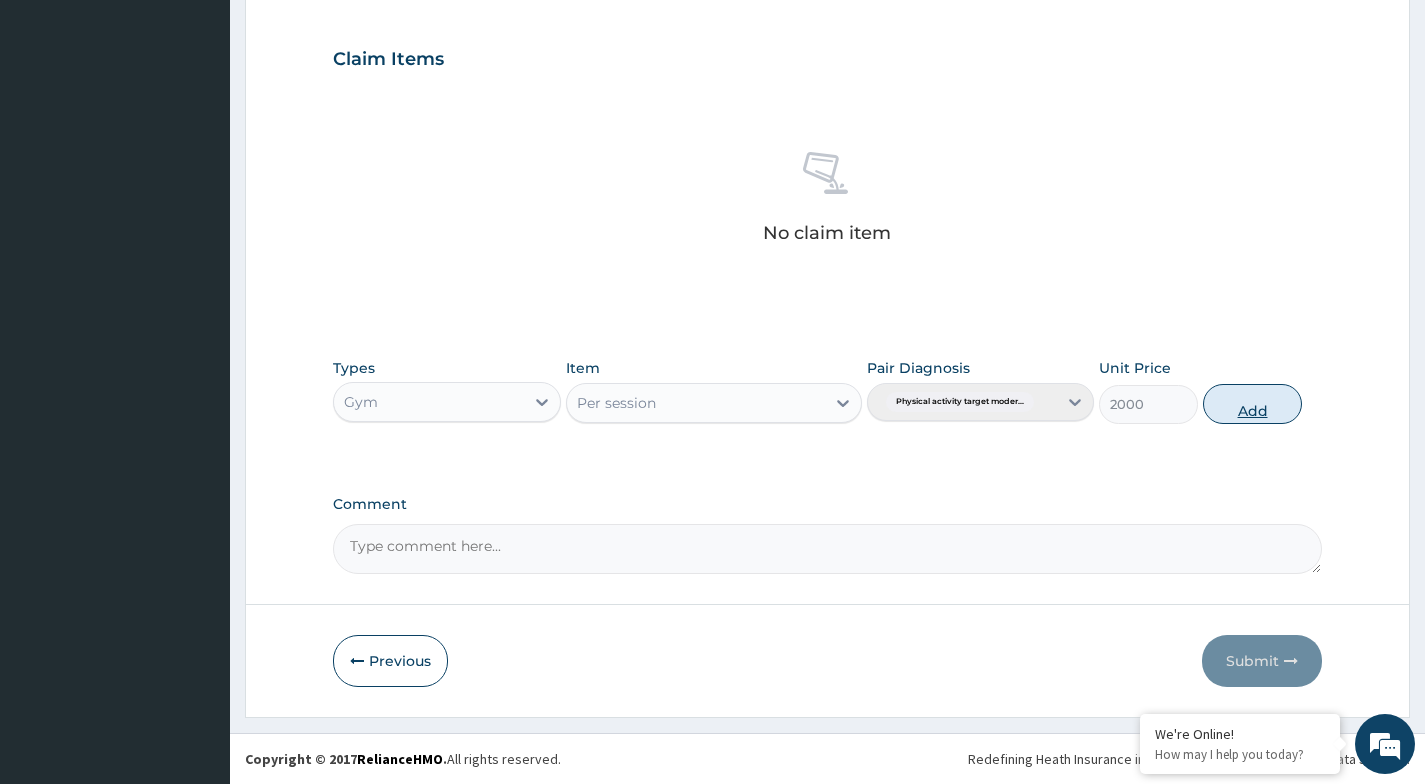 click on "Add" at bounding box center (1252, 404) 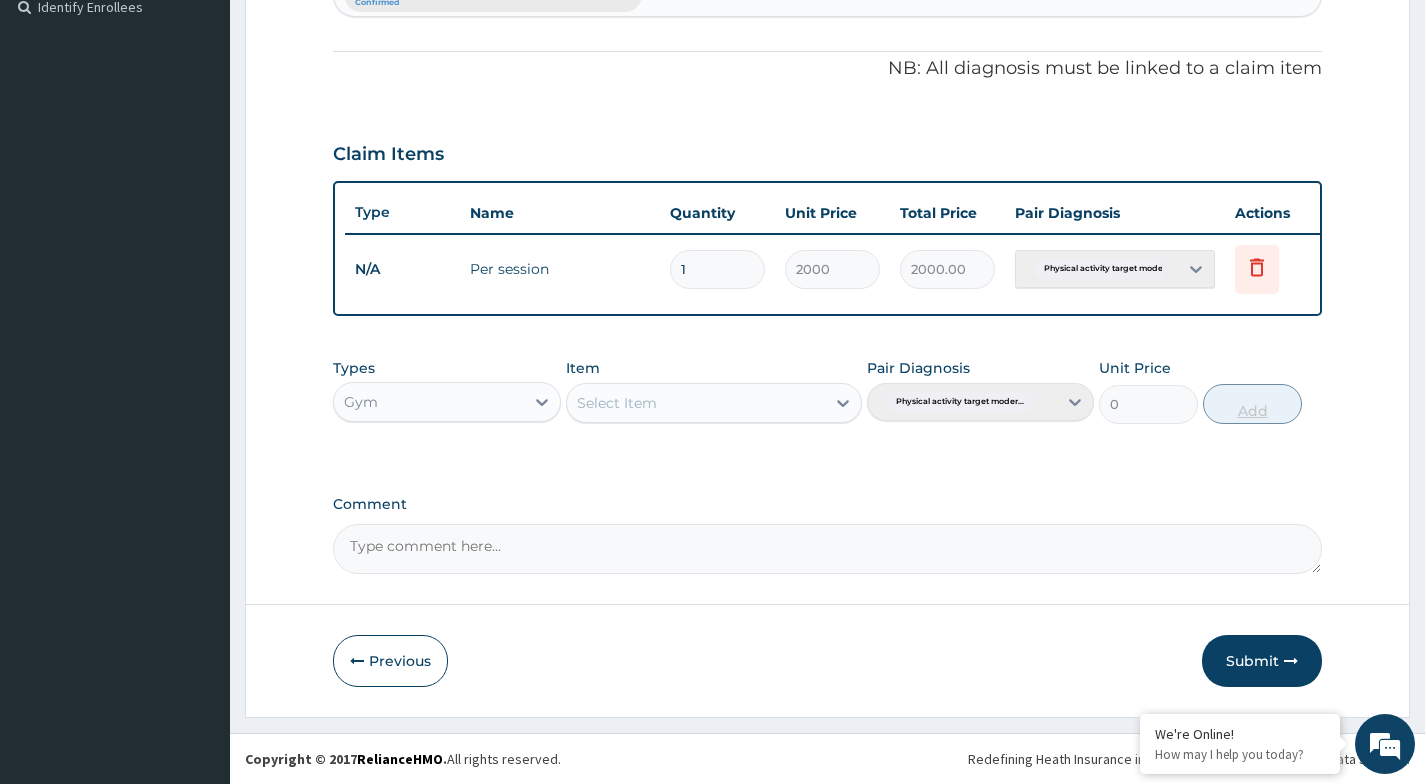 scroll, scrollTop: 563, scrollLeft: 0, axis: vertical 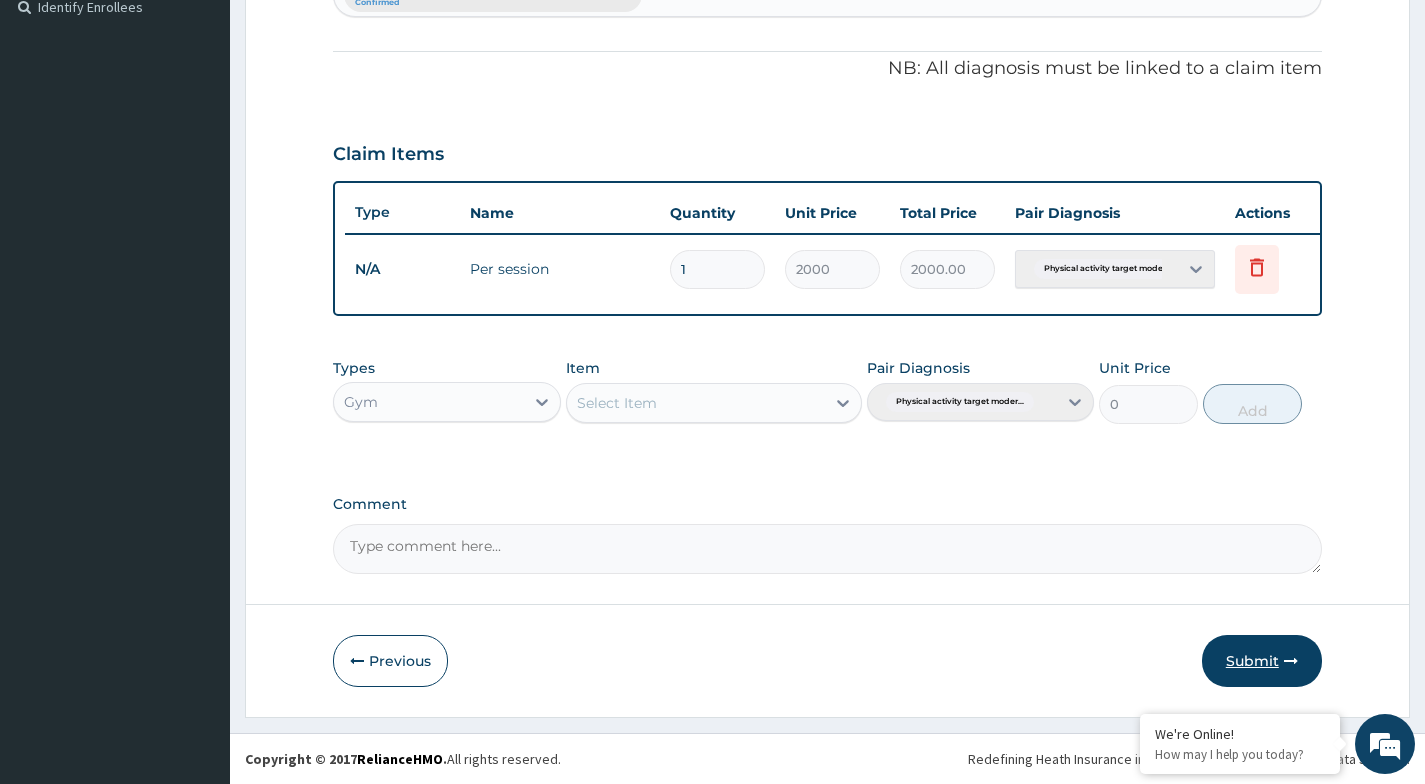 click on "Submit" at bounding box center [1262, 661] 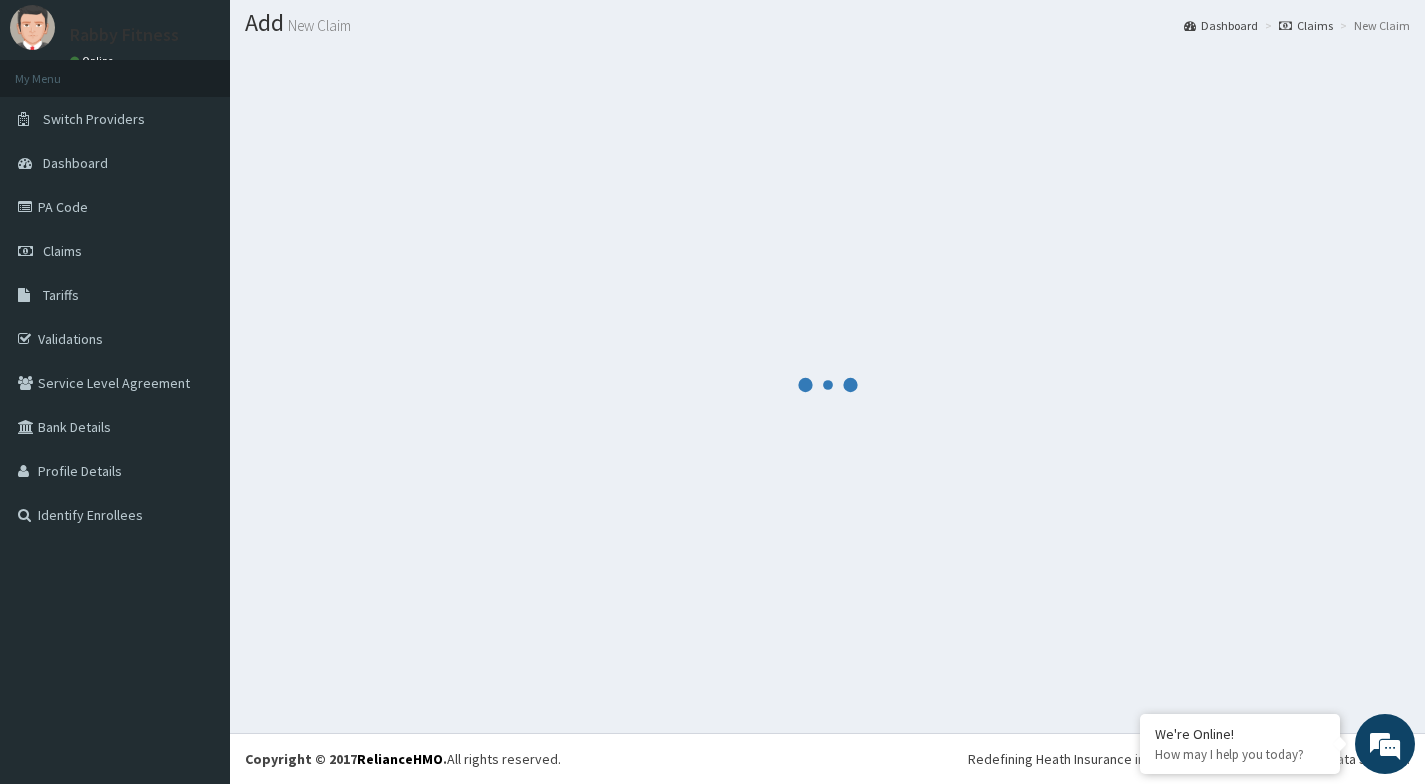 scroll, scrollTop: 563, scrollLeft: 0, axis: vertical 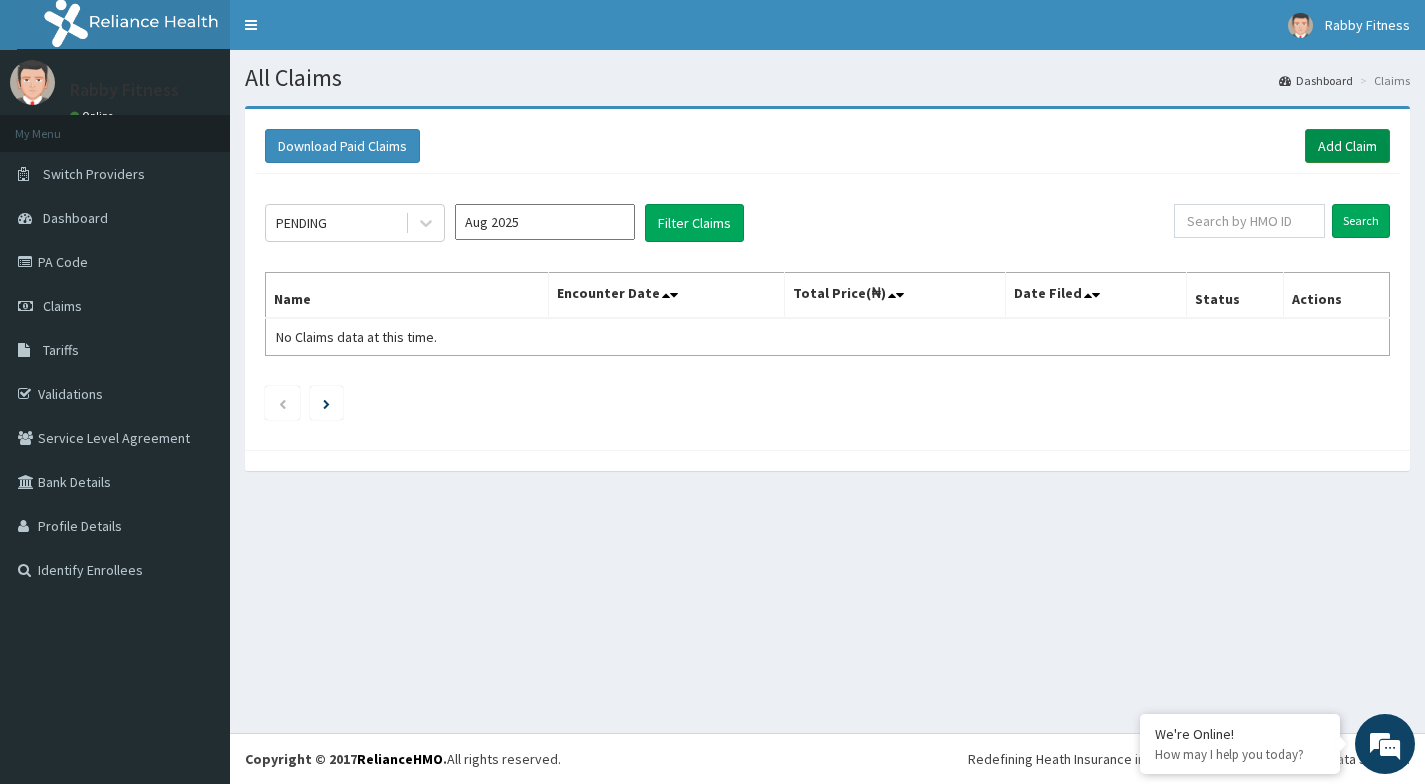 click on "Add Claim" at bounding box center [1347, 146] 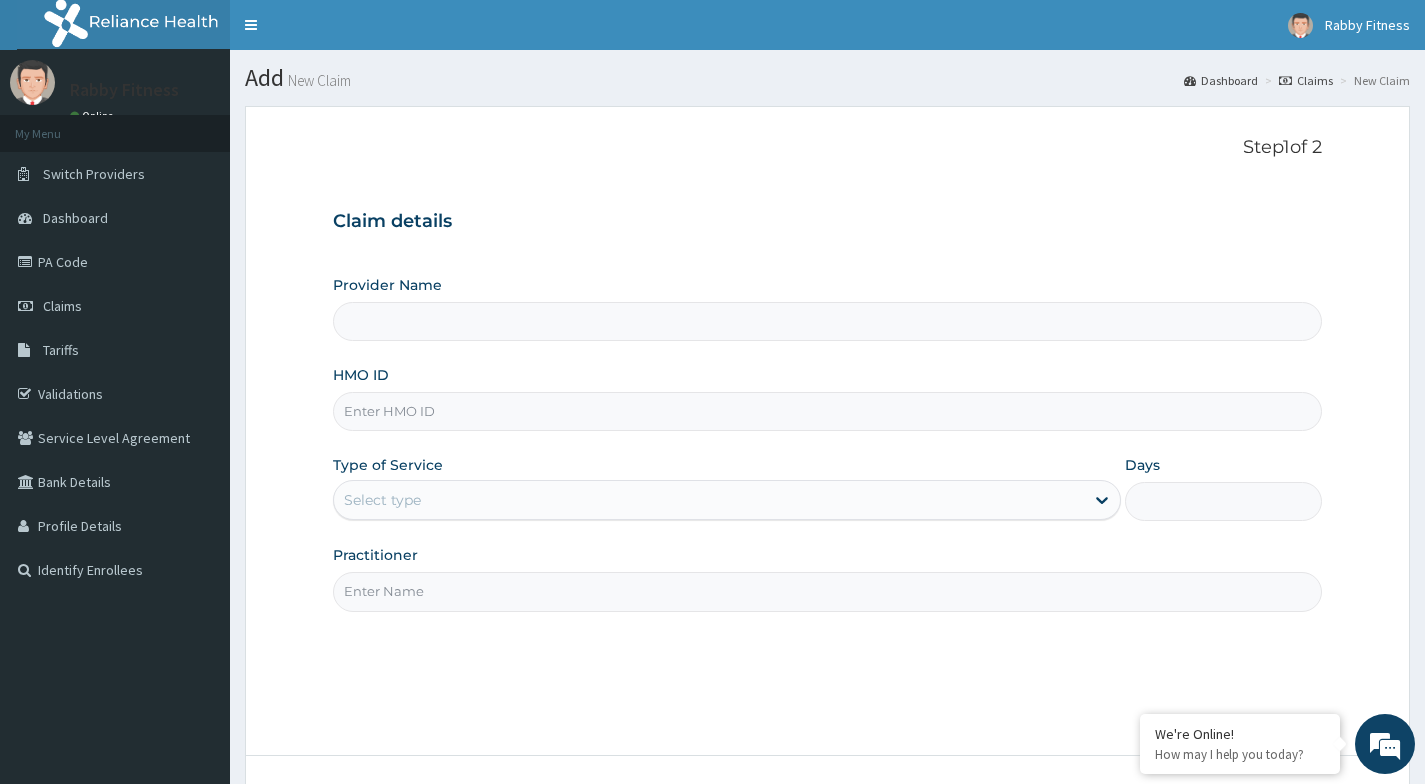scroll, scrollTop: 0, scrollLeft: 0, axis: both 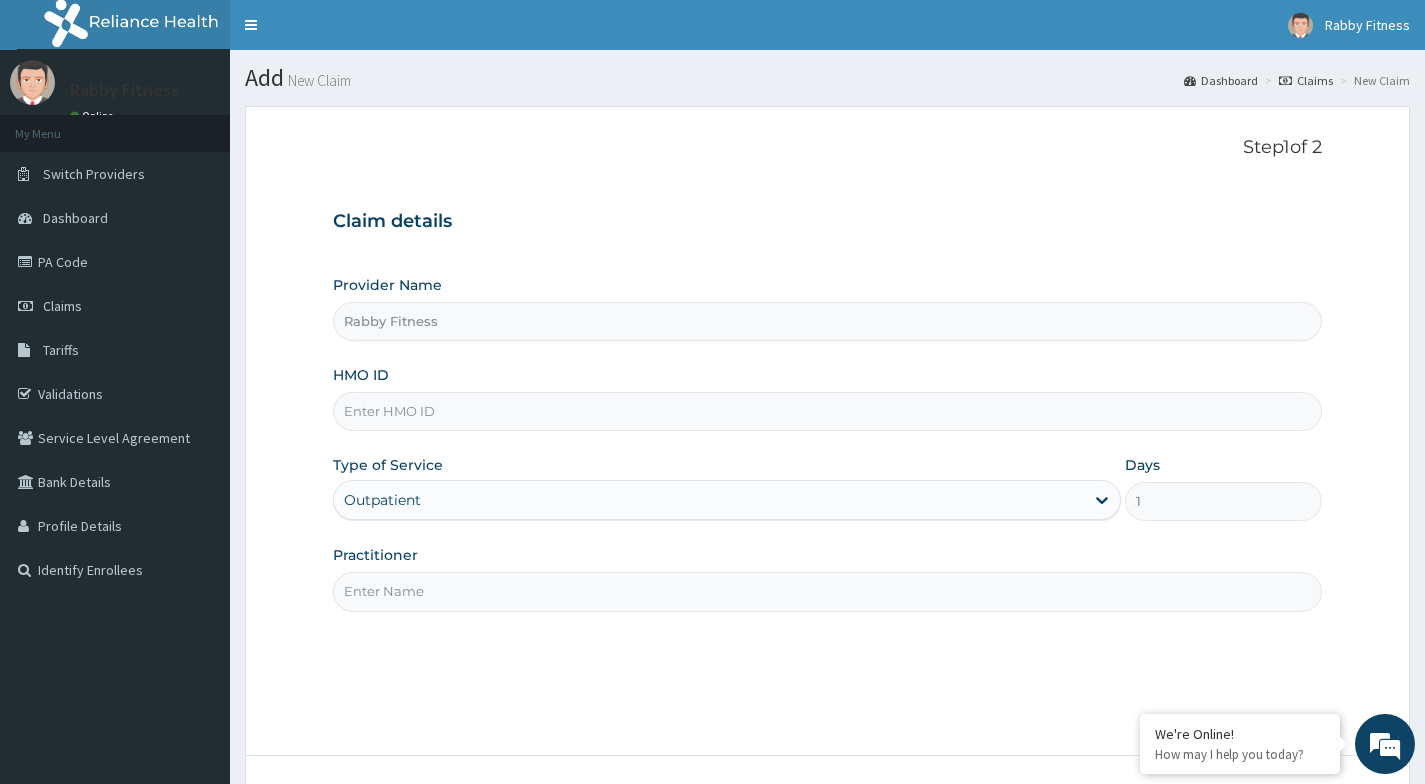 click on "HMO ID" at bounding box center [827, 411] 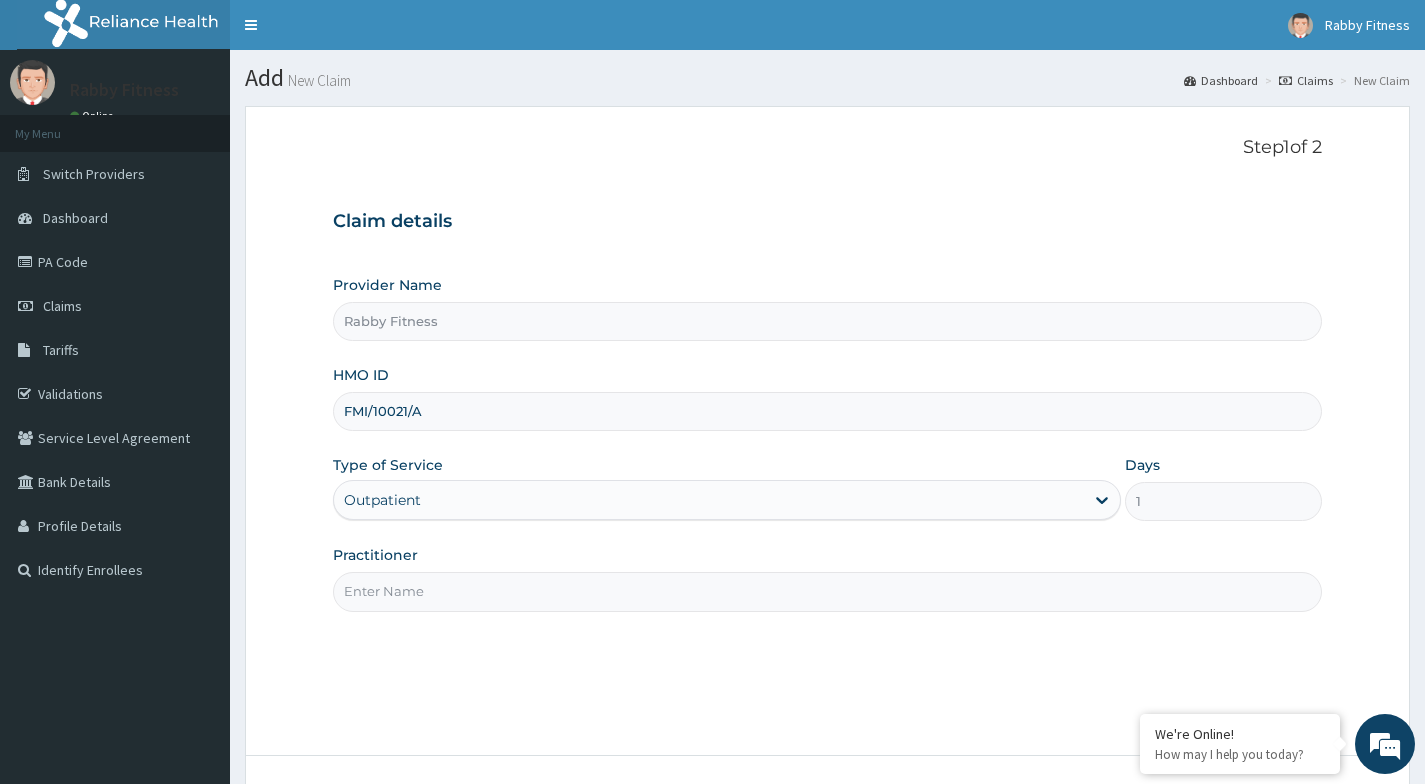type on "FMI/10021/A" 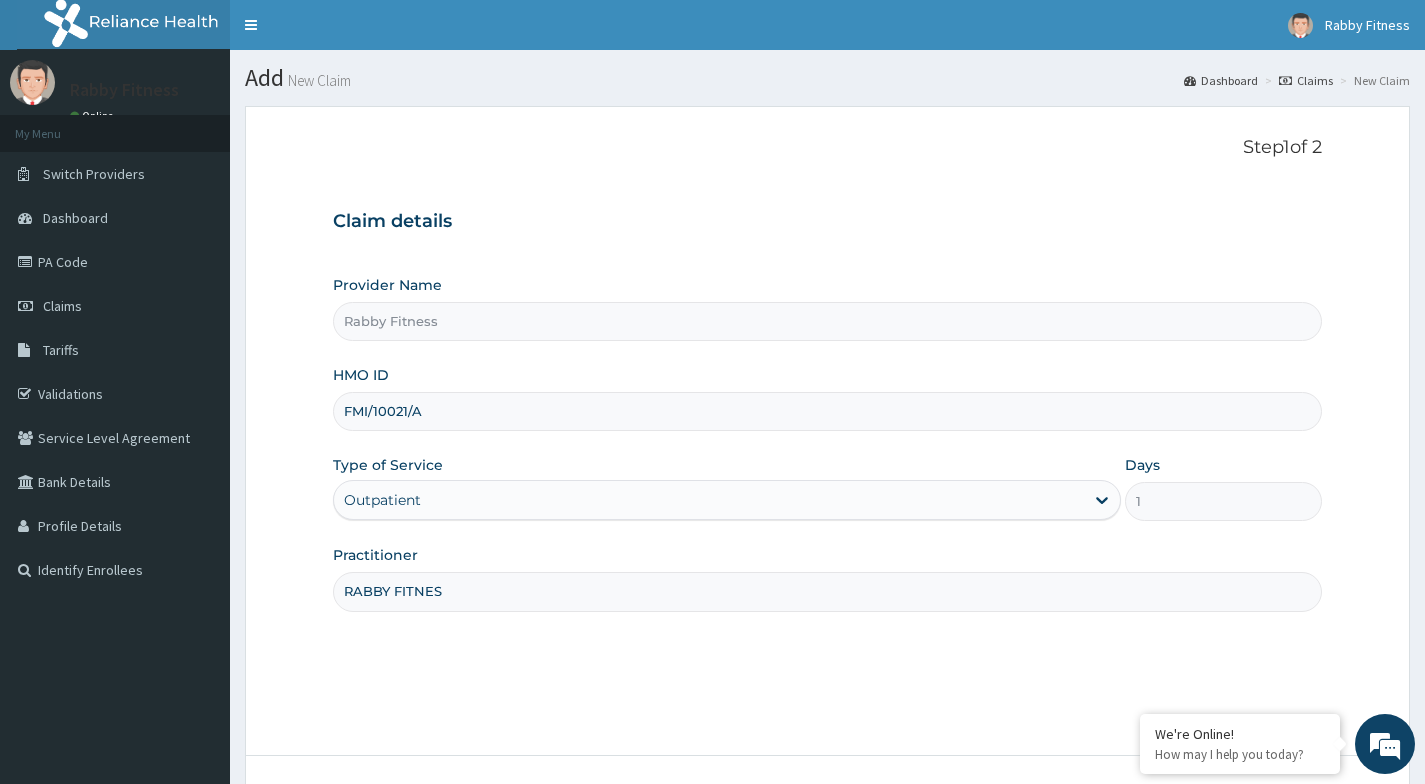 type on "RABBY FITNESS" 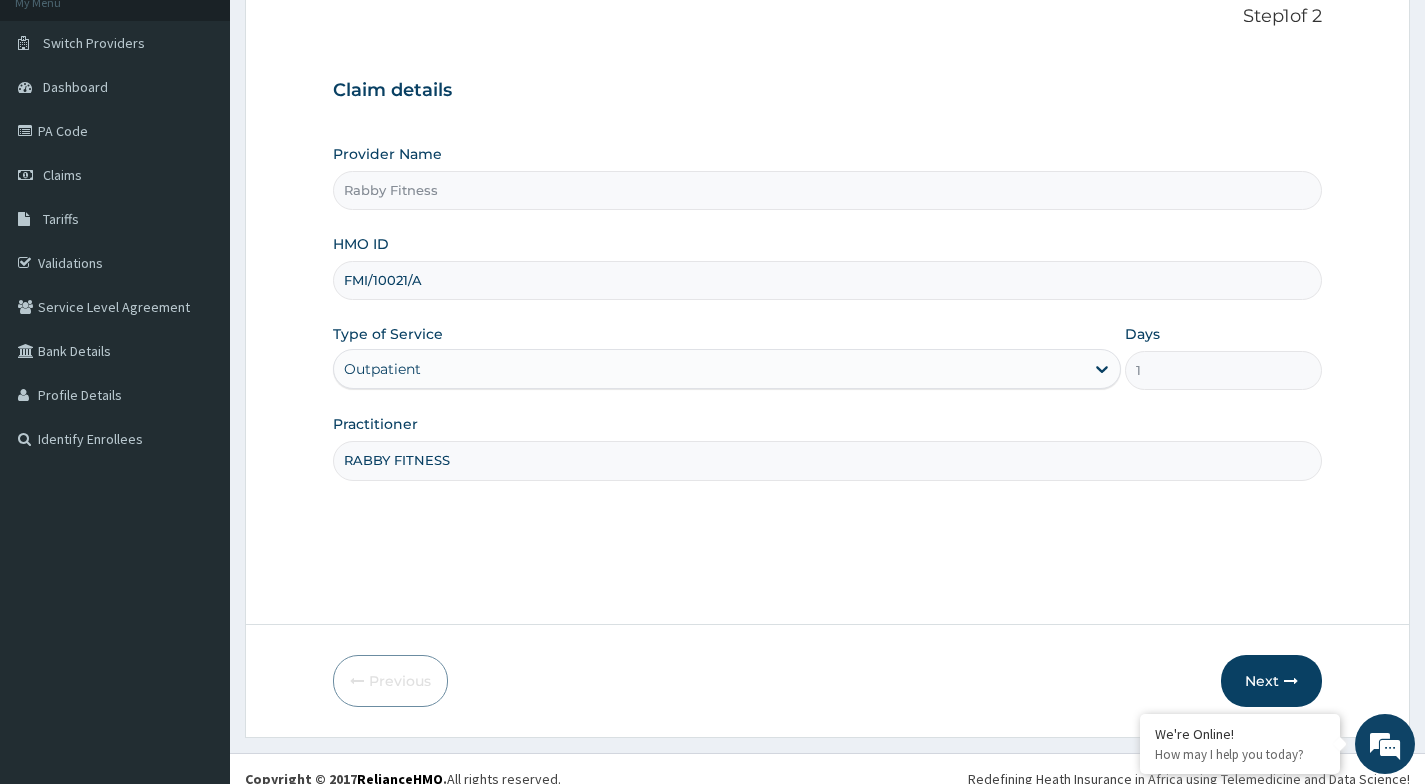 scroll, scrollTop: 151, scrollLeft: 0, axis: vertical 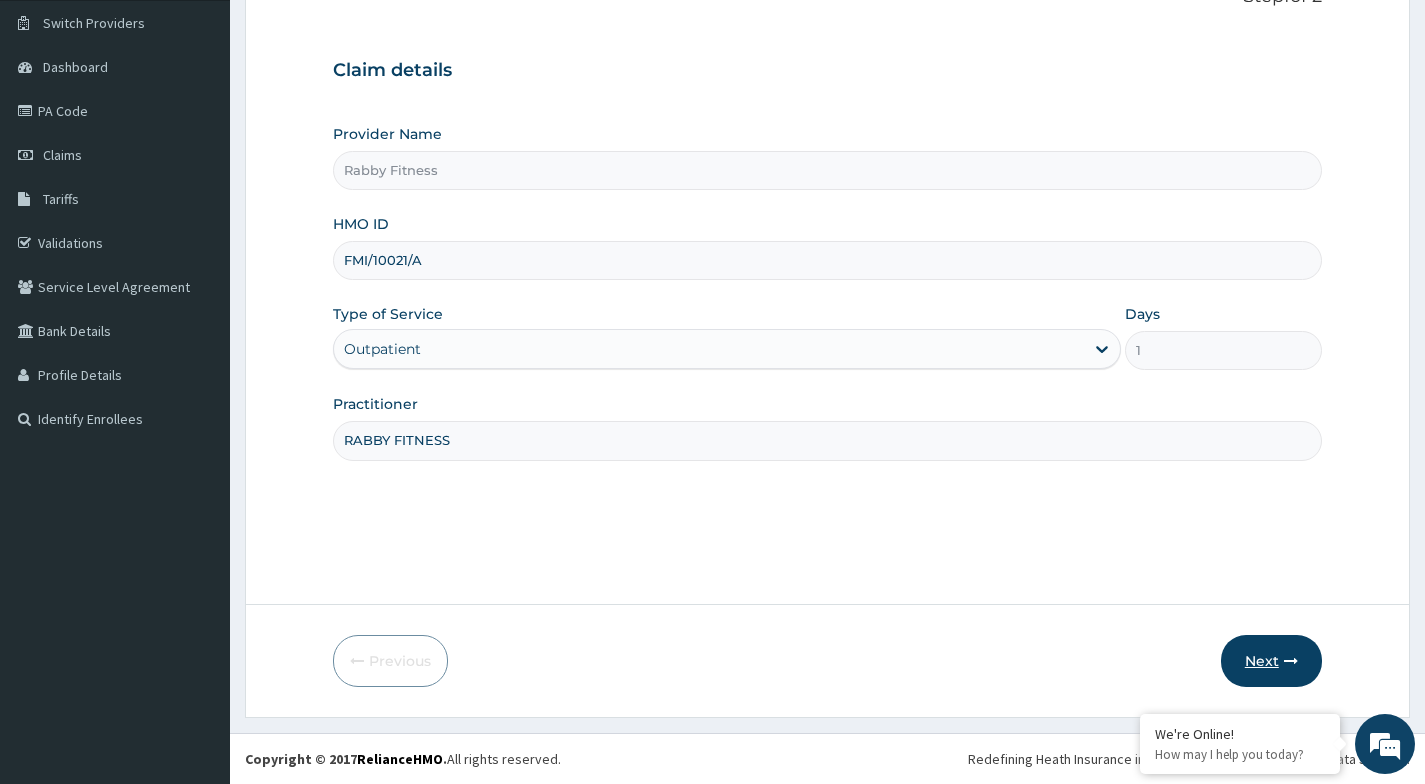 click on "Next" at bounding box center [1271, 661] 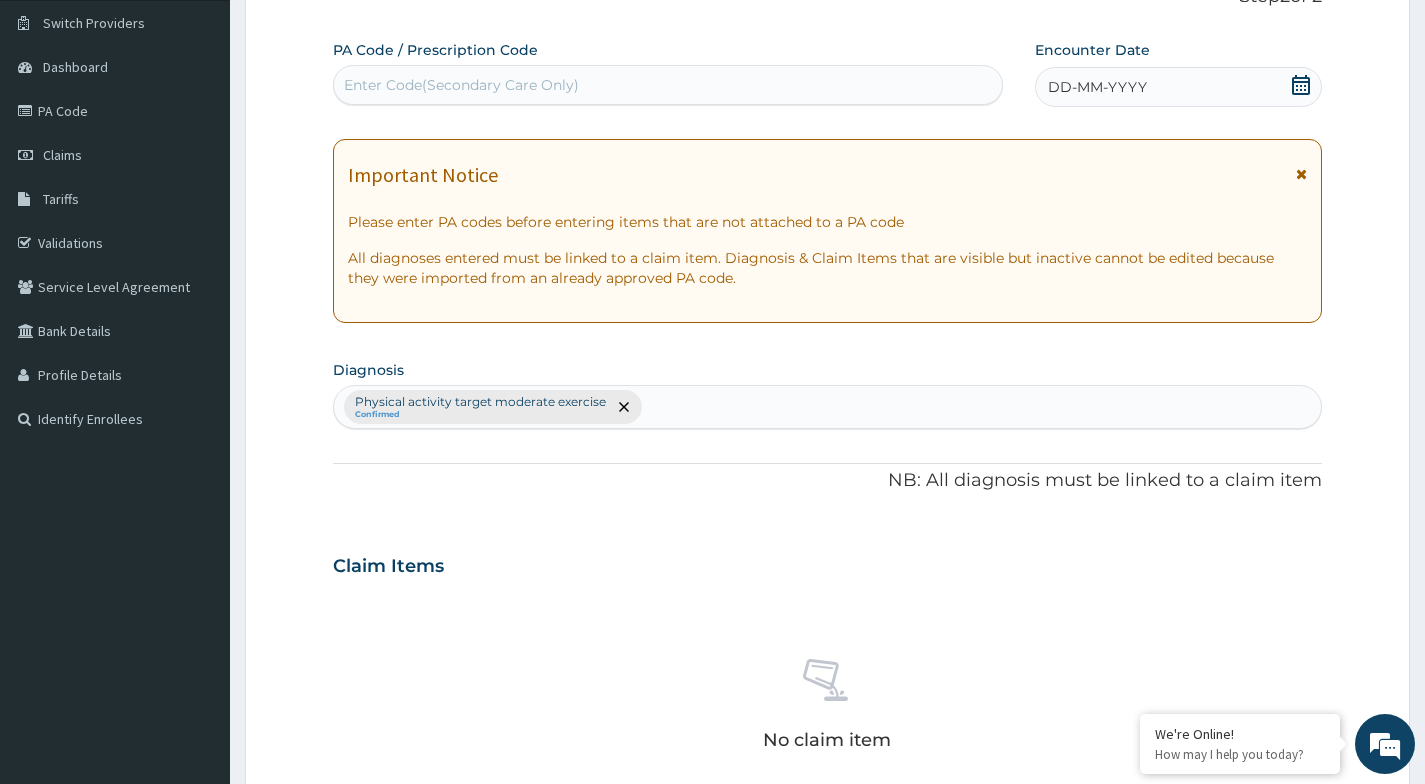 scroll, scrollTop: 0, scrollLeft: 0, axis: both 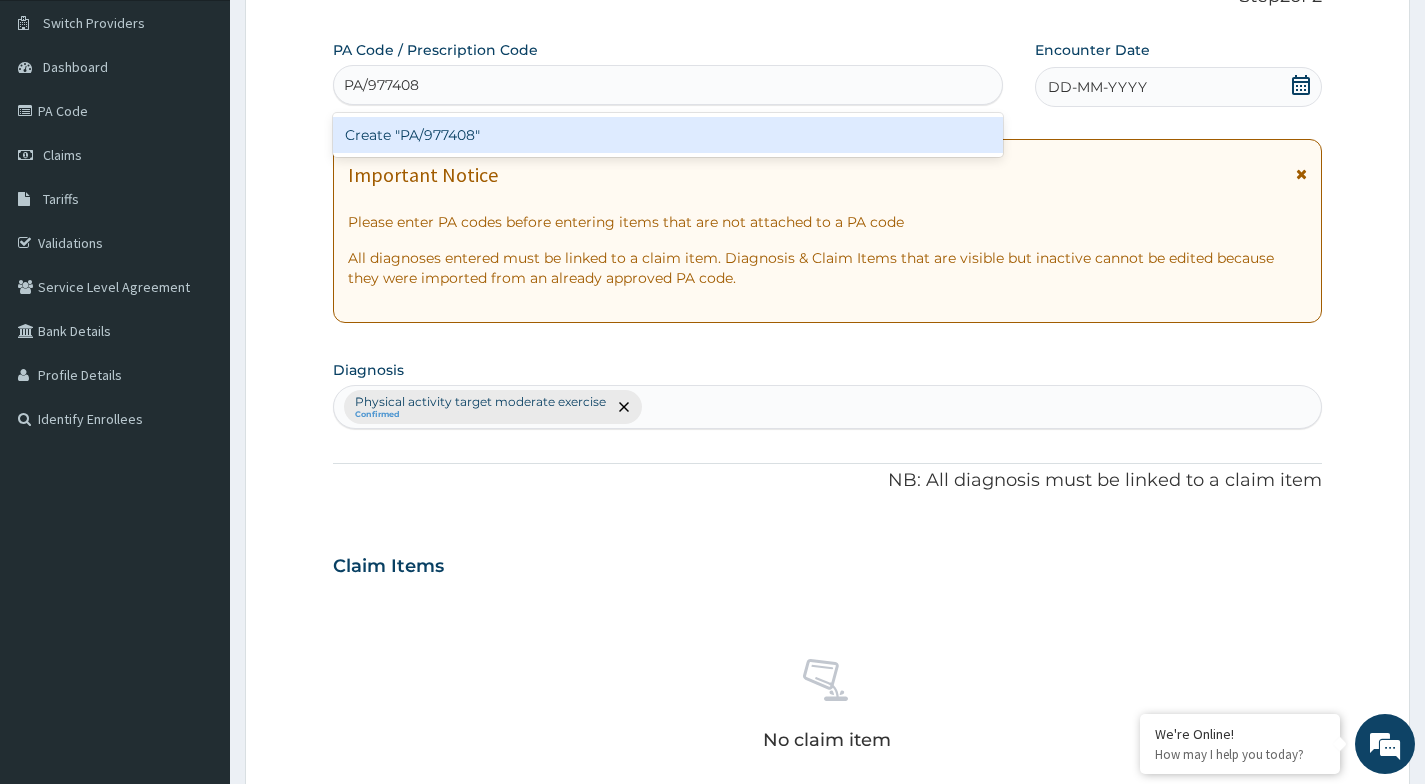 click on "Create "PA/977408"" at bounding box center (668, 135) 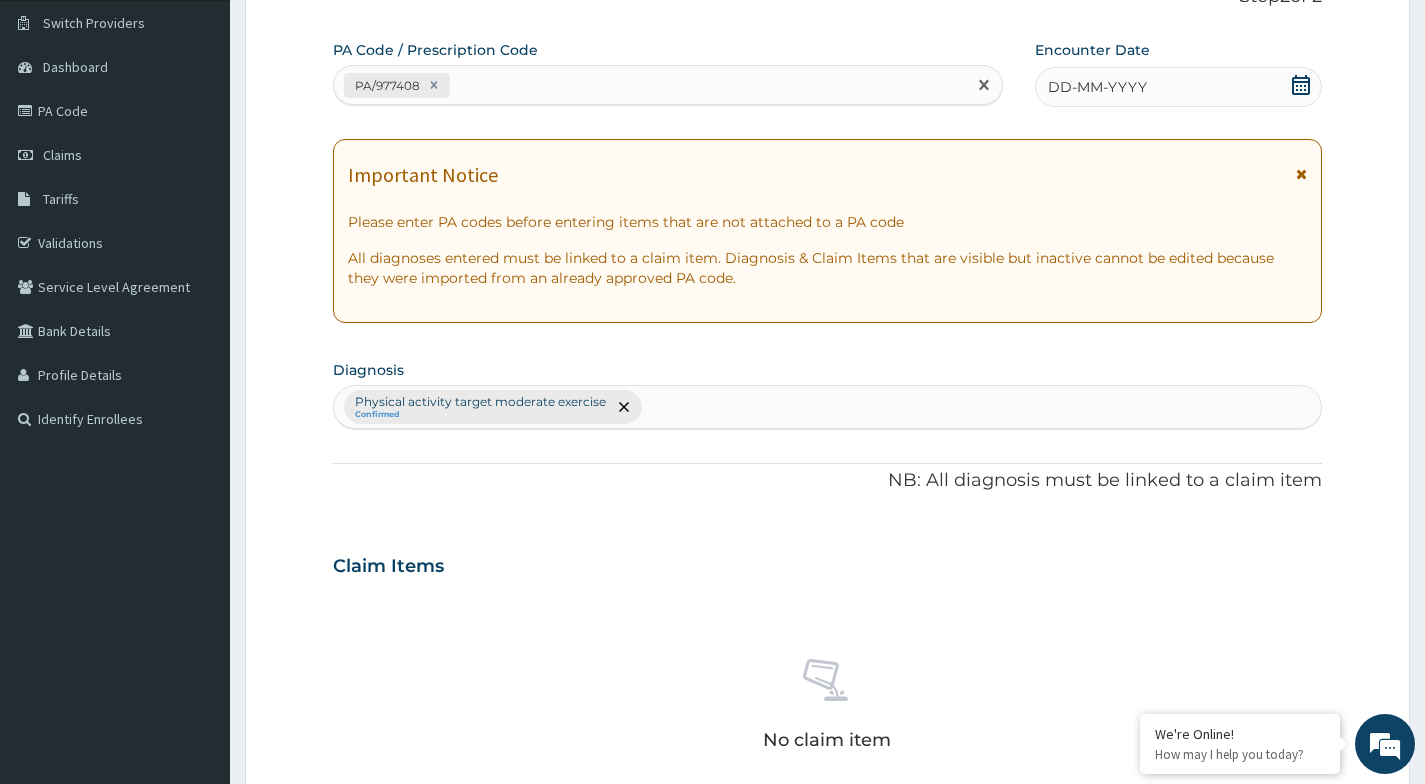 click on "DD-MM-YYYY" at bounding box center [1097, 87] 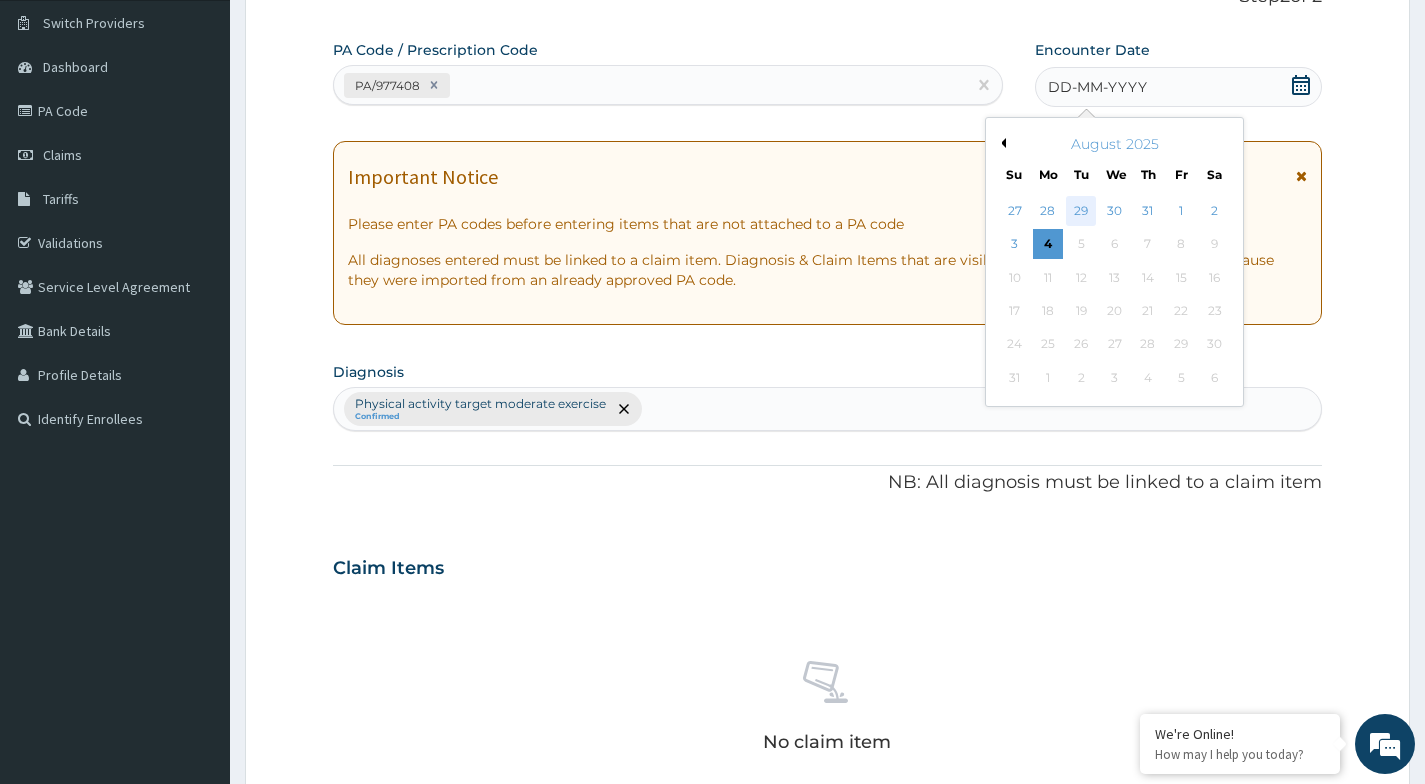 click on "29" at bounding box center (1081, 211) 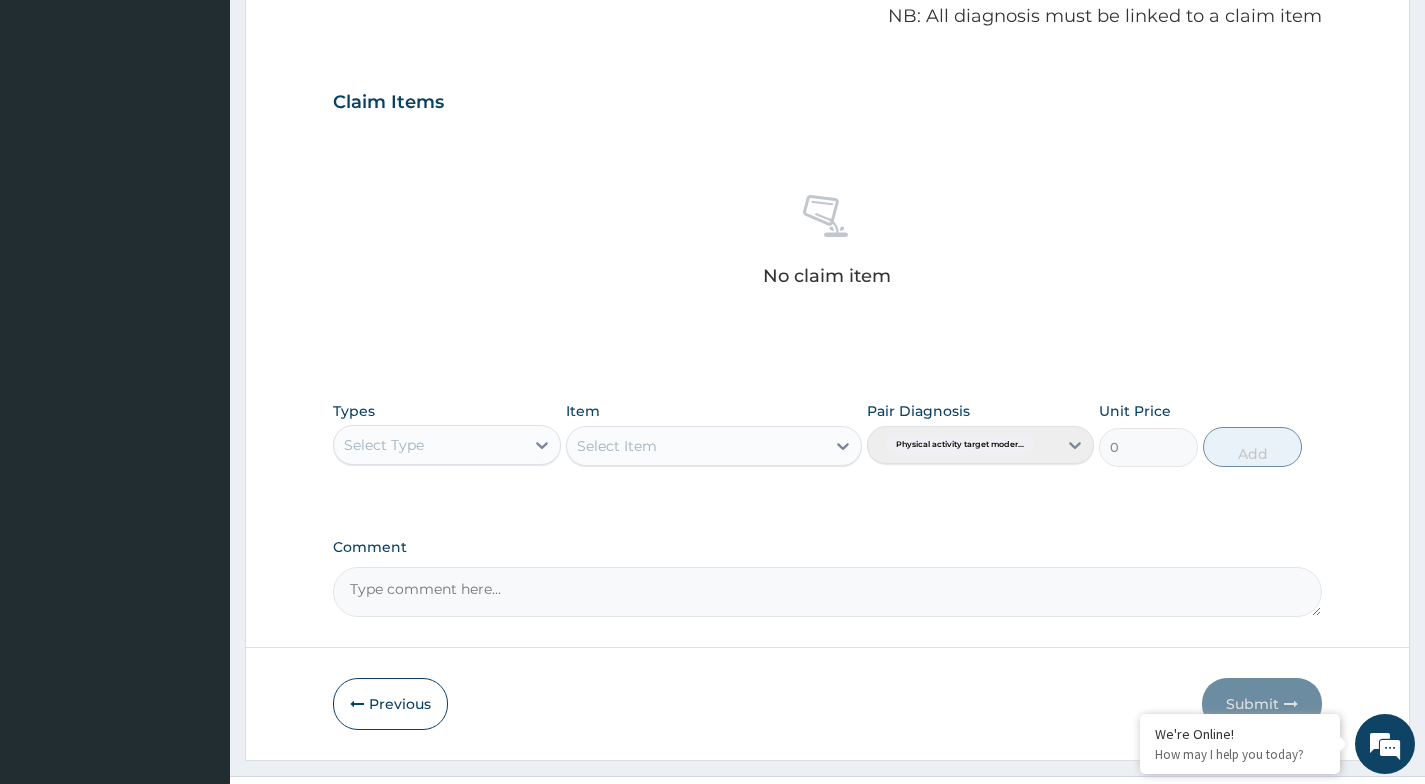 scroll, scrollTop: 658, scrollLeft: 0, axis: vertical 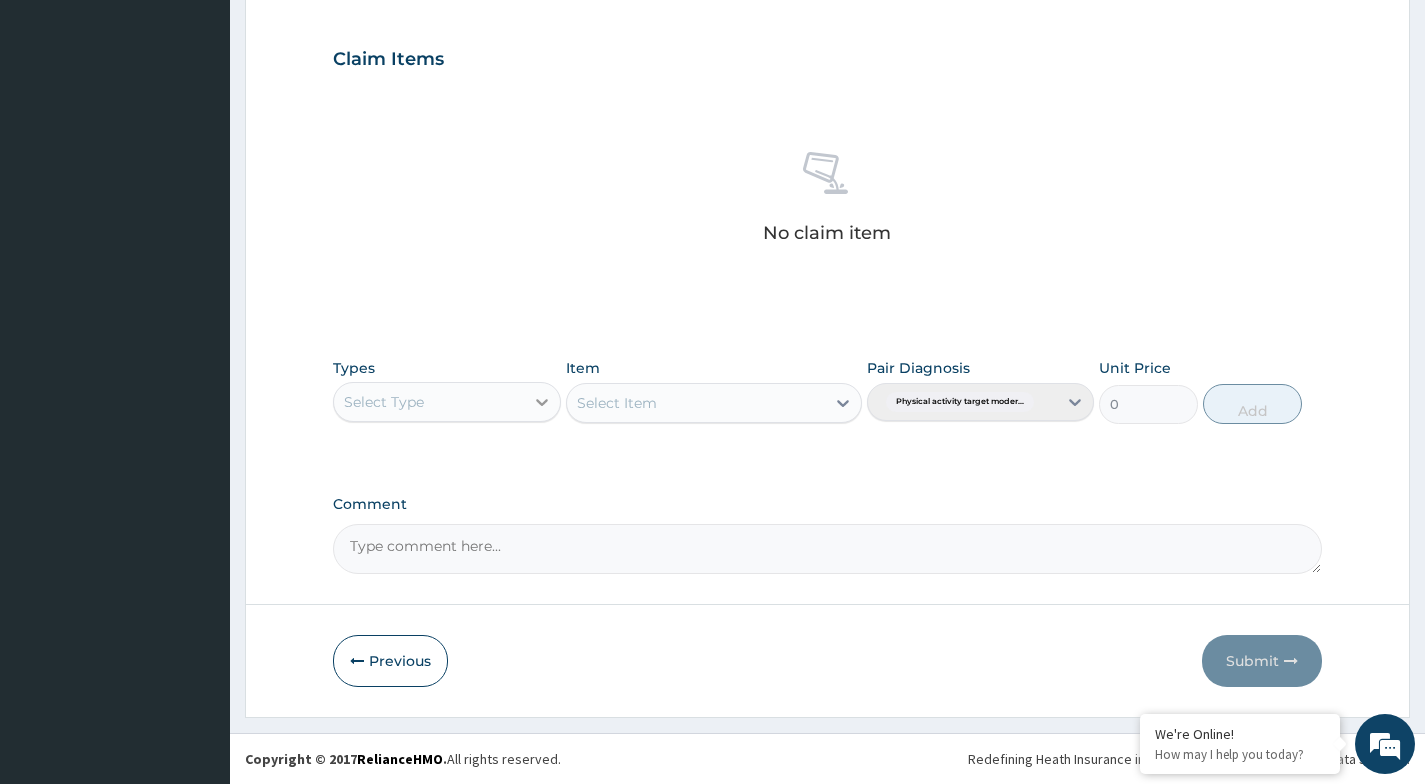 click 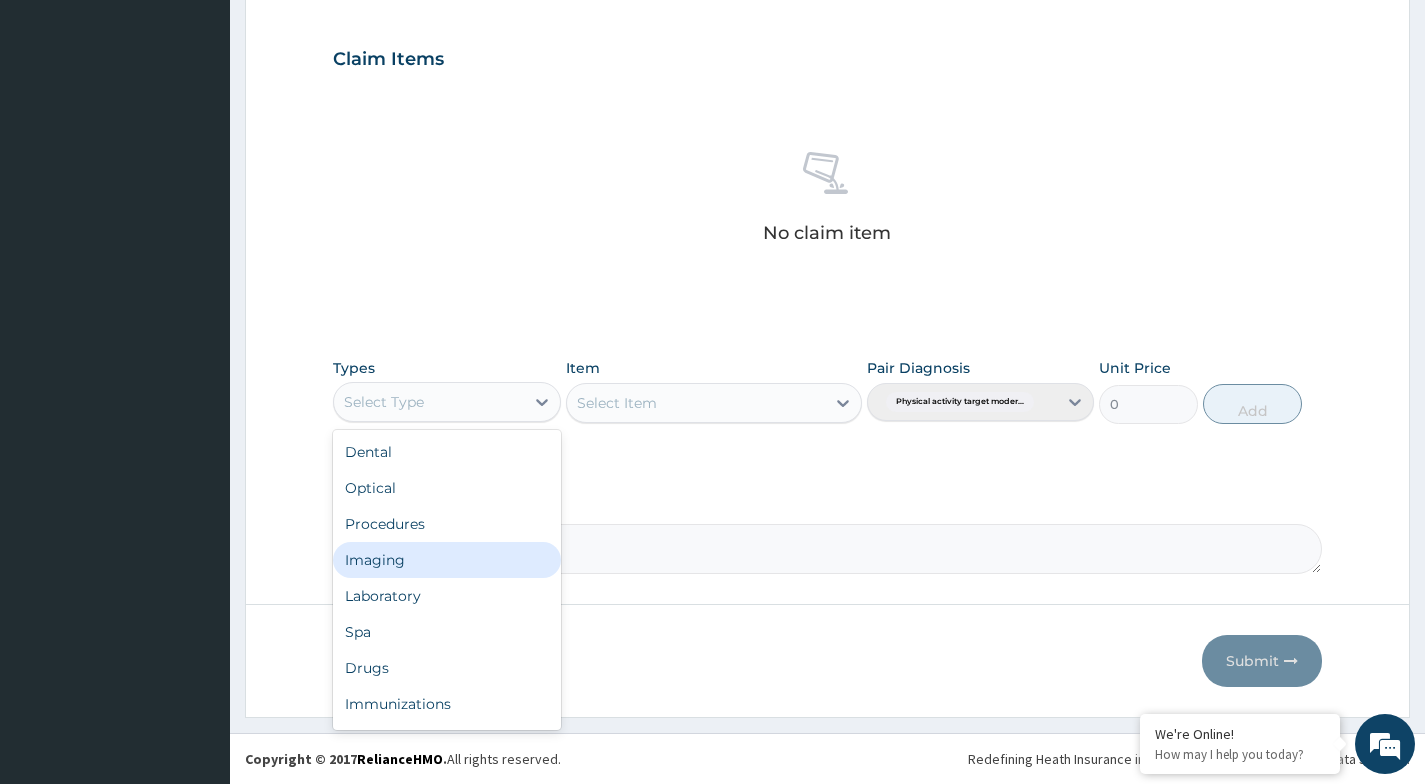 scroll, scrollTop: 68, scrollLeft: 0, axis: vertical 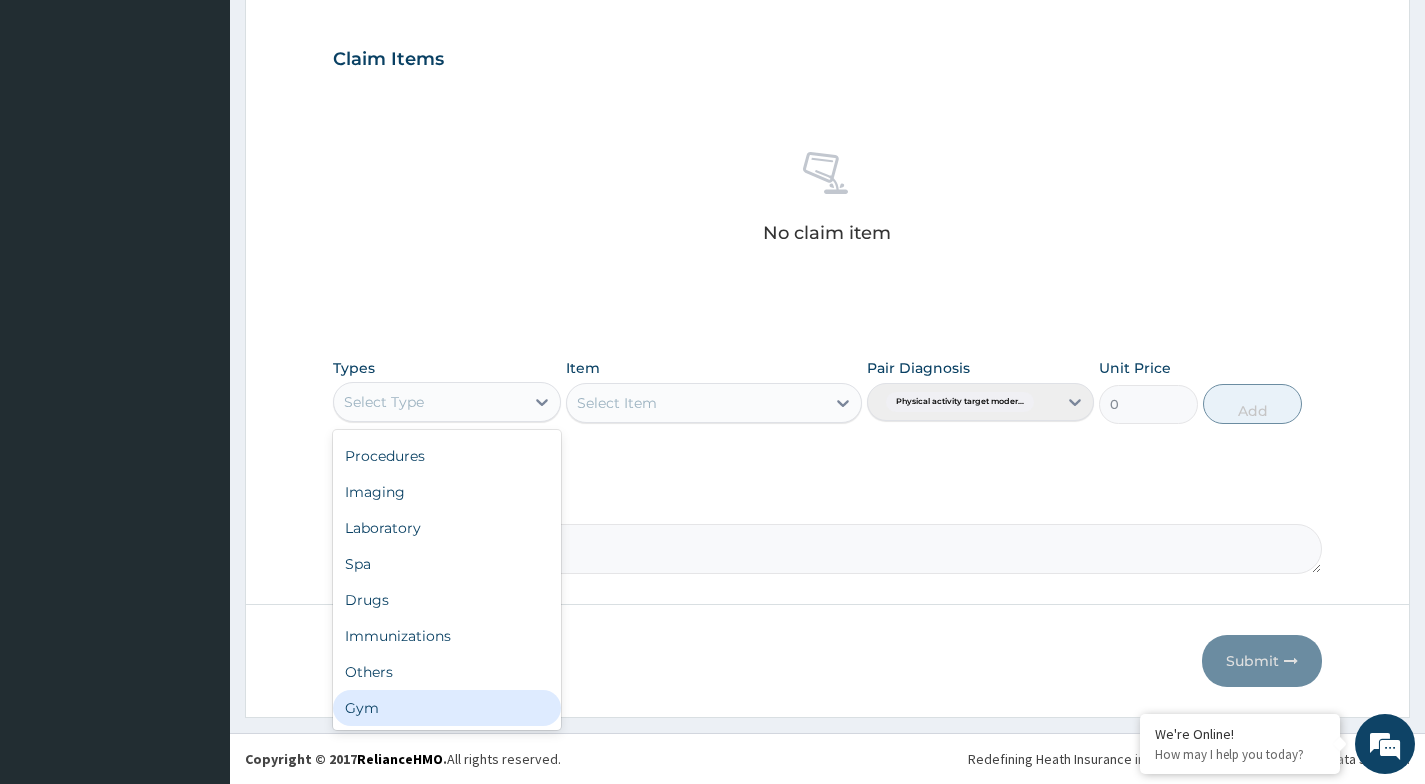 click on "Gym" at bounding box center (446, 708) 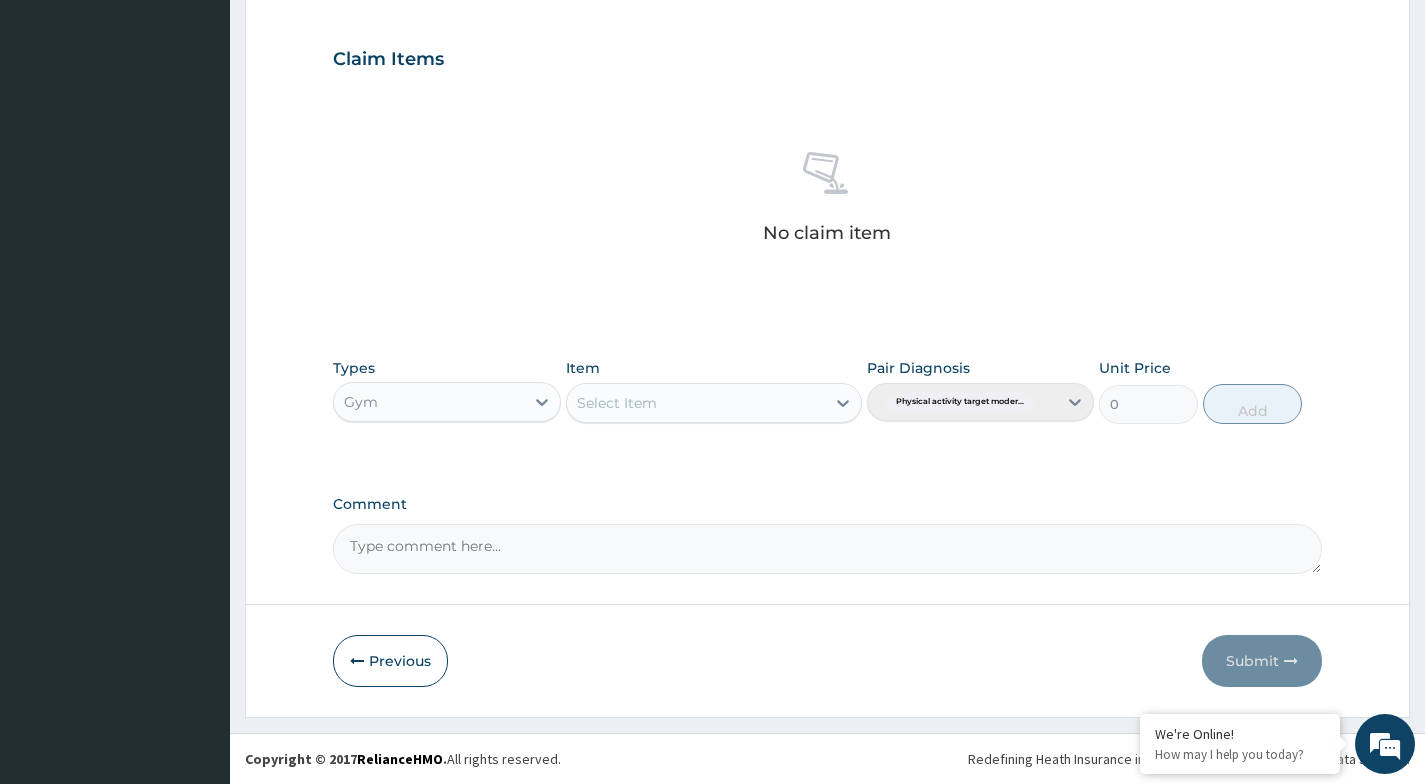 click on "Select Item" at bounding box center (696, 403) 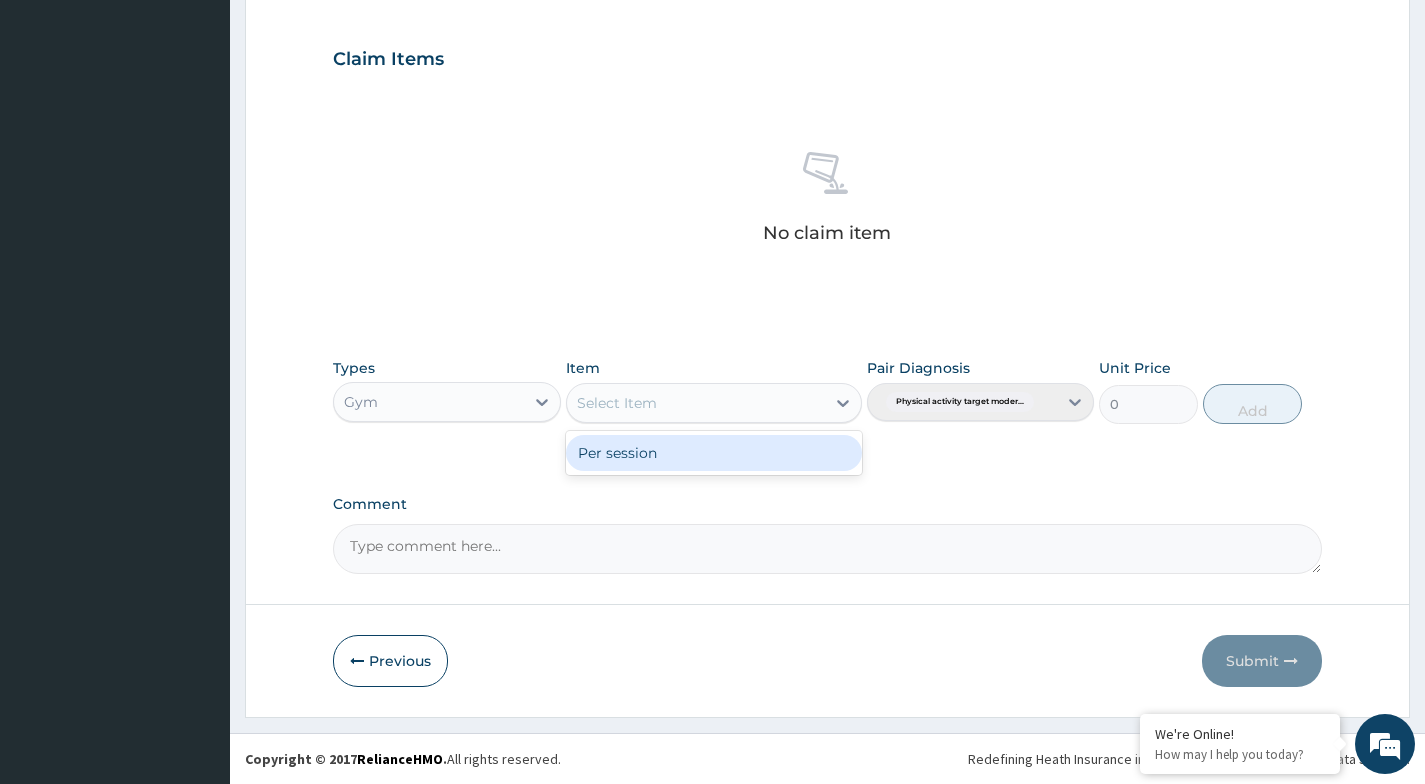 click on "Per session" at bounding box center [714, 453] 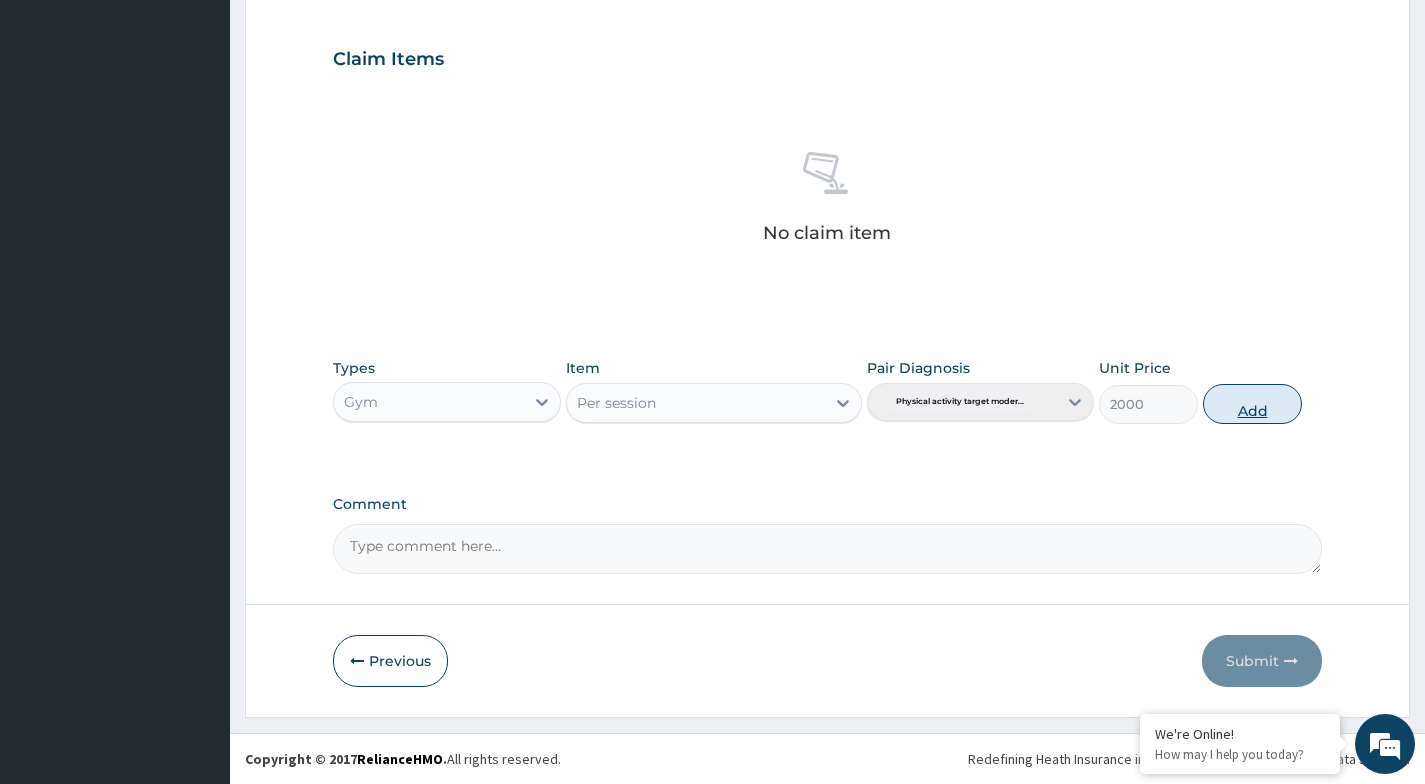 click on "Add" at bounding box center [1252, 404] 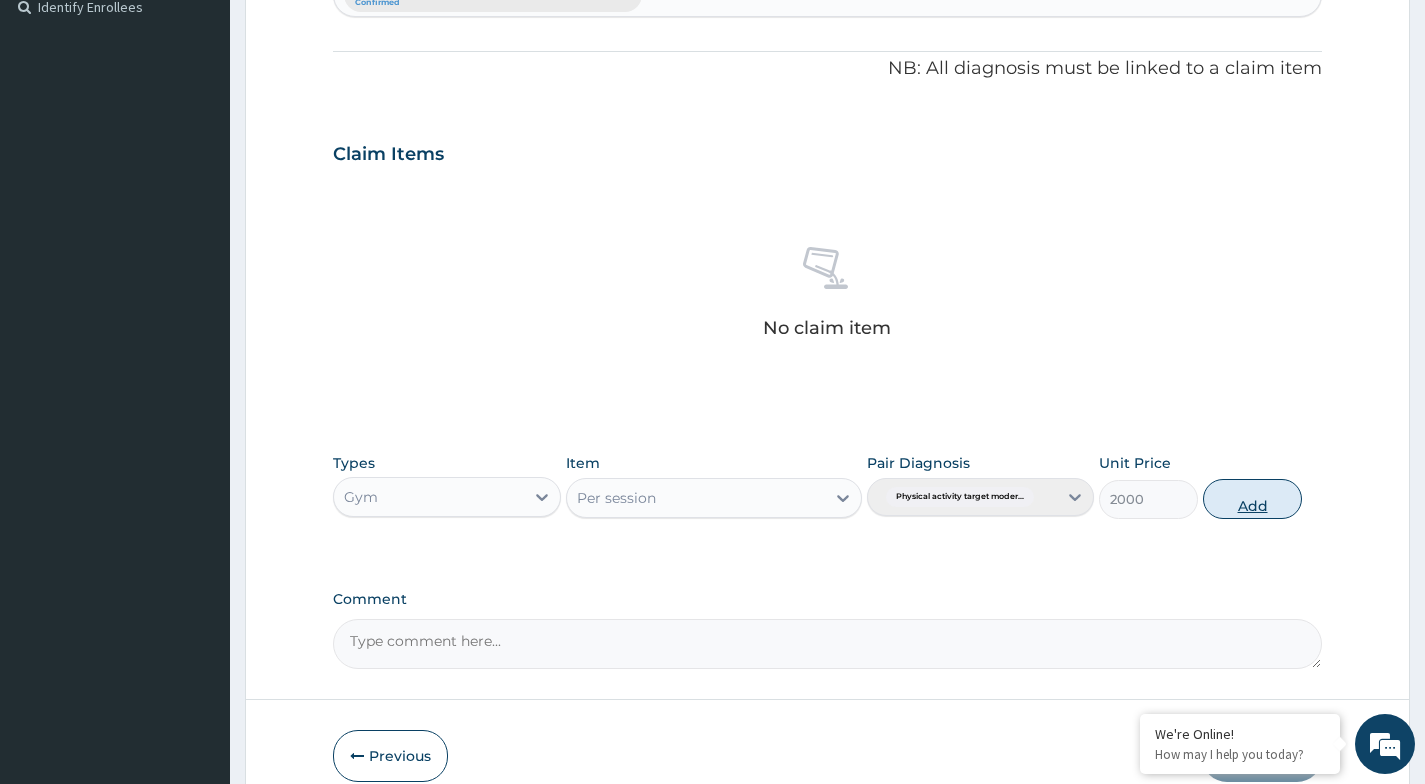 type on "0" 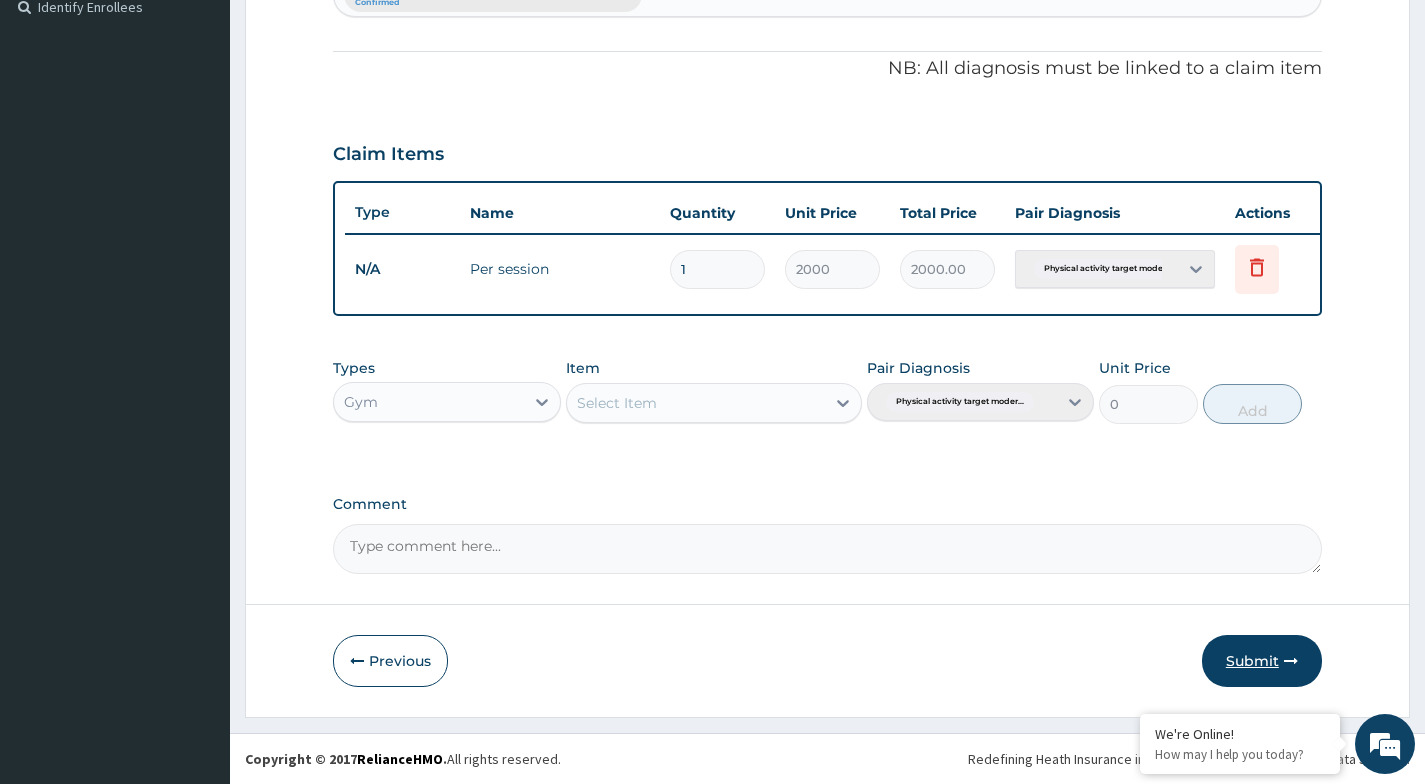 click on "Submit" at bounding box center [1262, 661] 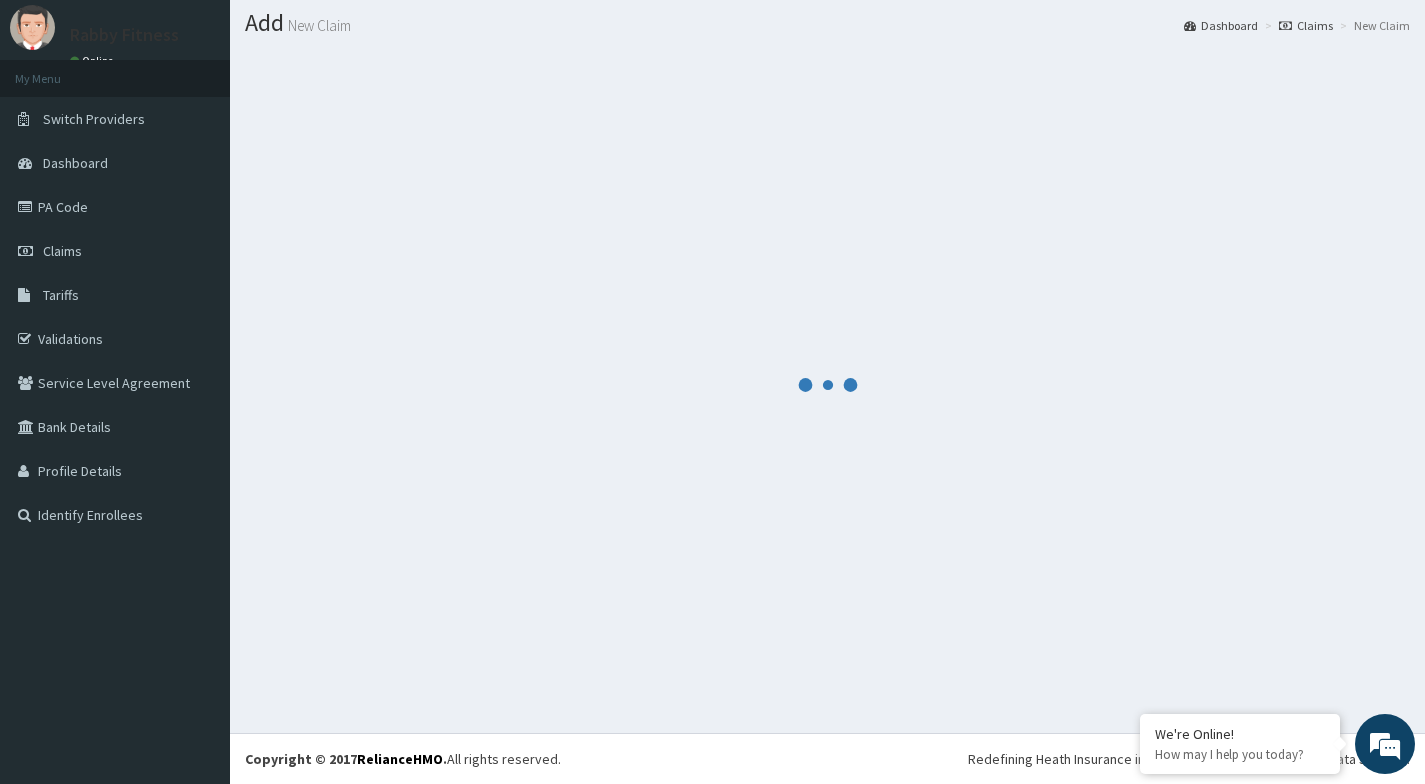 scroll, scrollTop: 563, scrollLeft: 0, axis: vertical 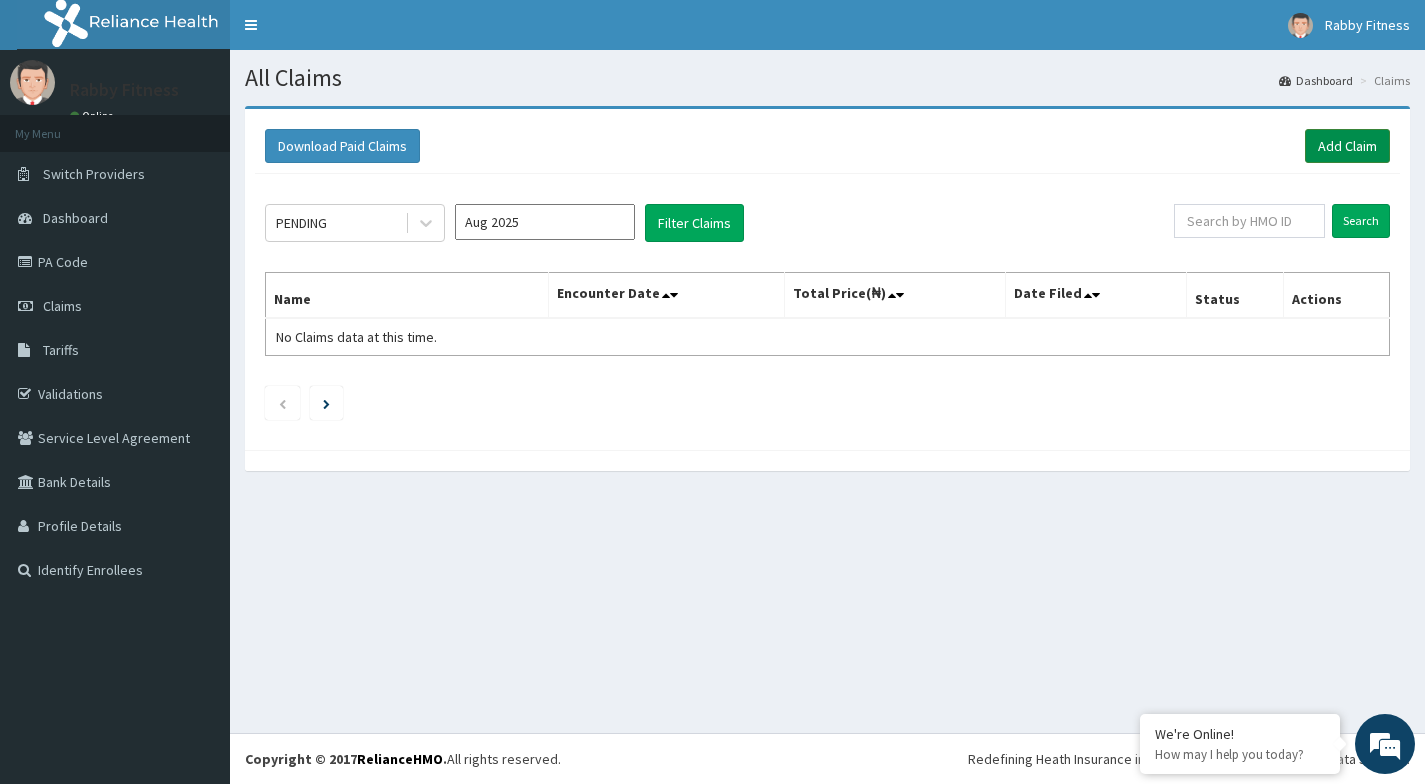 click on "Add Claim" at bounding box center [1347, 146] 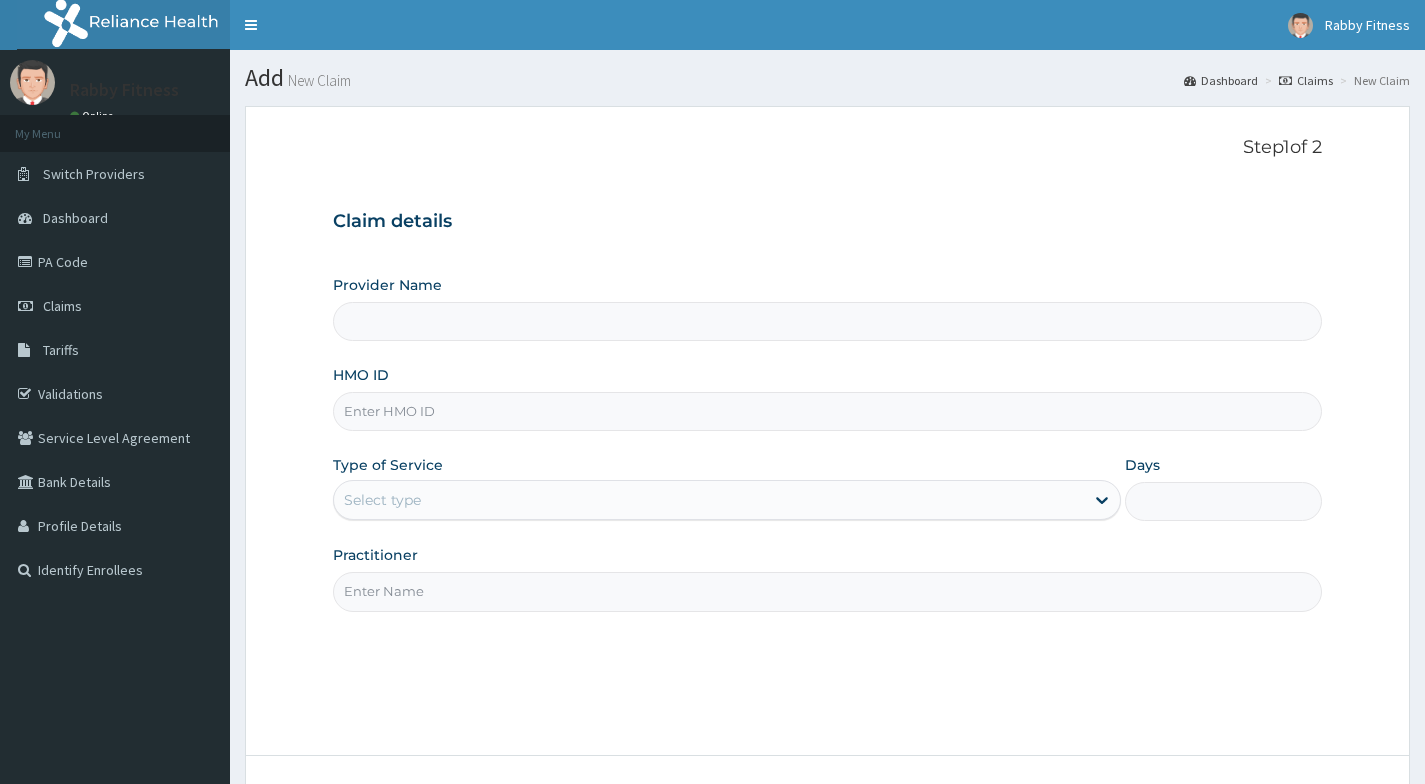 scroll, scrollTop: 0, scrollLeft: 0, axis: both 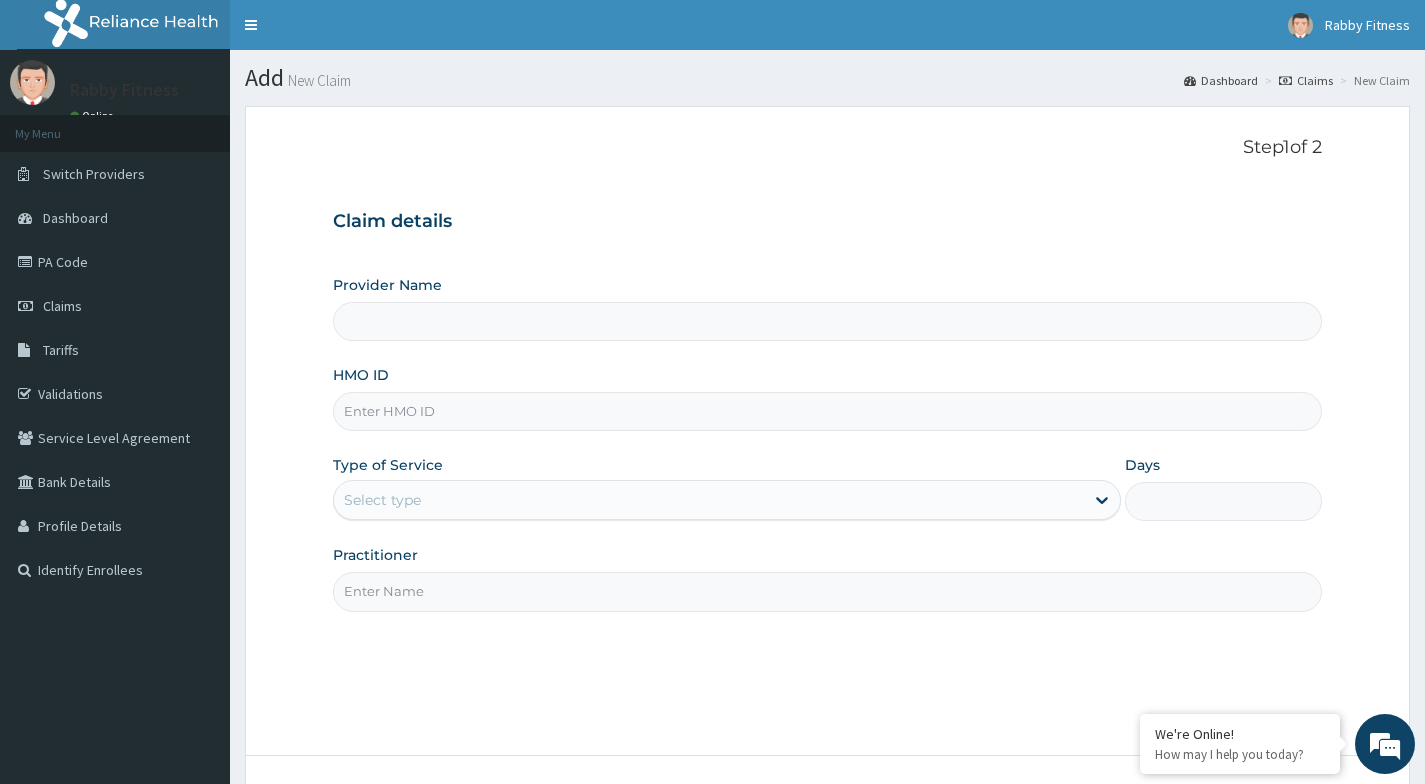 type on "Rabby Fitness" 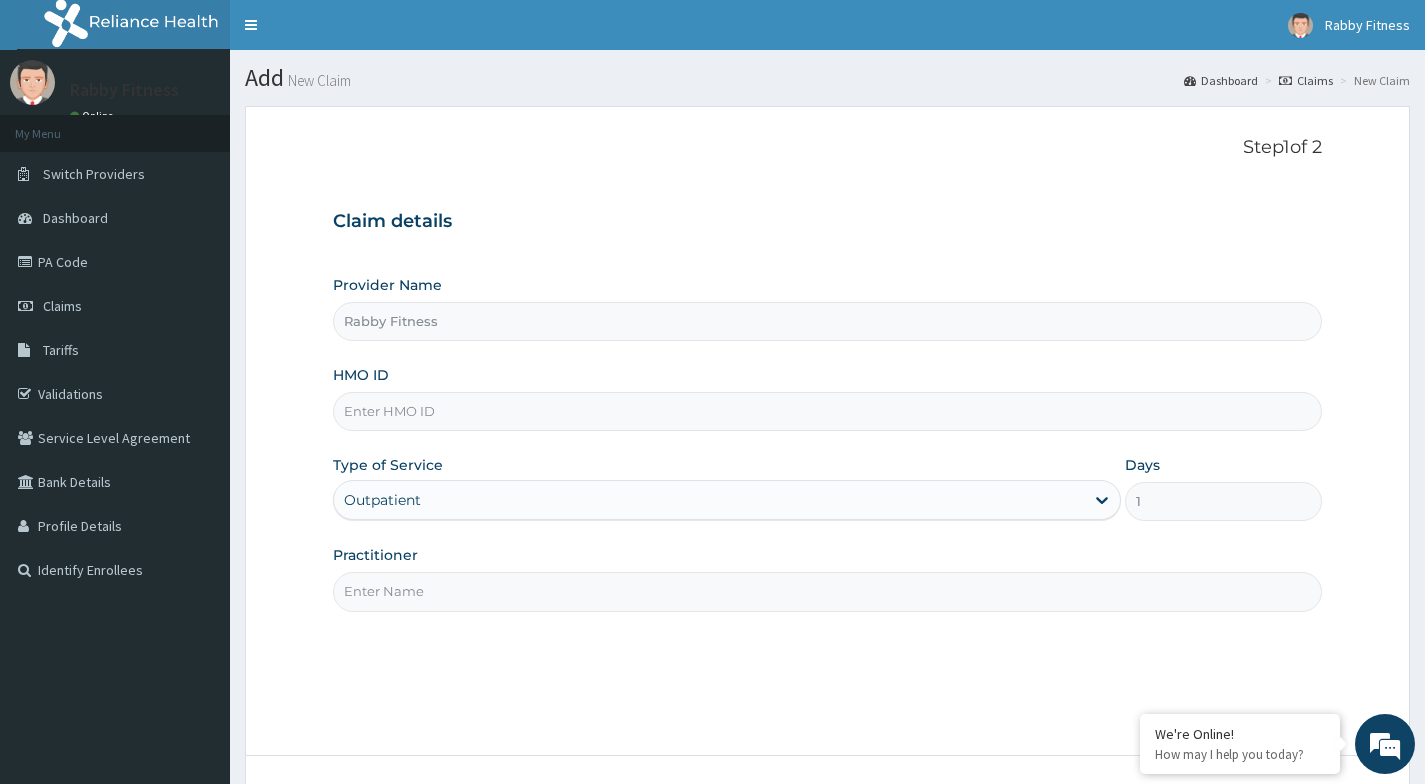 click on "HMO ID" at bounding box center (827, 411) 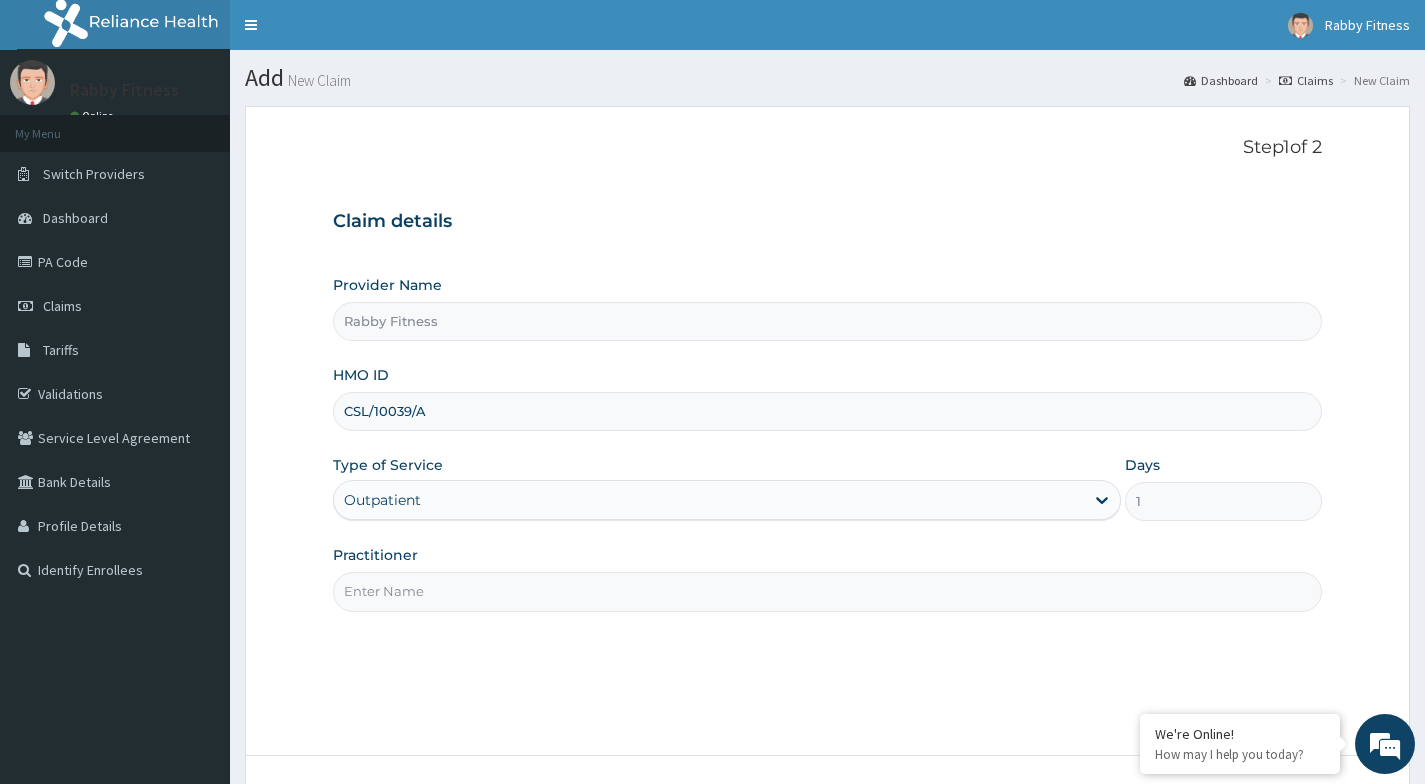 type on "CSL/10039/A" 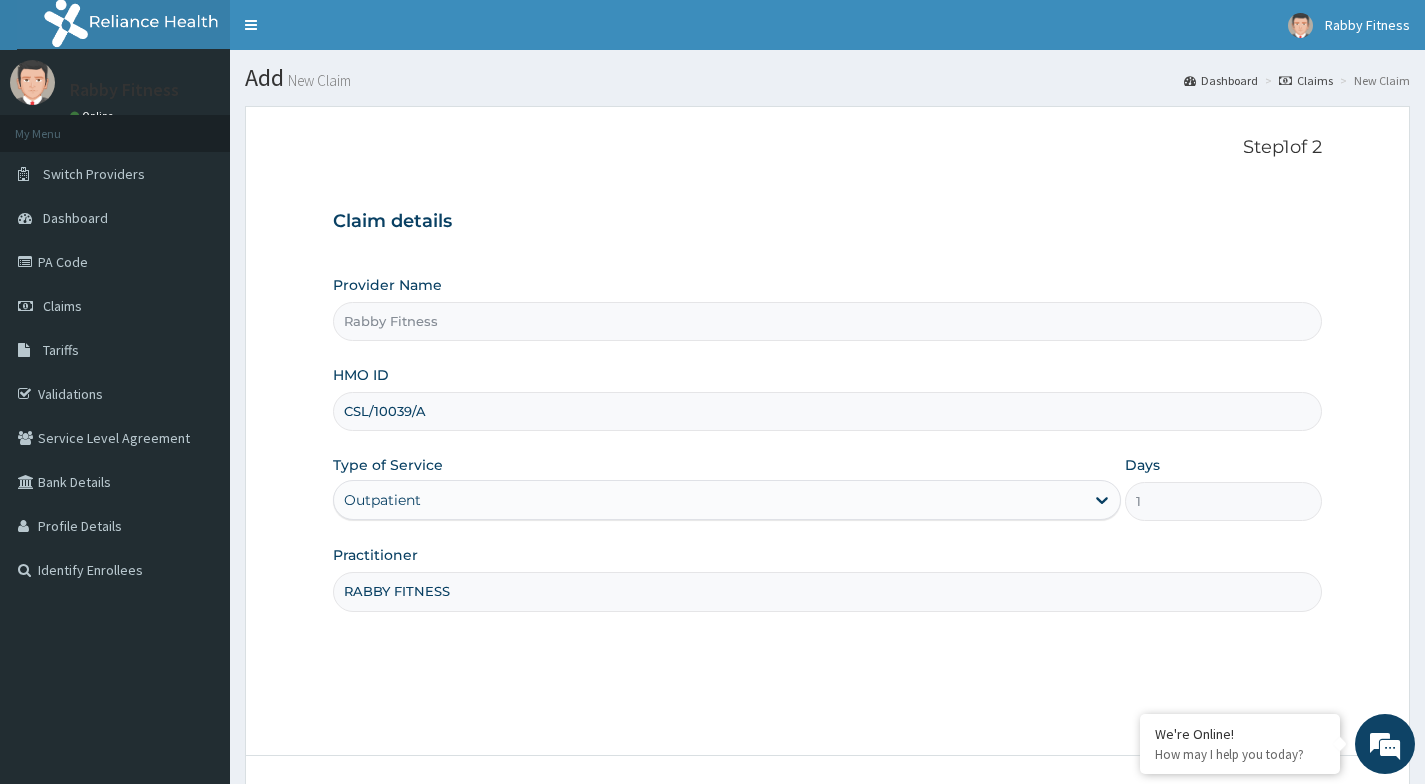 type on "RABBY FITNESS" 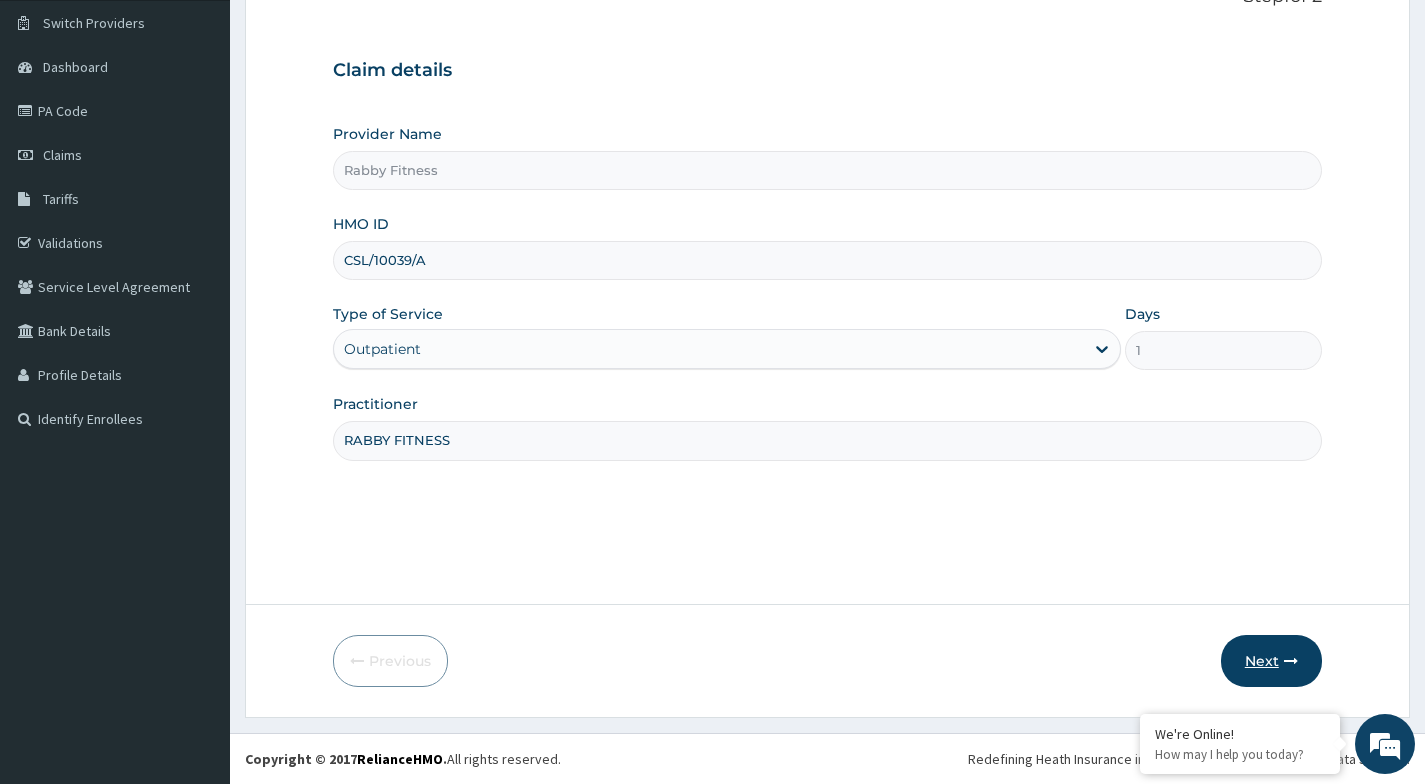 click on "Next" at bounding box center (1271, 661) 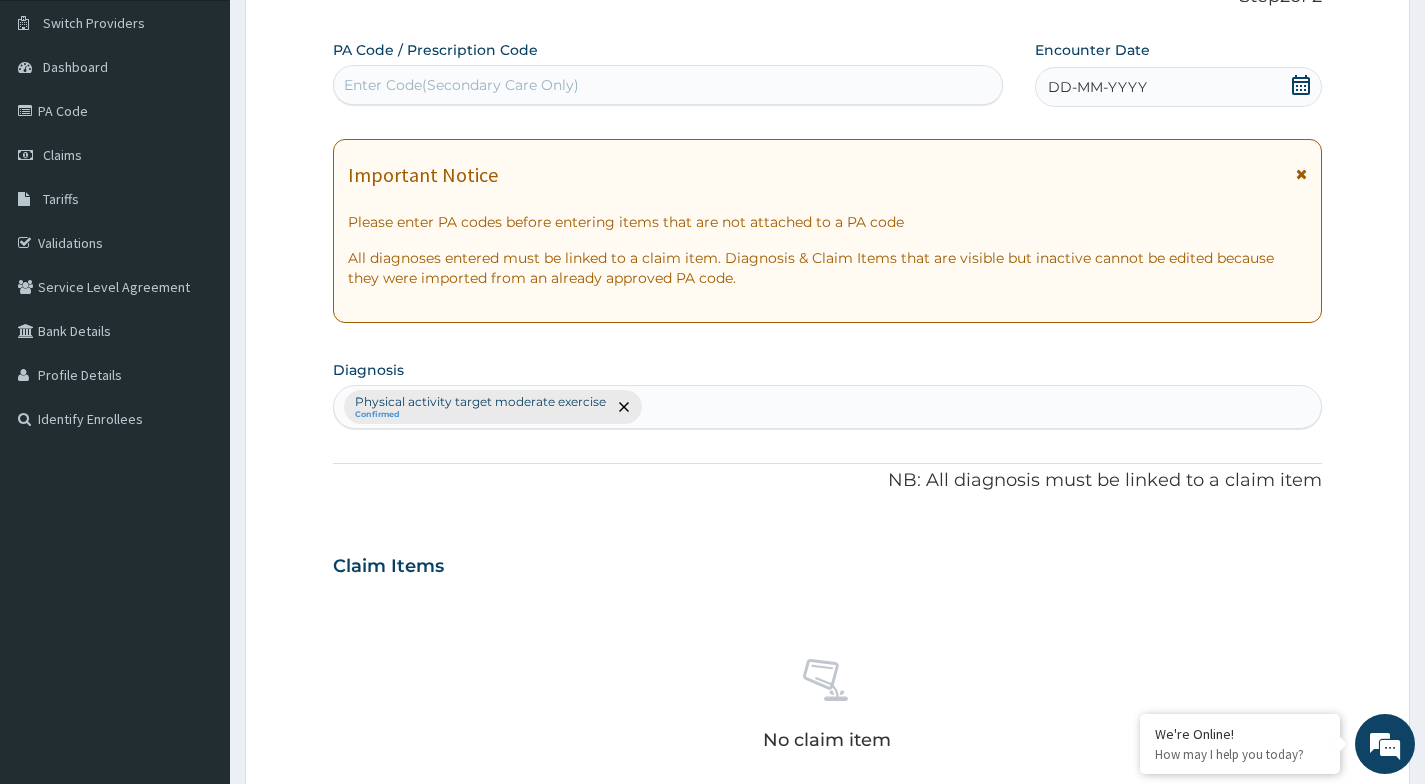 click on "Enter Code(Secondary Care Only)" at bounding box center [668, 85] 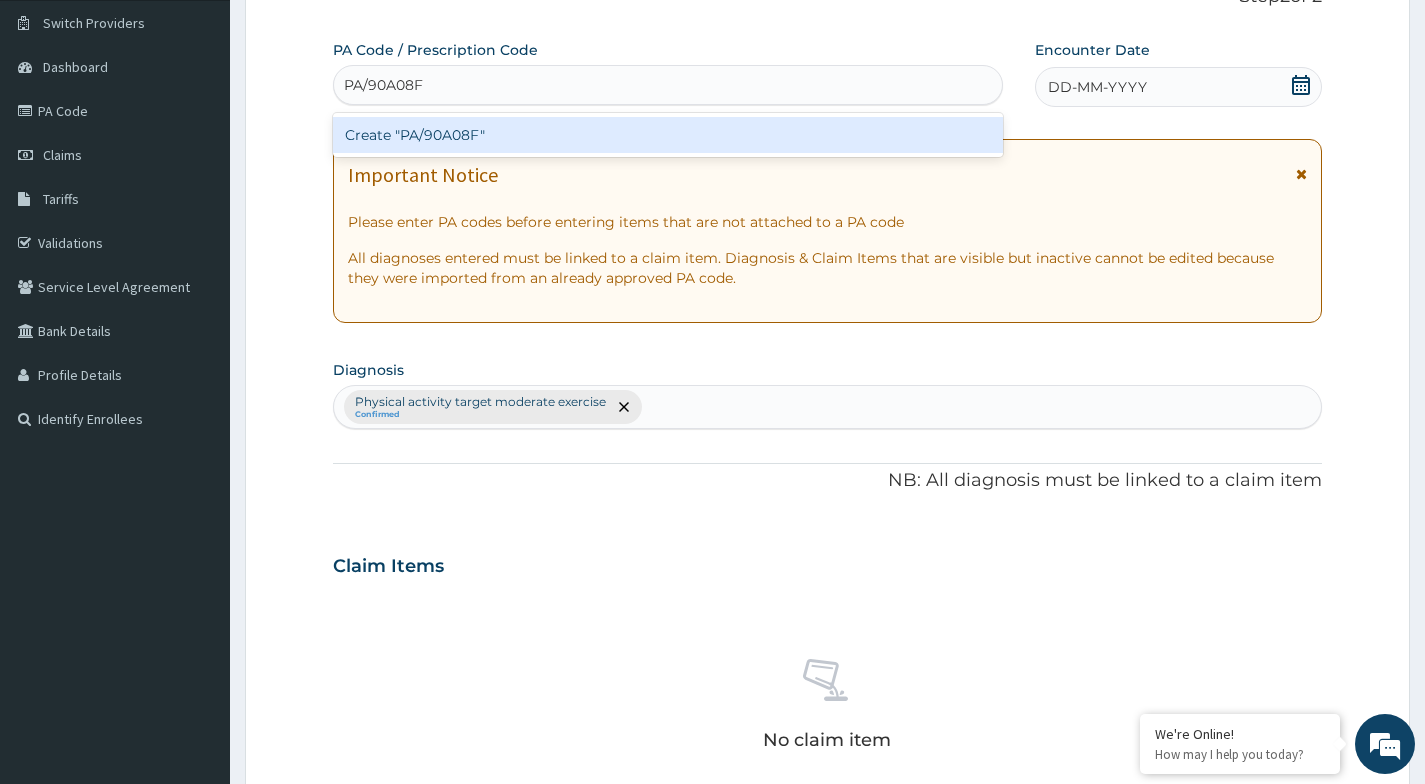 click on "Create "PA/90A08F"" at bounding box center (668, 135) 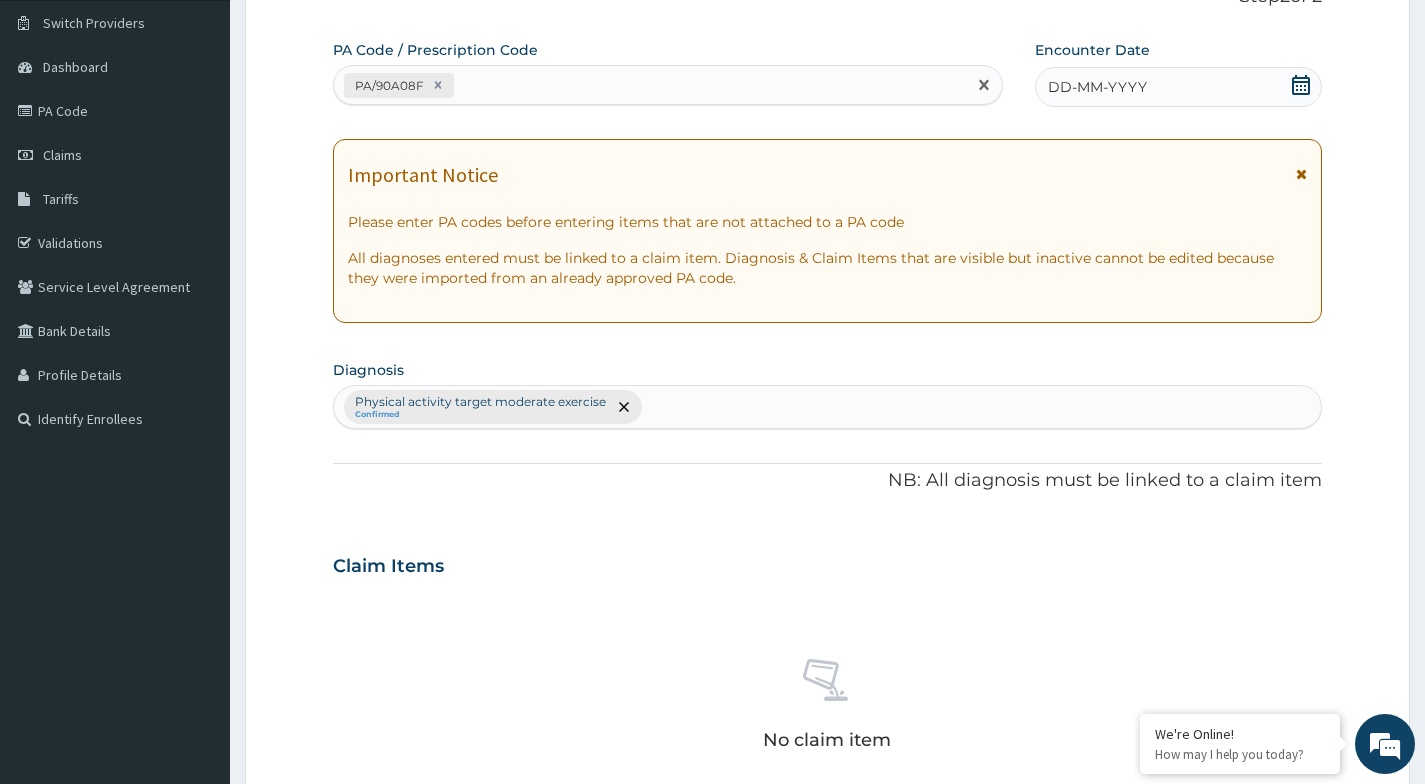 click on "DD-MM-YYYY" at bounding box center [1097, 87] 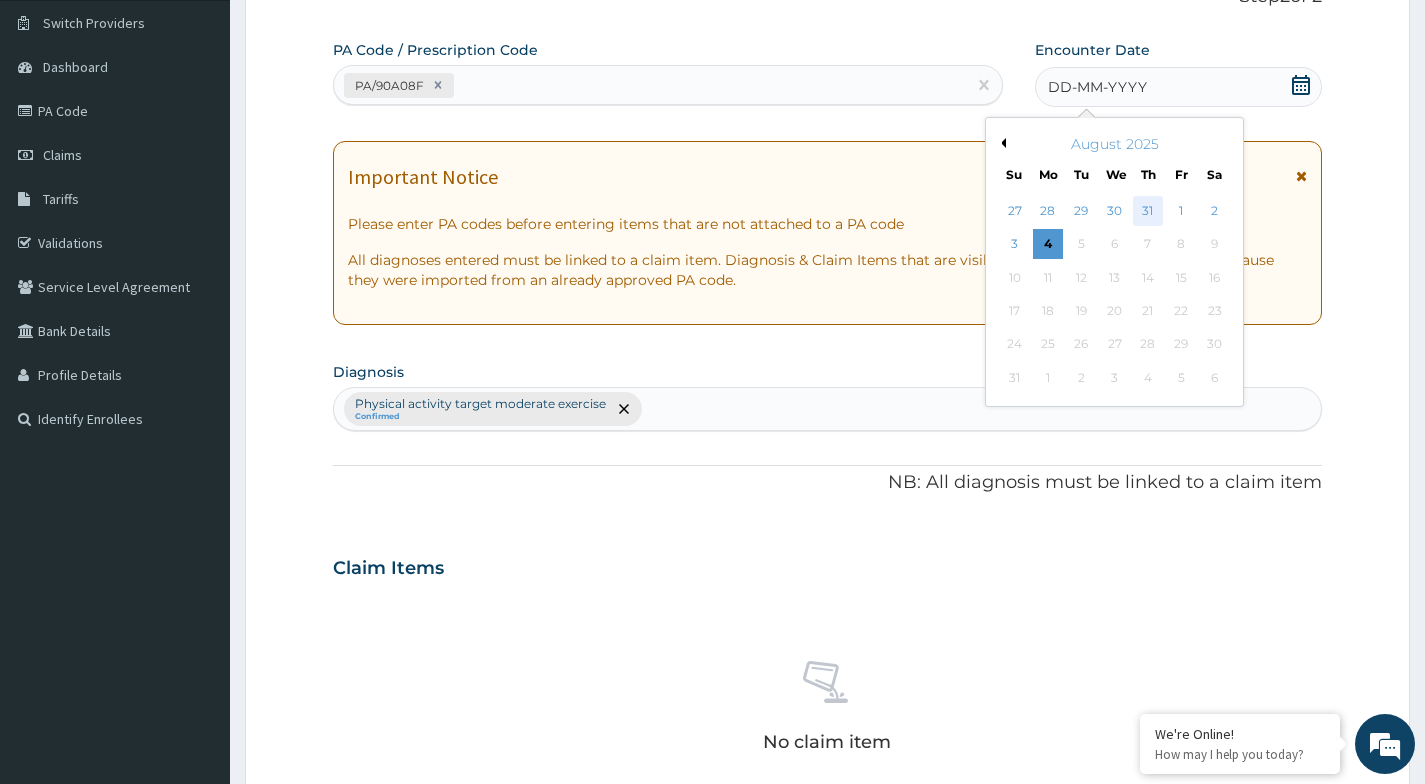 click on "31" at bounding box center (1148, 211) 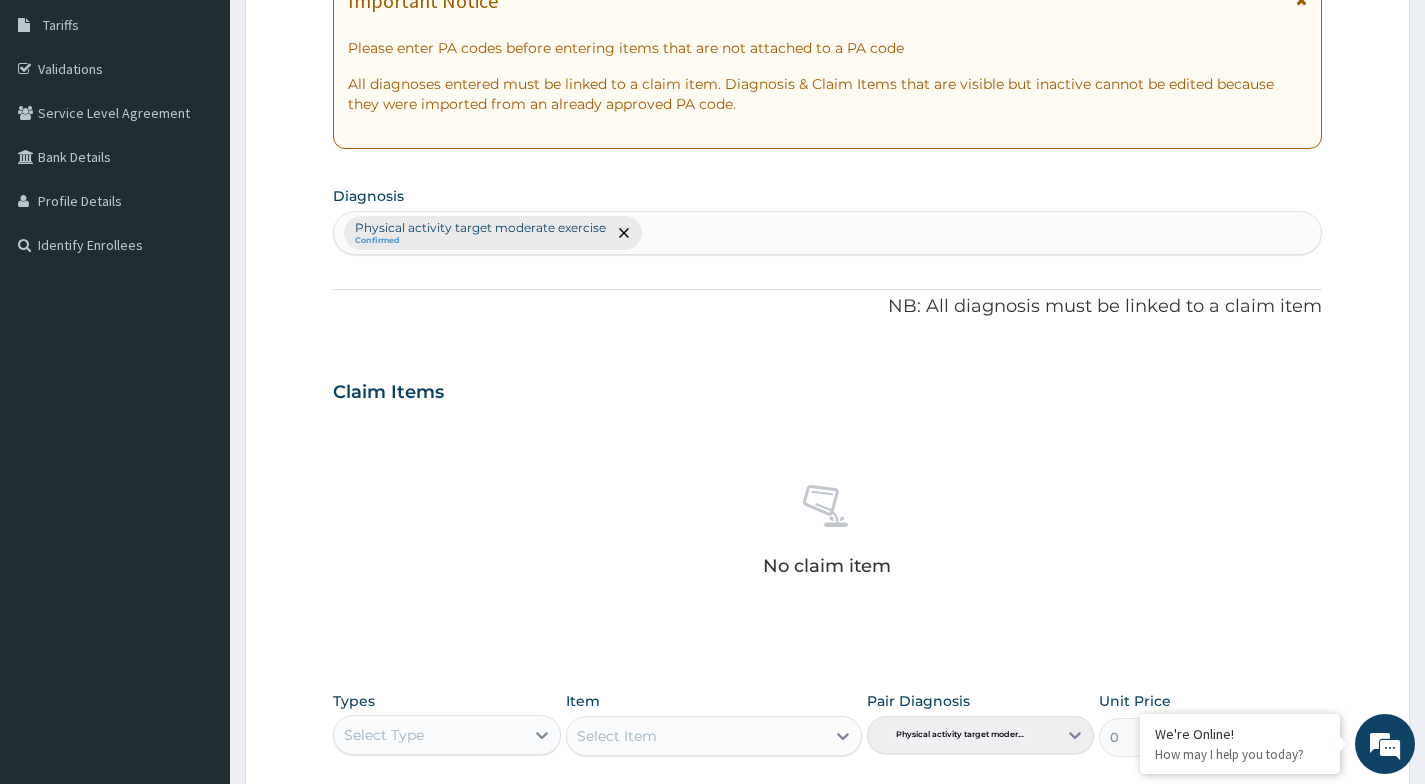scroll, scrollTop: 658, scrollLeft: 0, axis: vertical 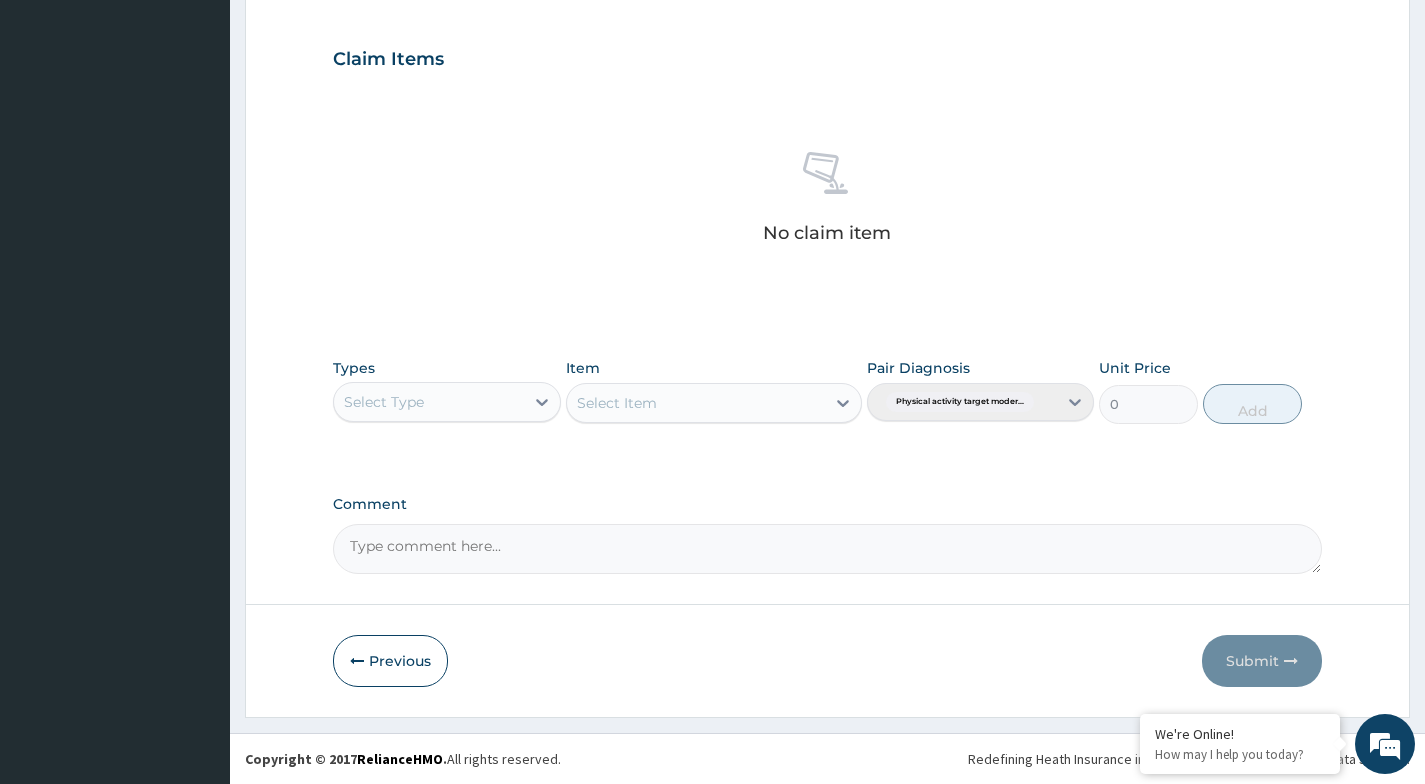 click on "Select Type" at bounding box center [428, 402] 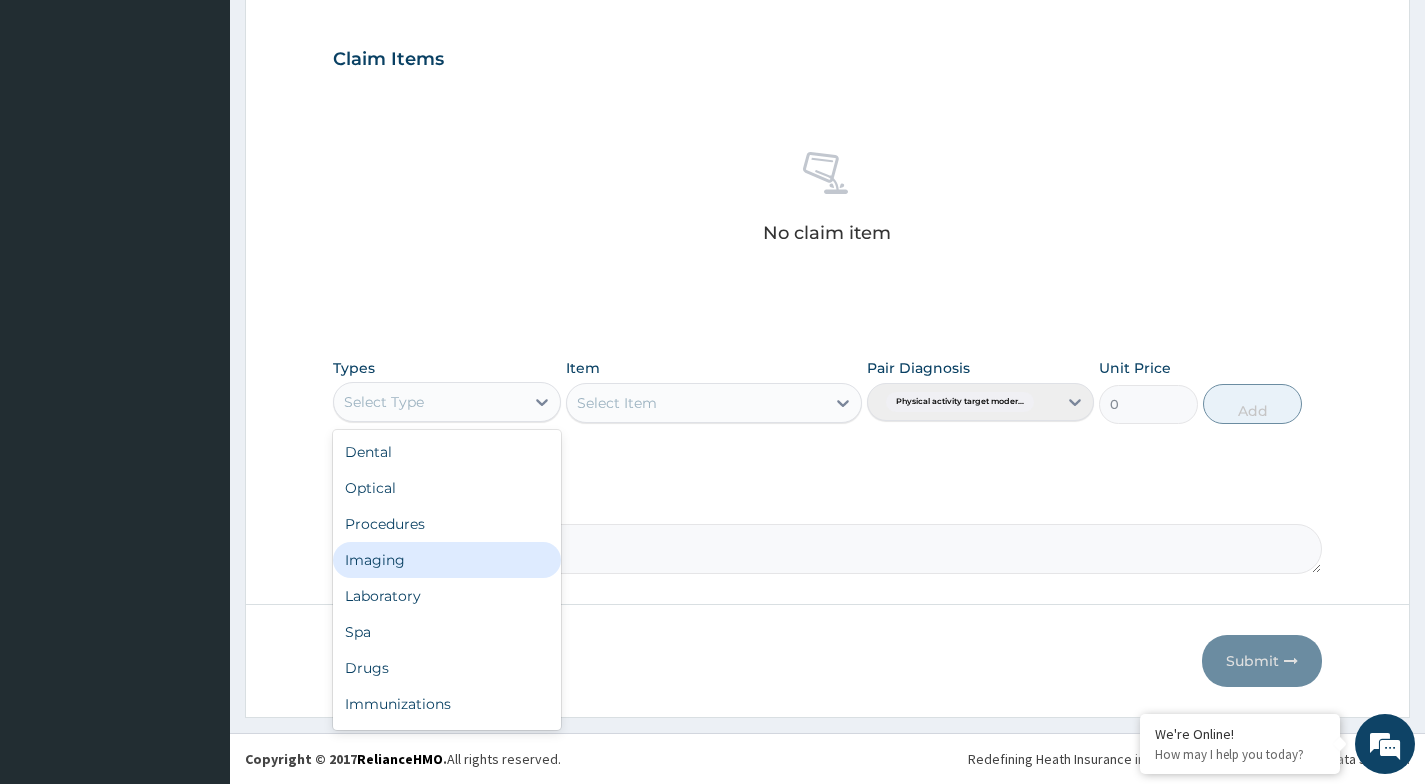 scroll, scrollTop: 68, scrollLeft: 0, axis: vertical 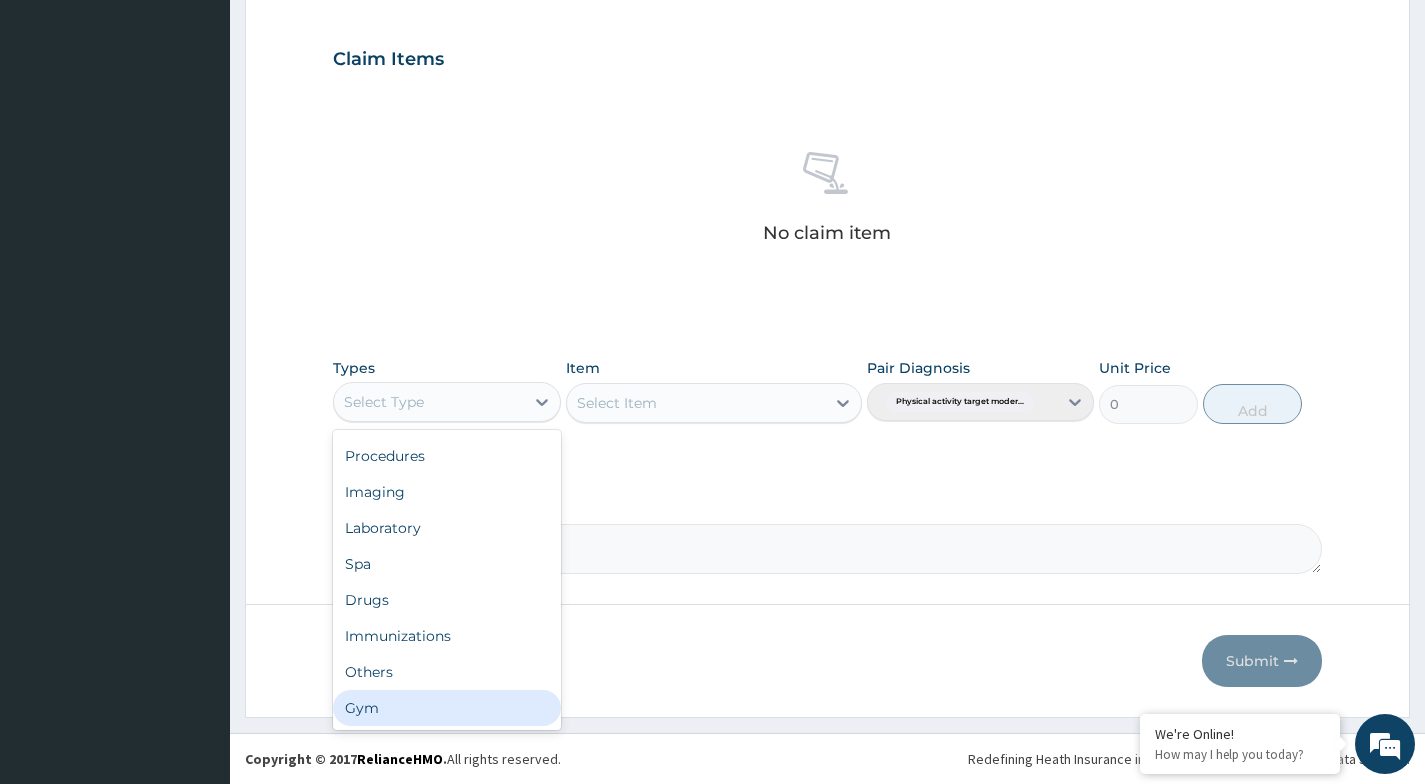 click on "Gym" at bounding box center [446, 708] 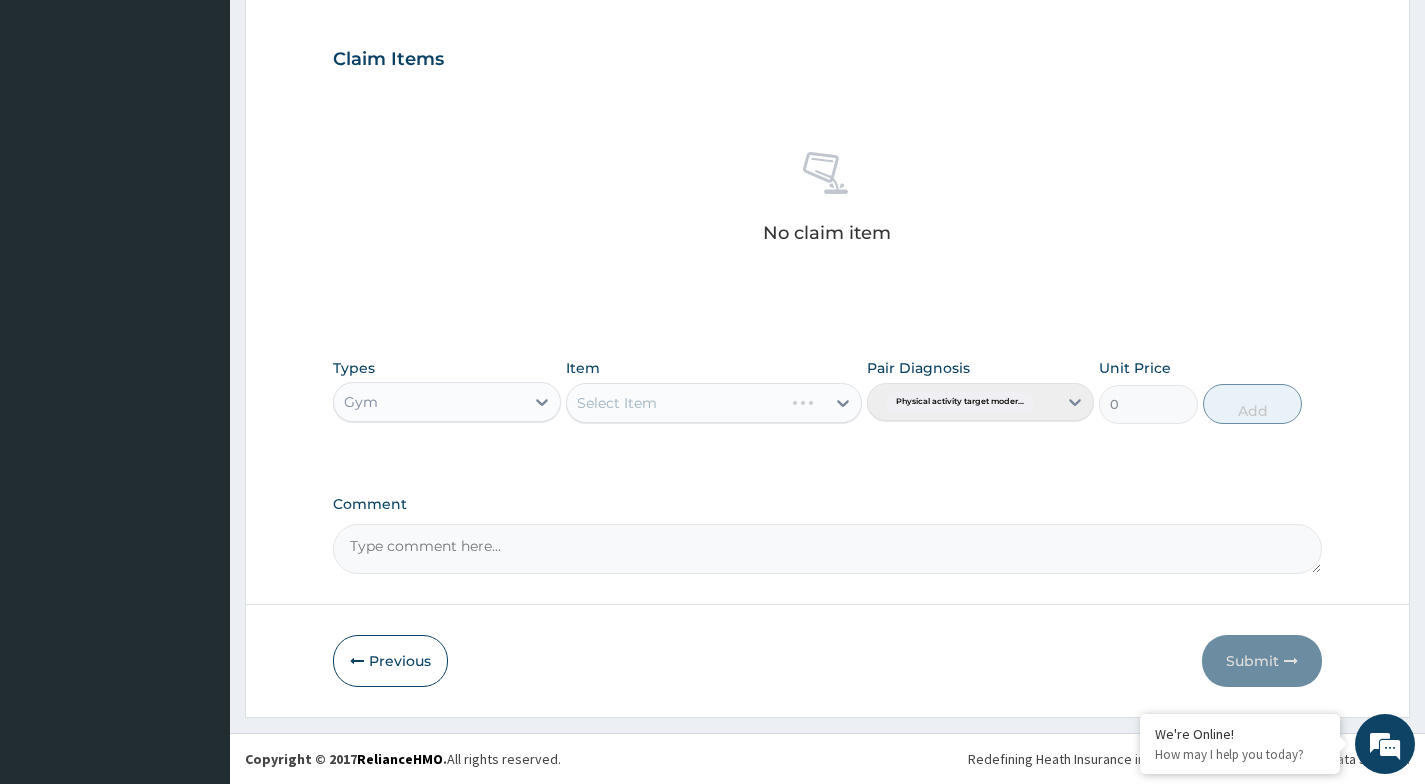 click on "Select Item" at bounding box center [714, 403] 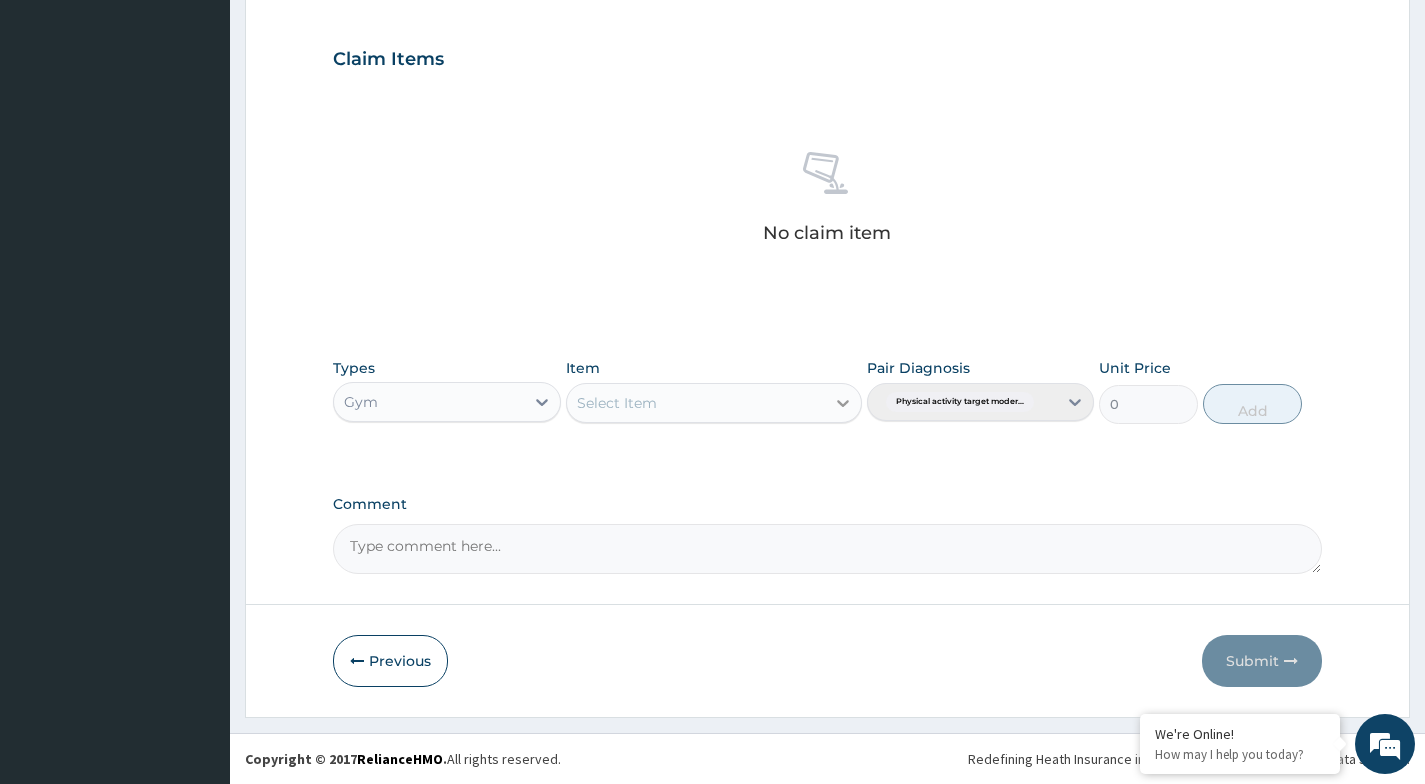 click 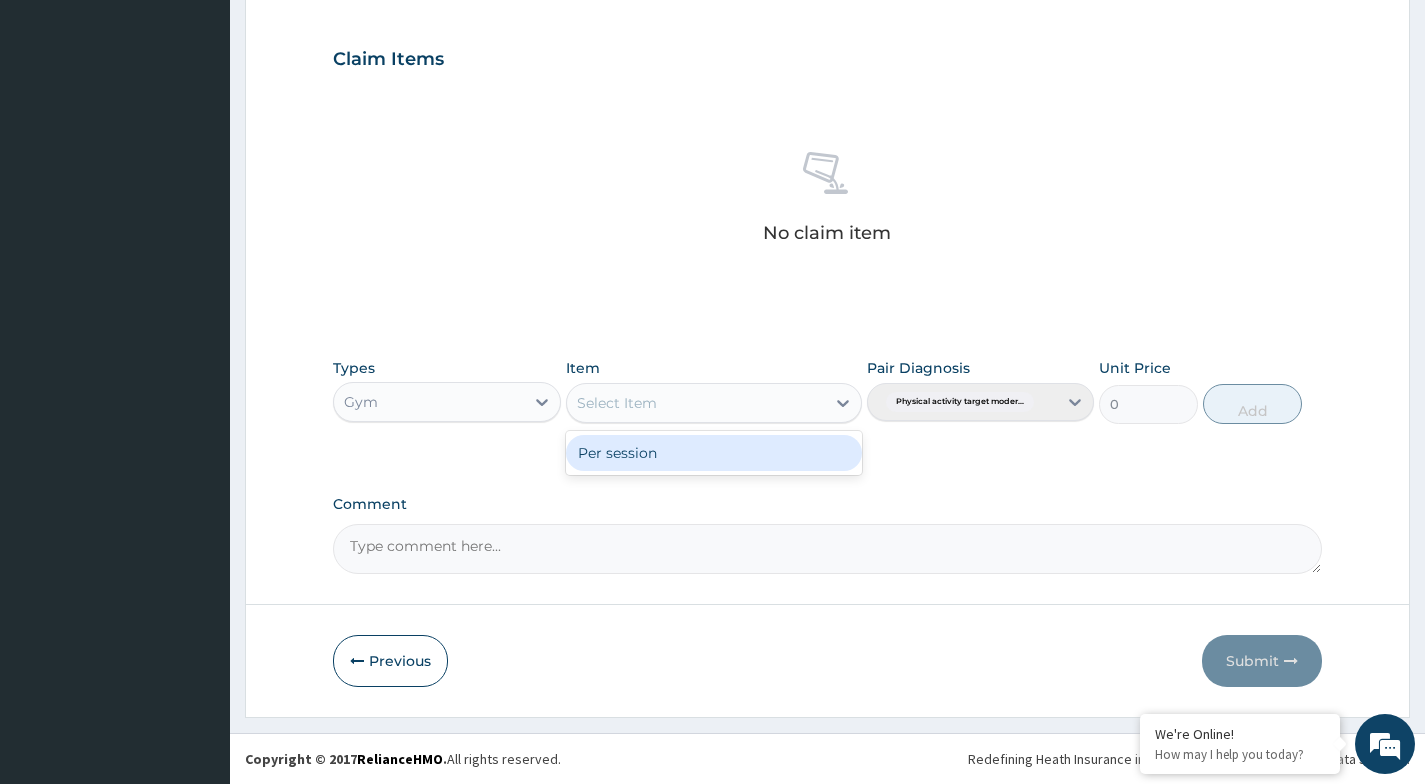 click on "Per session" at bounding box center (714, 453) 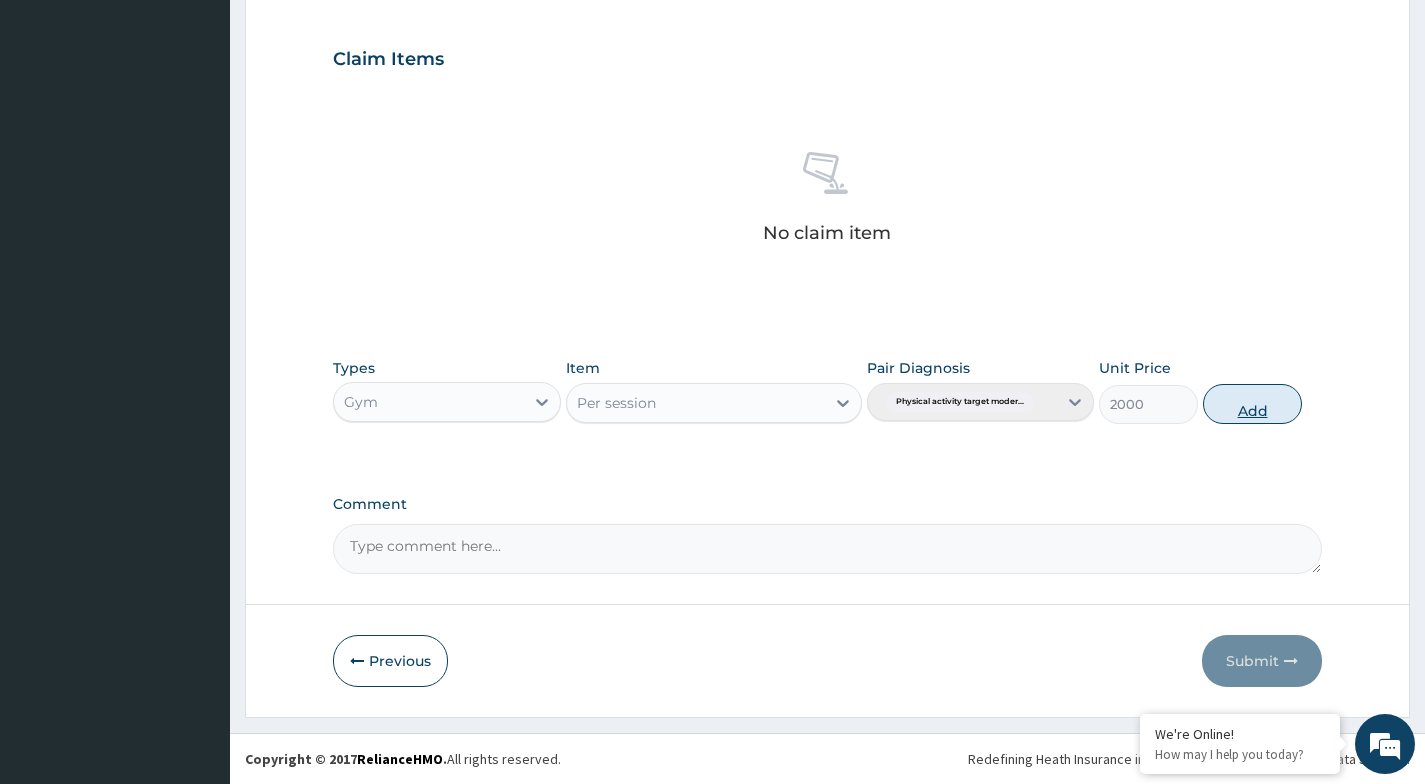 click on "Add" at bounding box center (1252, 404) 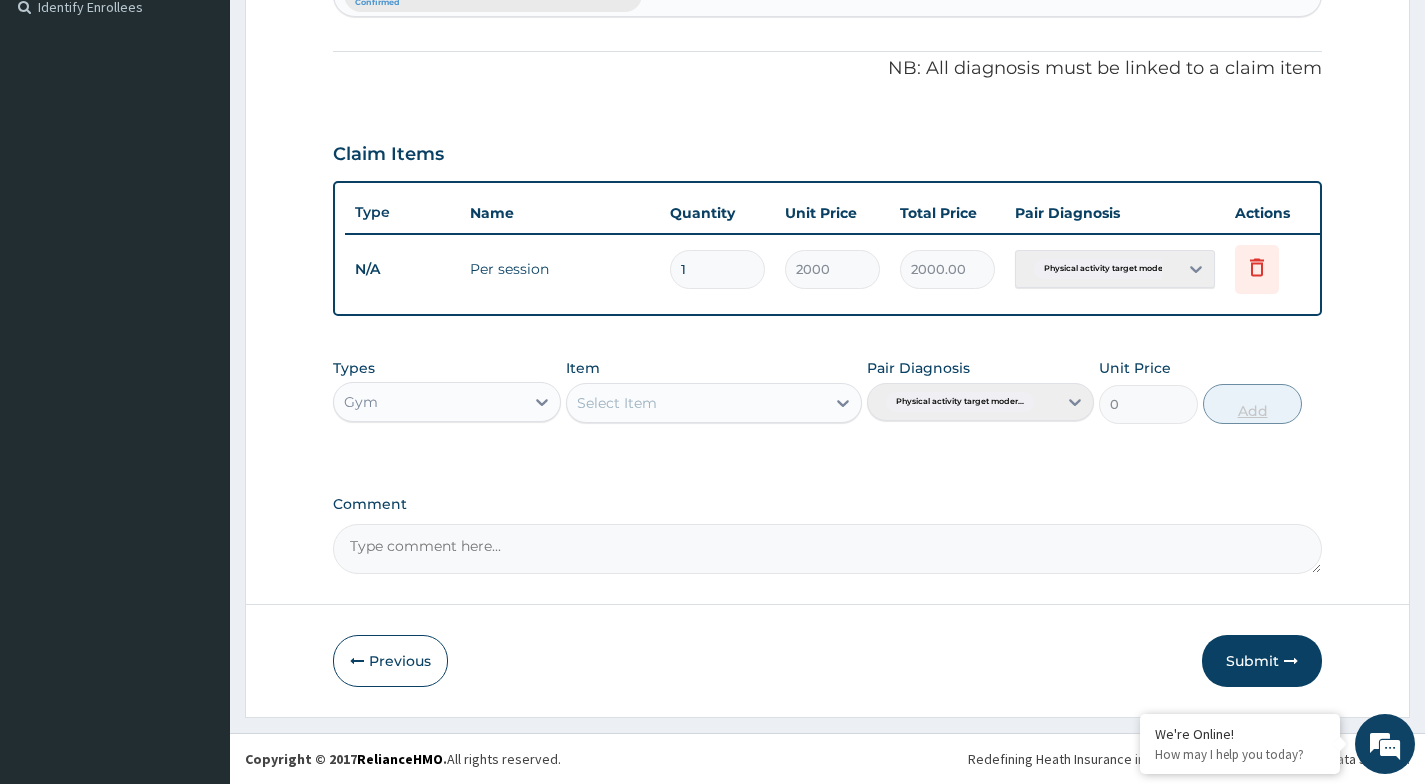 scroll, scrollTop: 563, scrollLeft: 0, axis: vertical 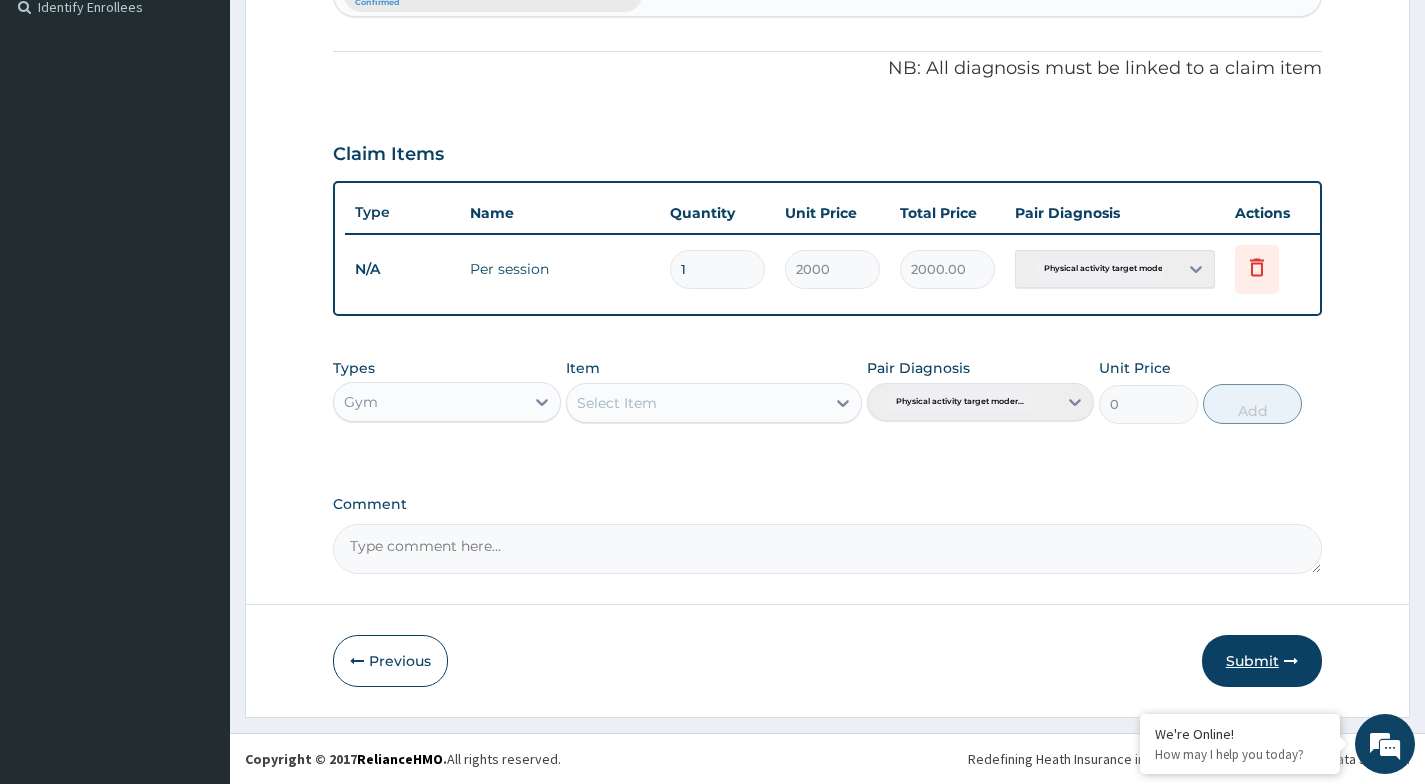 click on "Submit" at bounding box center [1262, 661] 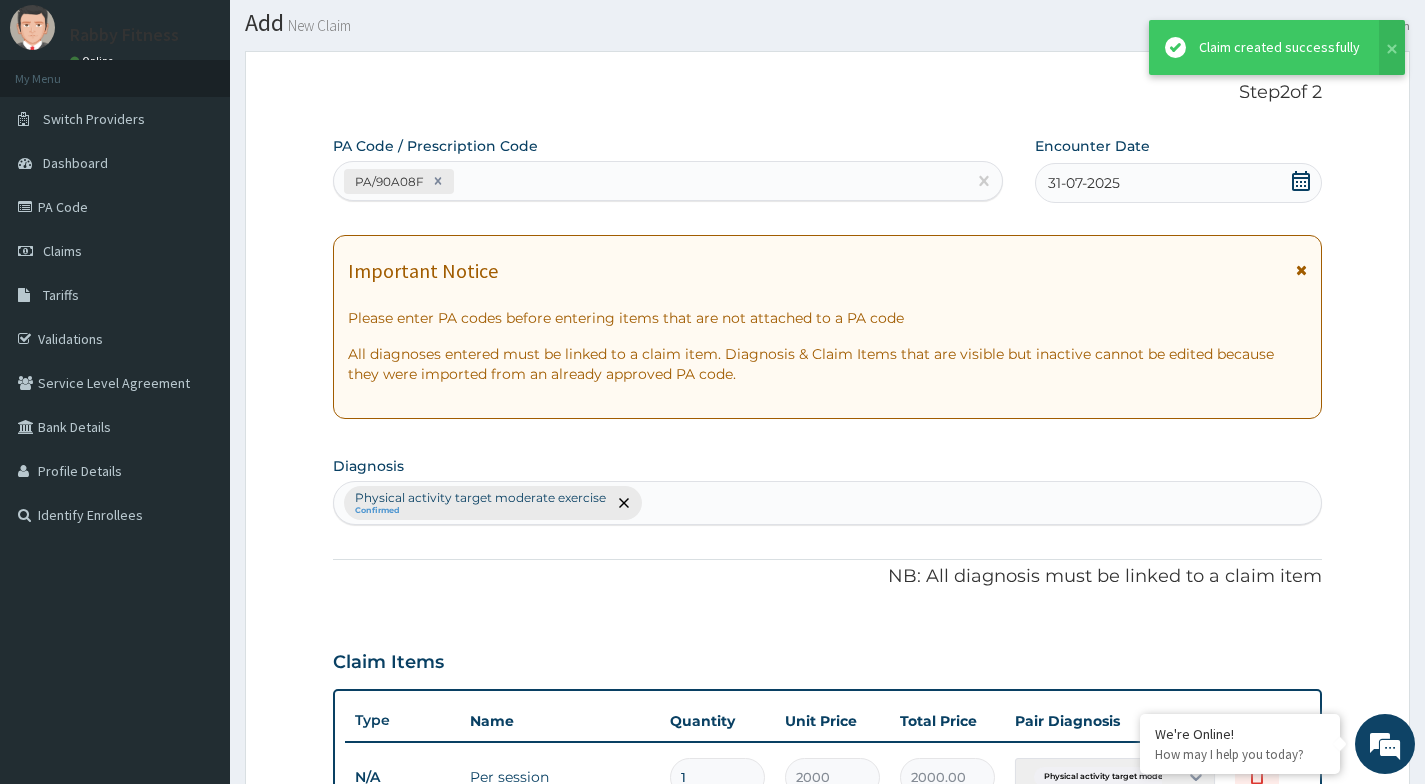 scroll, scrollTop: 563, scrollLeft: 0, axis: vertical 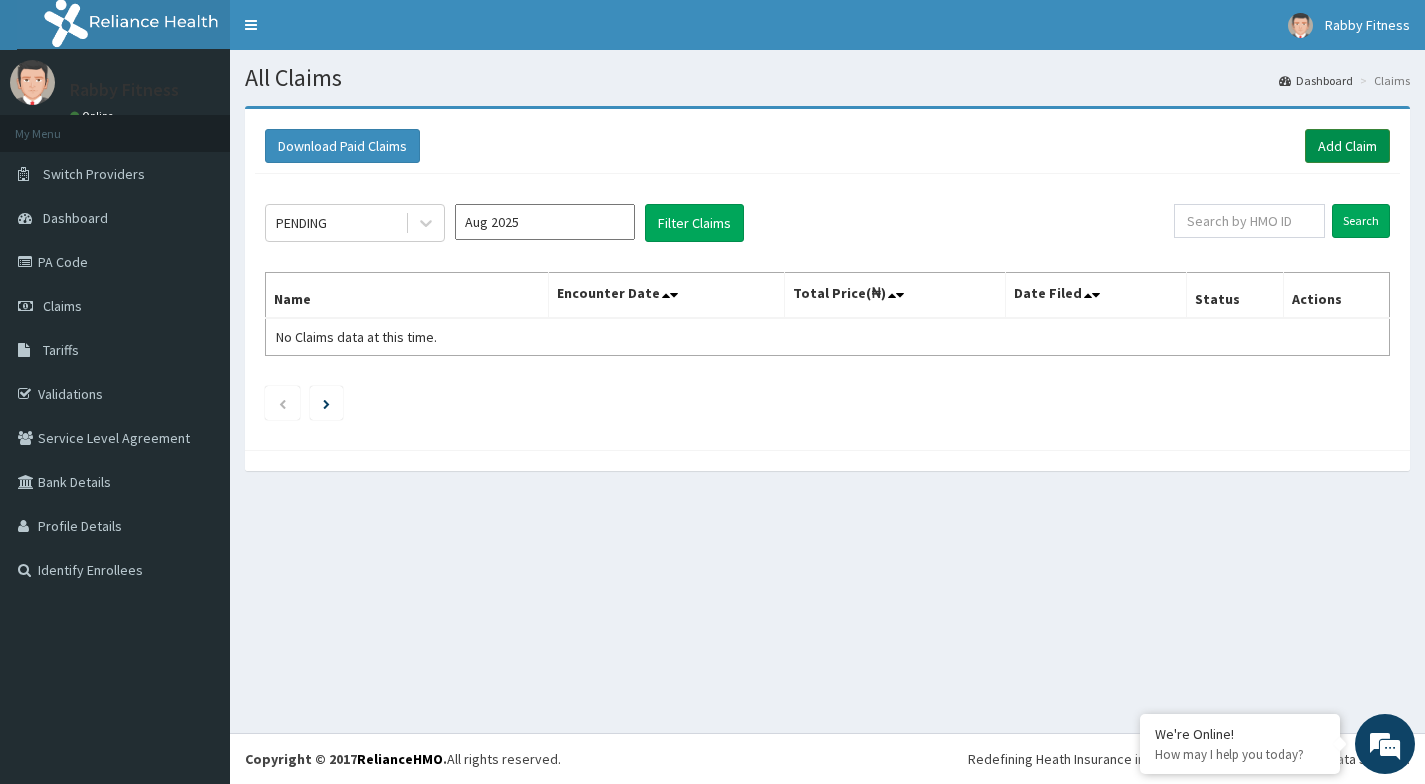 click on "Add Claim" at bounding box center [1347, 146] 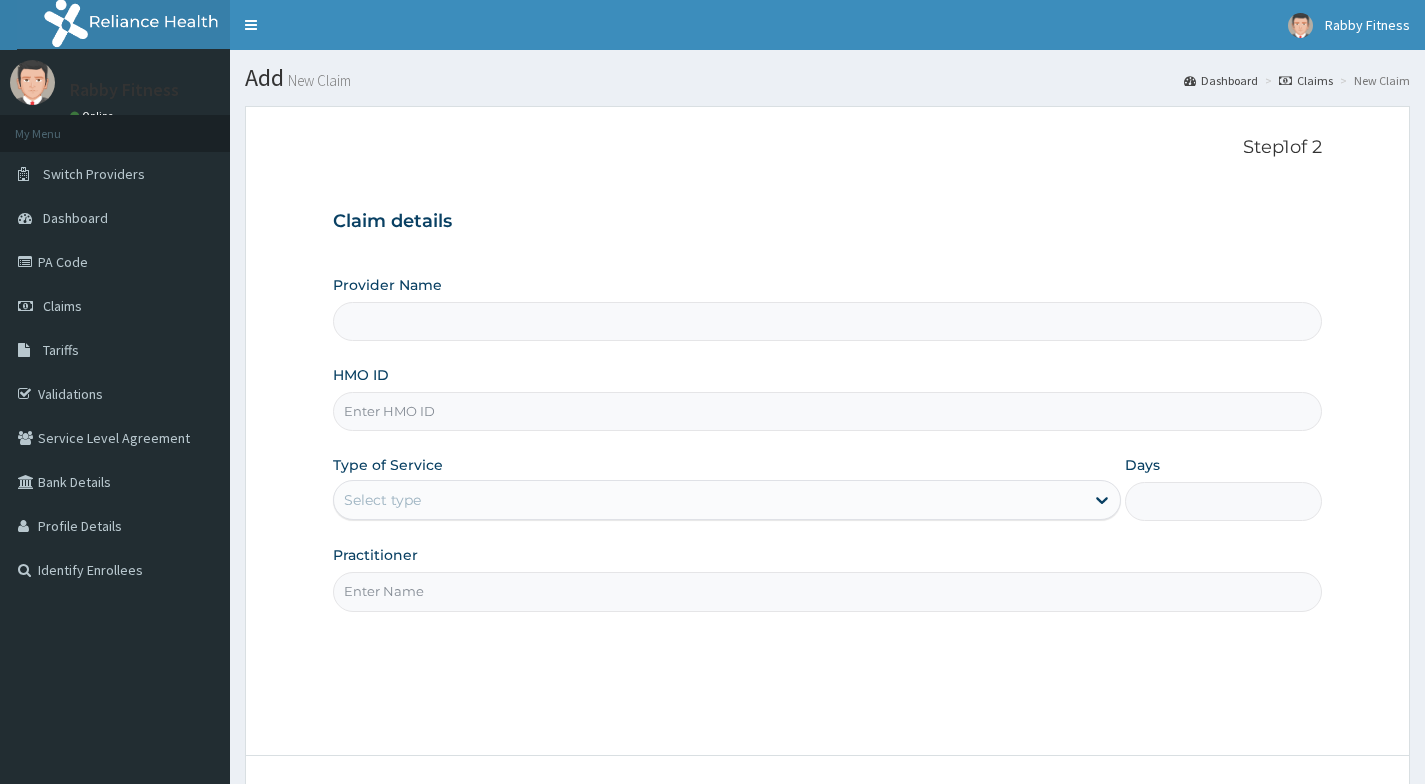 scroll, scrollTop: 0, scrollLeft: 0, axis: both 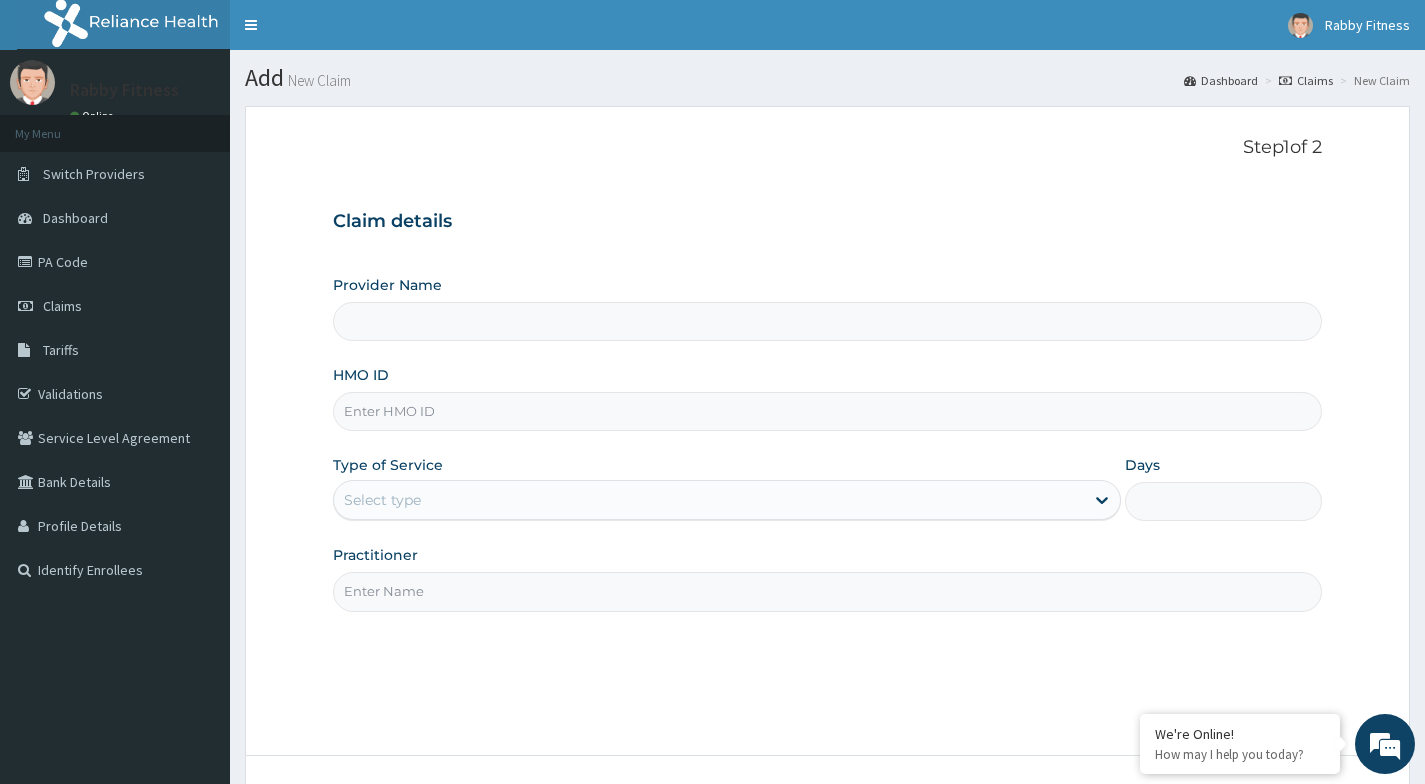 type on "Rabby Fitness" 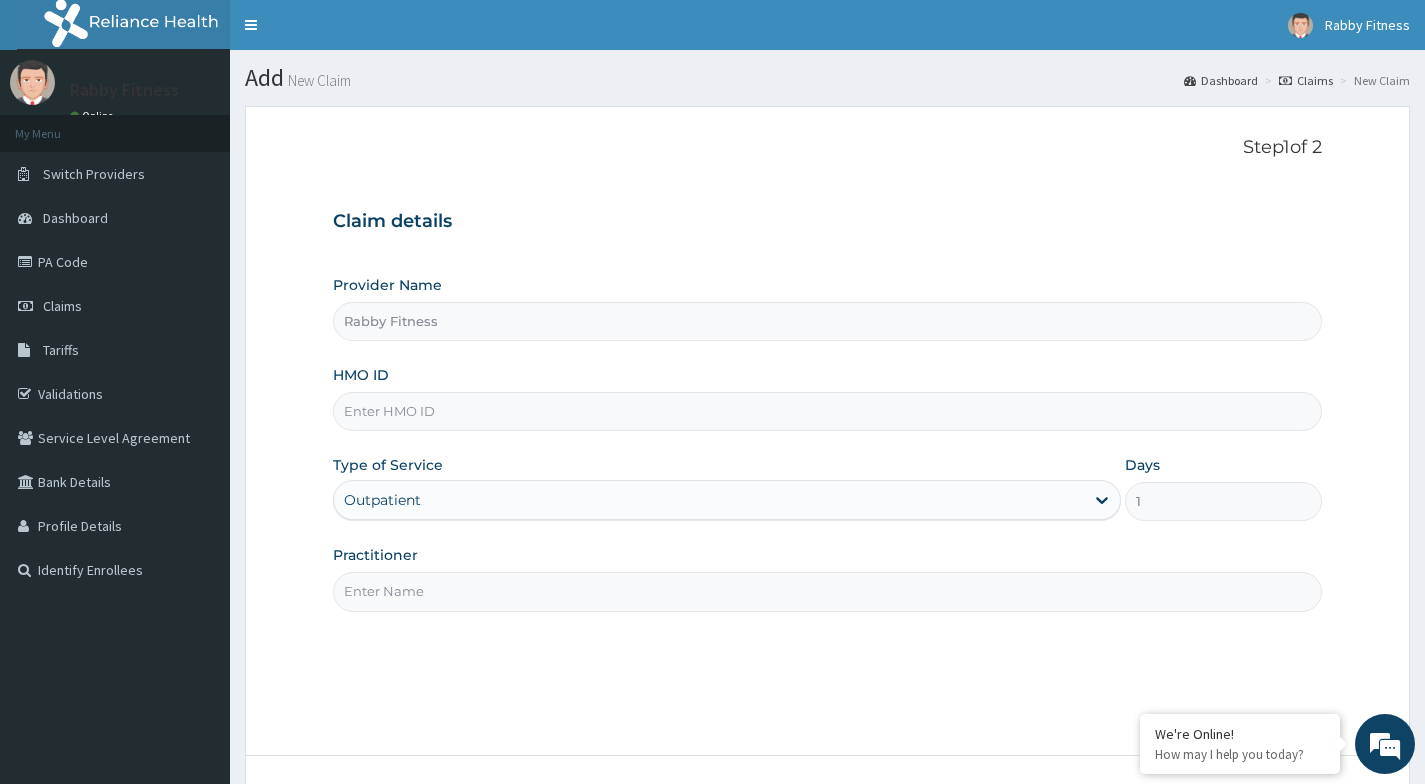 click on "HMO ID" at bounding box center [827, 411] 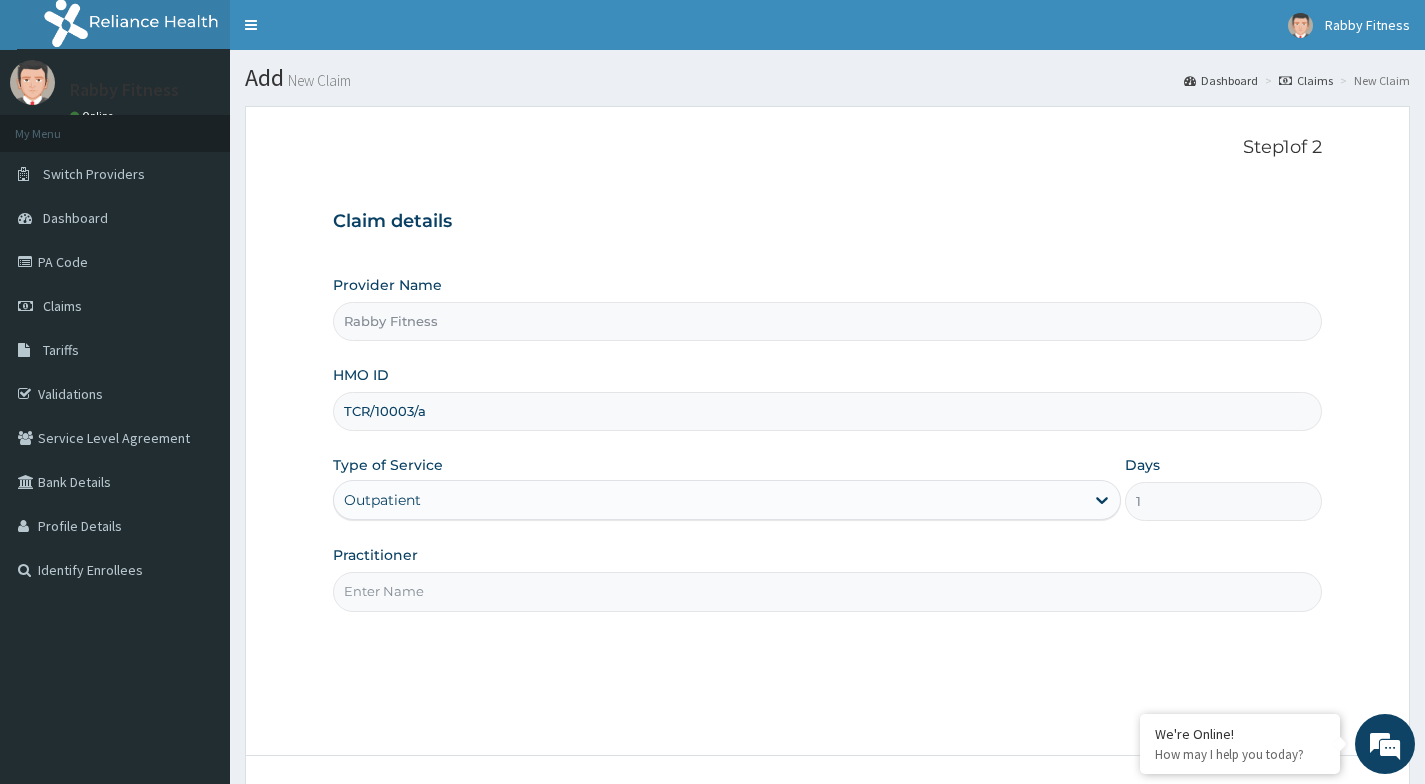 type on "TCR/10003/a" 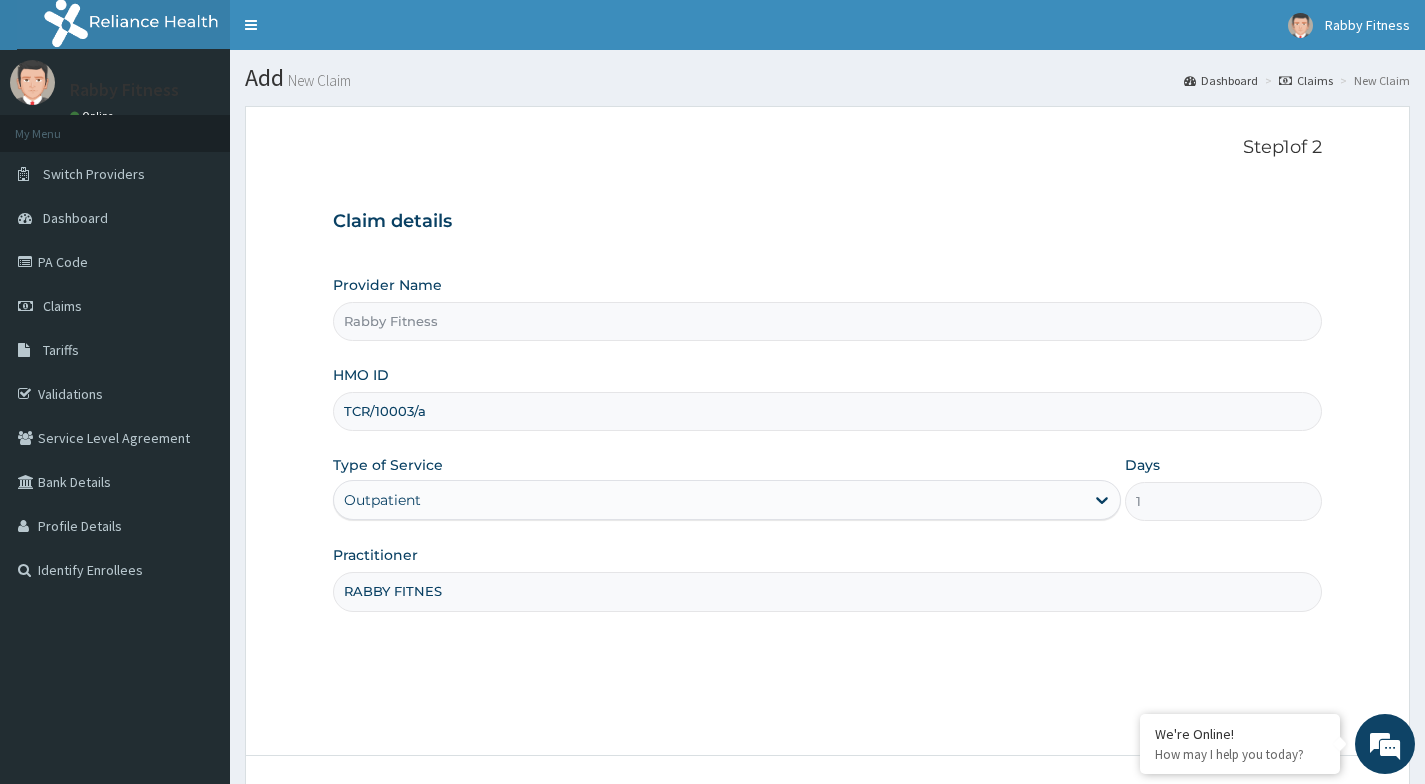 scroll, scrollTop: 0, scrollLeft: 0, axis: both 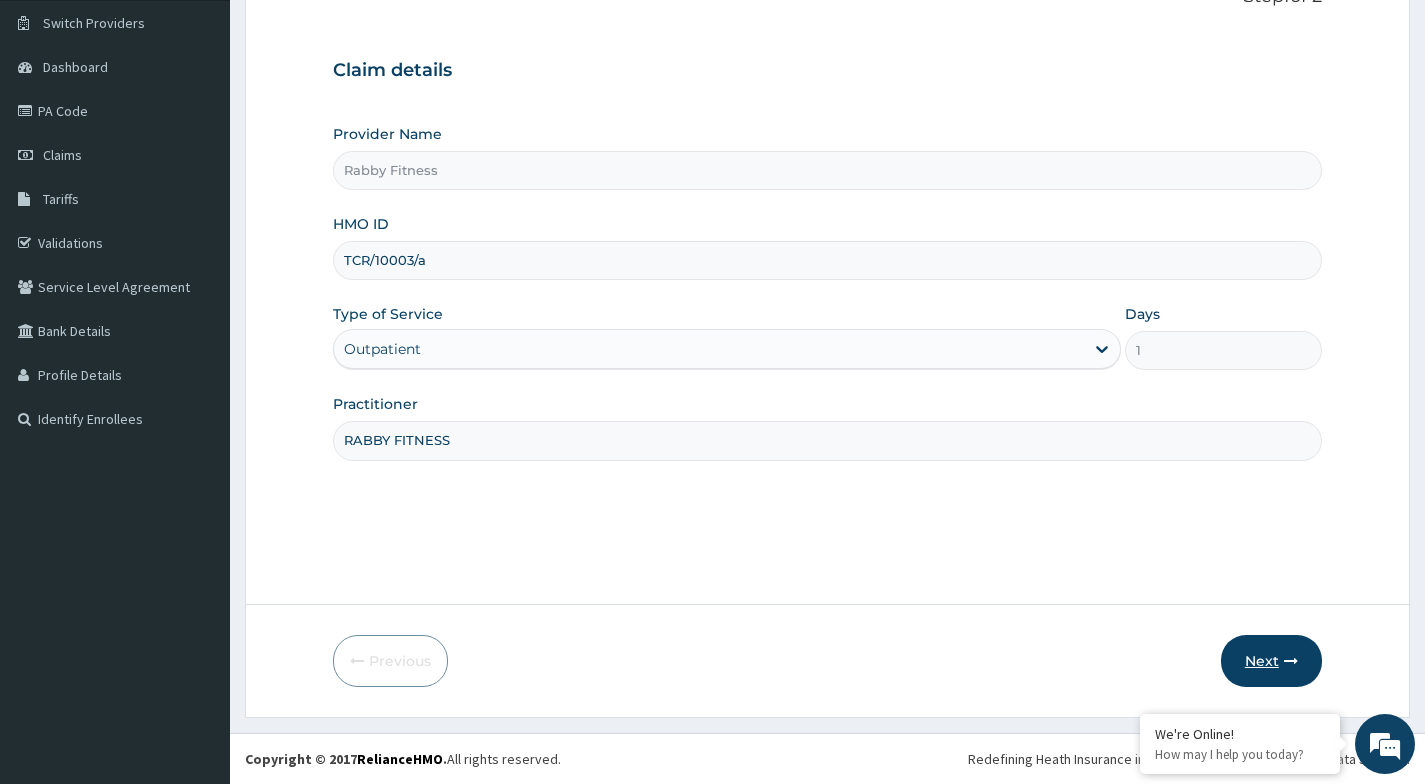 click on "Next" at bounding box center [1271, 661] 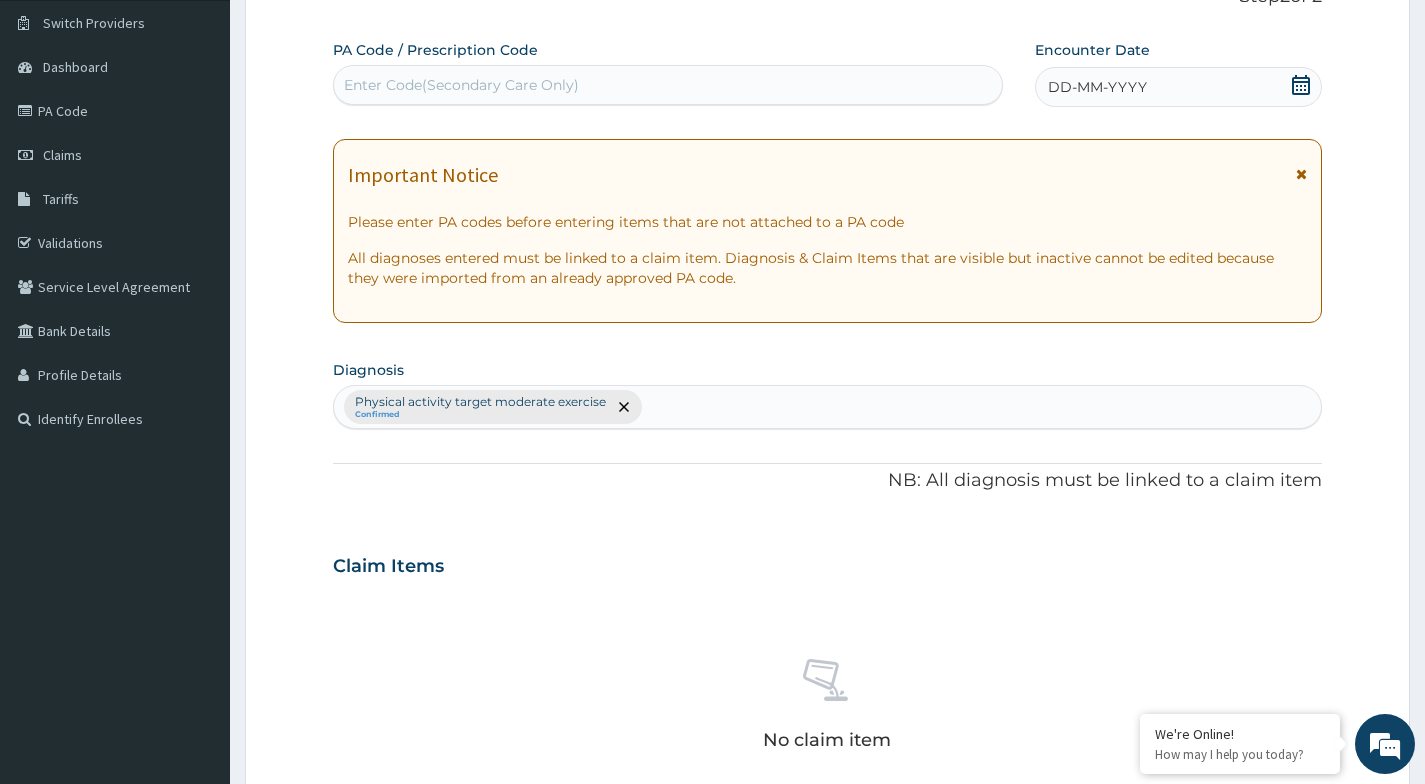 click on "Enter Code(Secondary Care Only)" at bounding box center (668, 85) 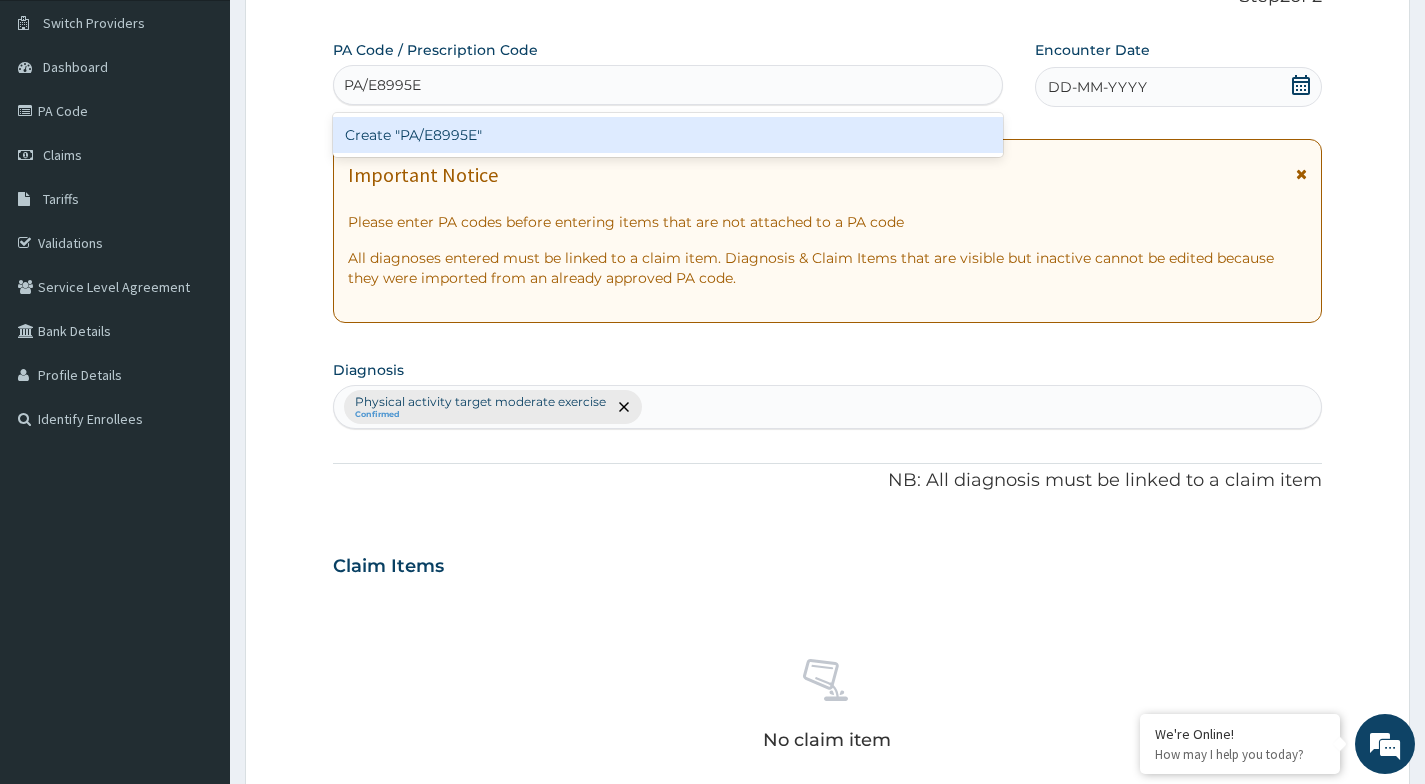 click on "Create "PA/E8995E"" at bounding box center (668, 135) 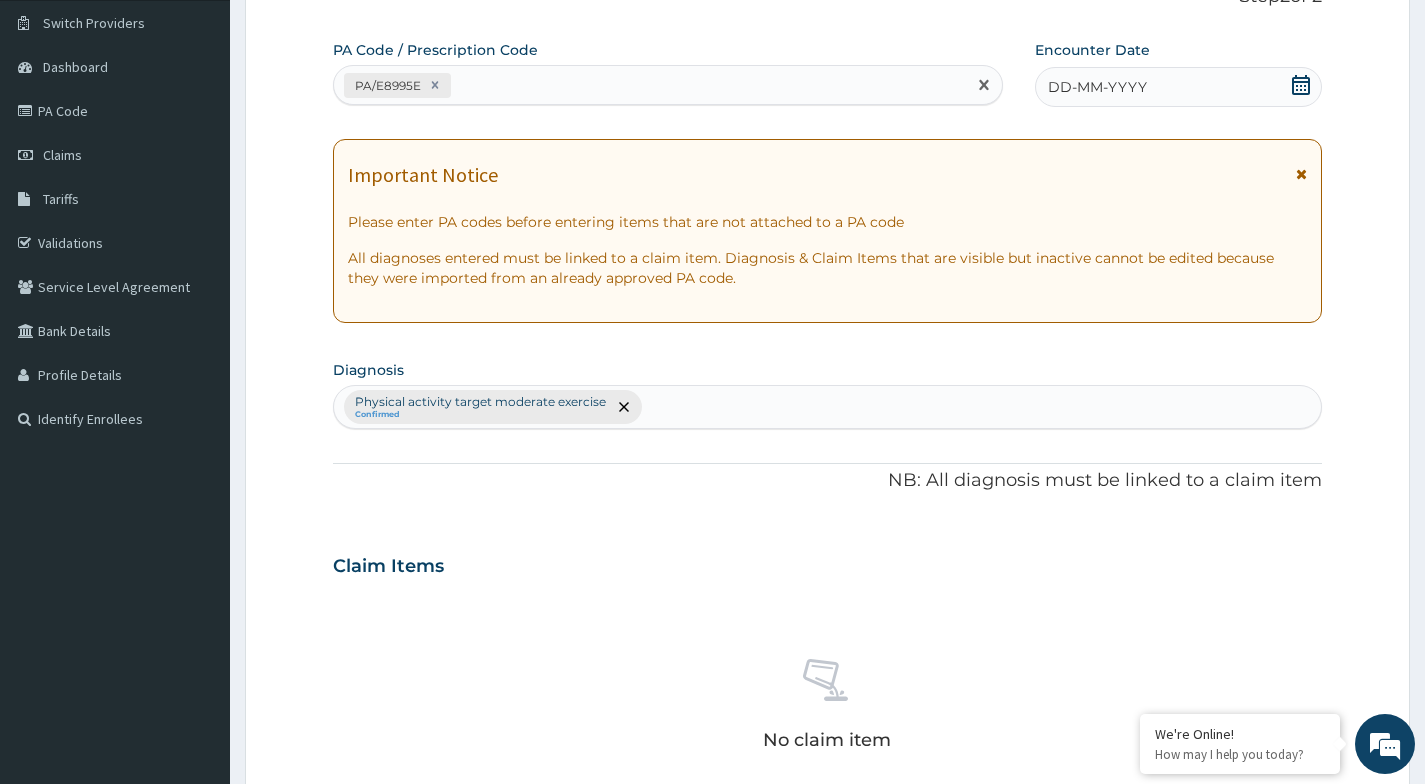 click on "DD-MM-YYYY" at bounding box center [1178, 87] 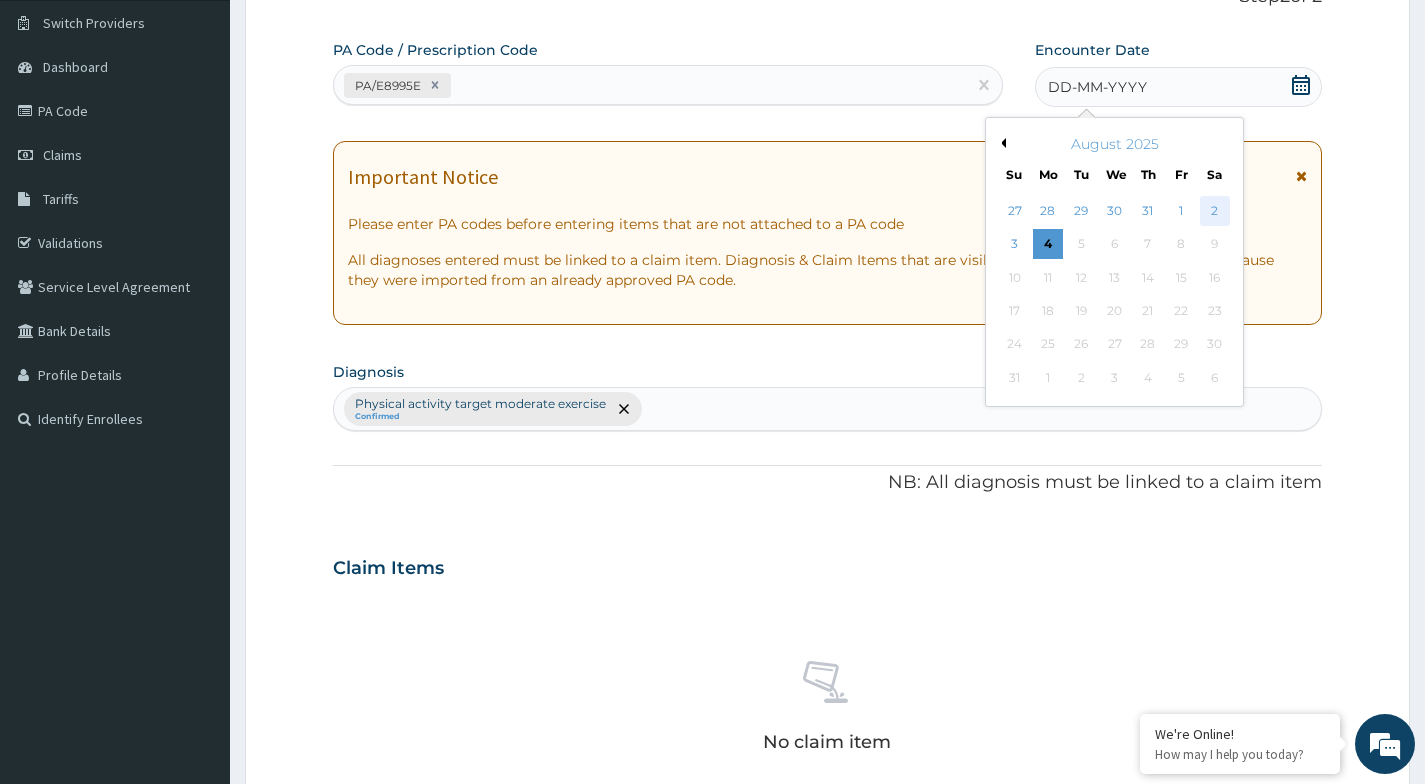 click on "2" at bounding box center [1214, 211] 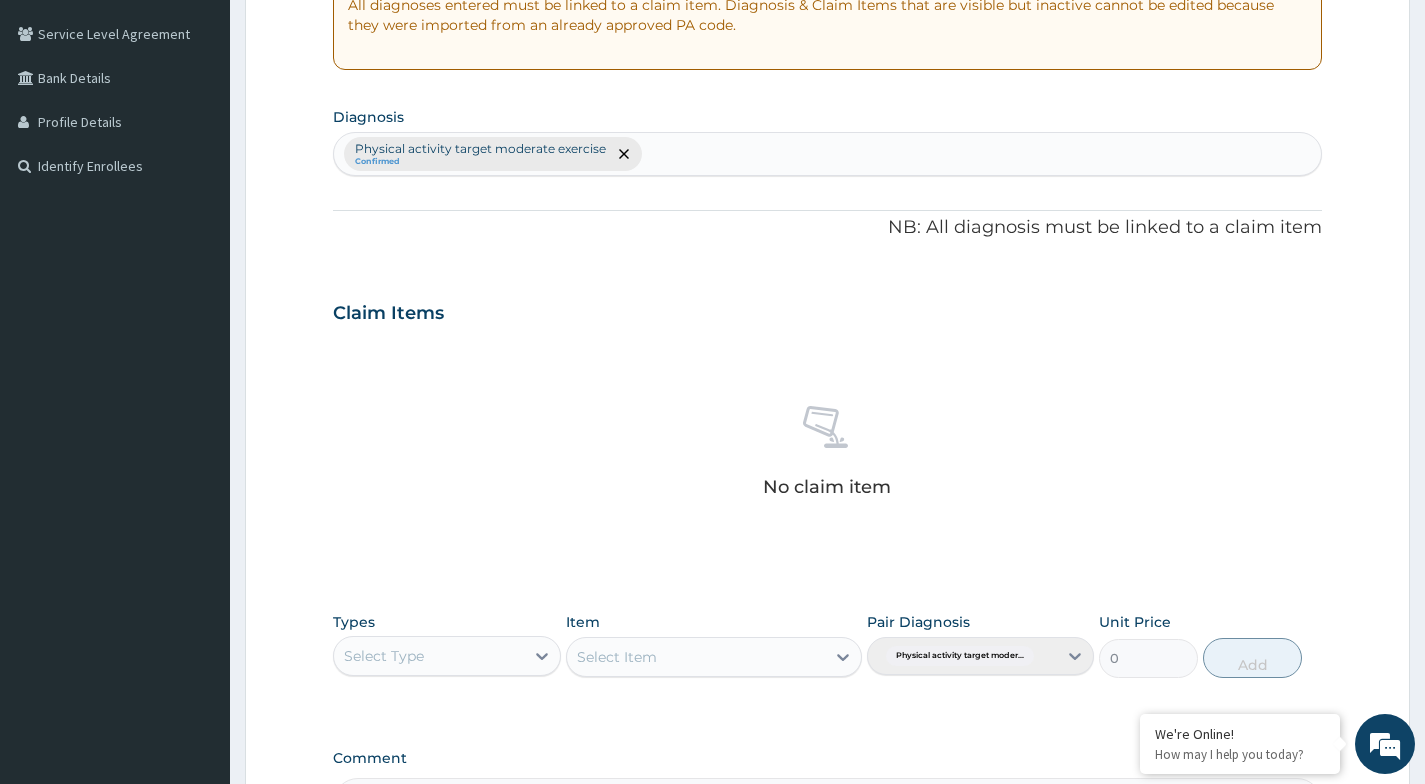scroll, scrollTop: 658, scrollLeft: 0, axis: vertical 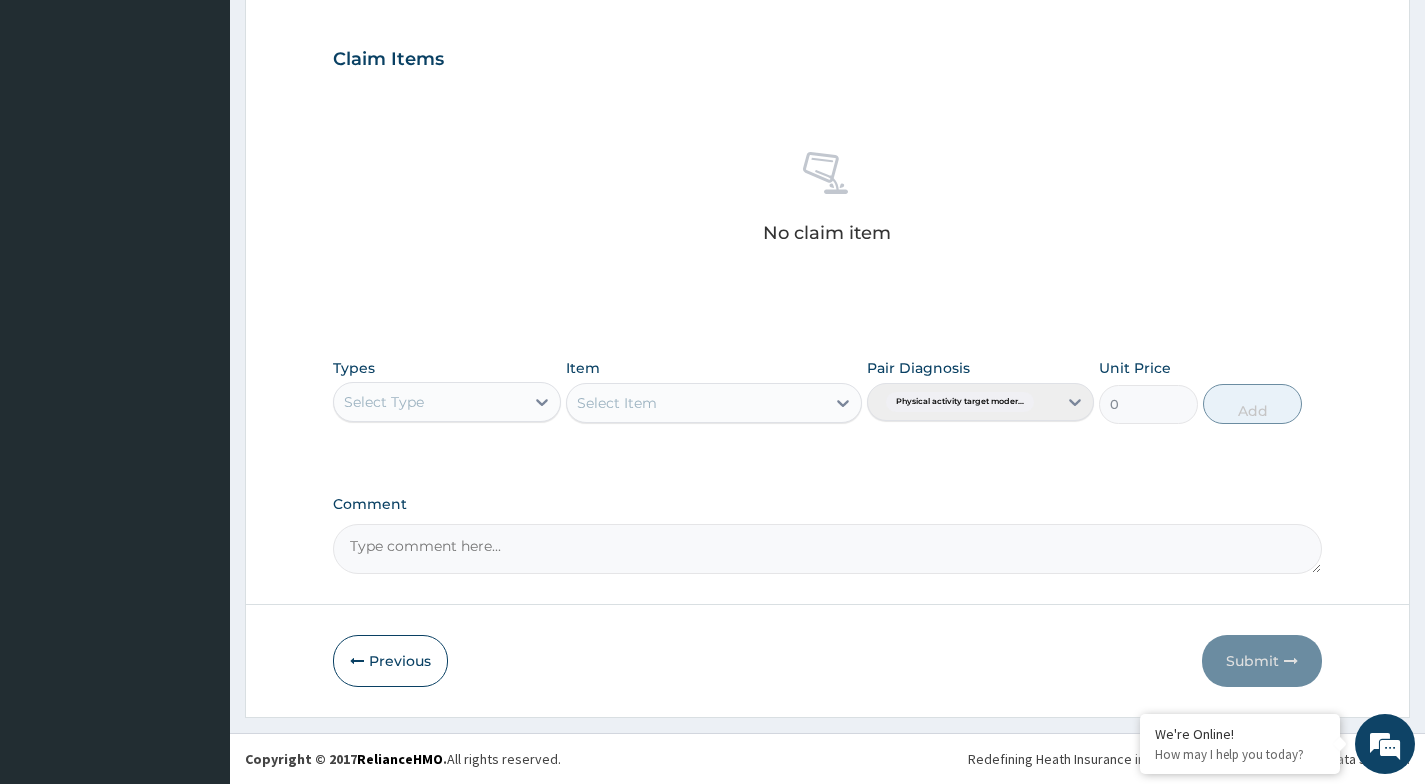 click on "Select Type" at bounding box center (428, 402) 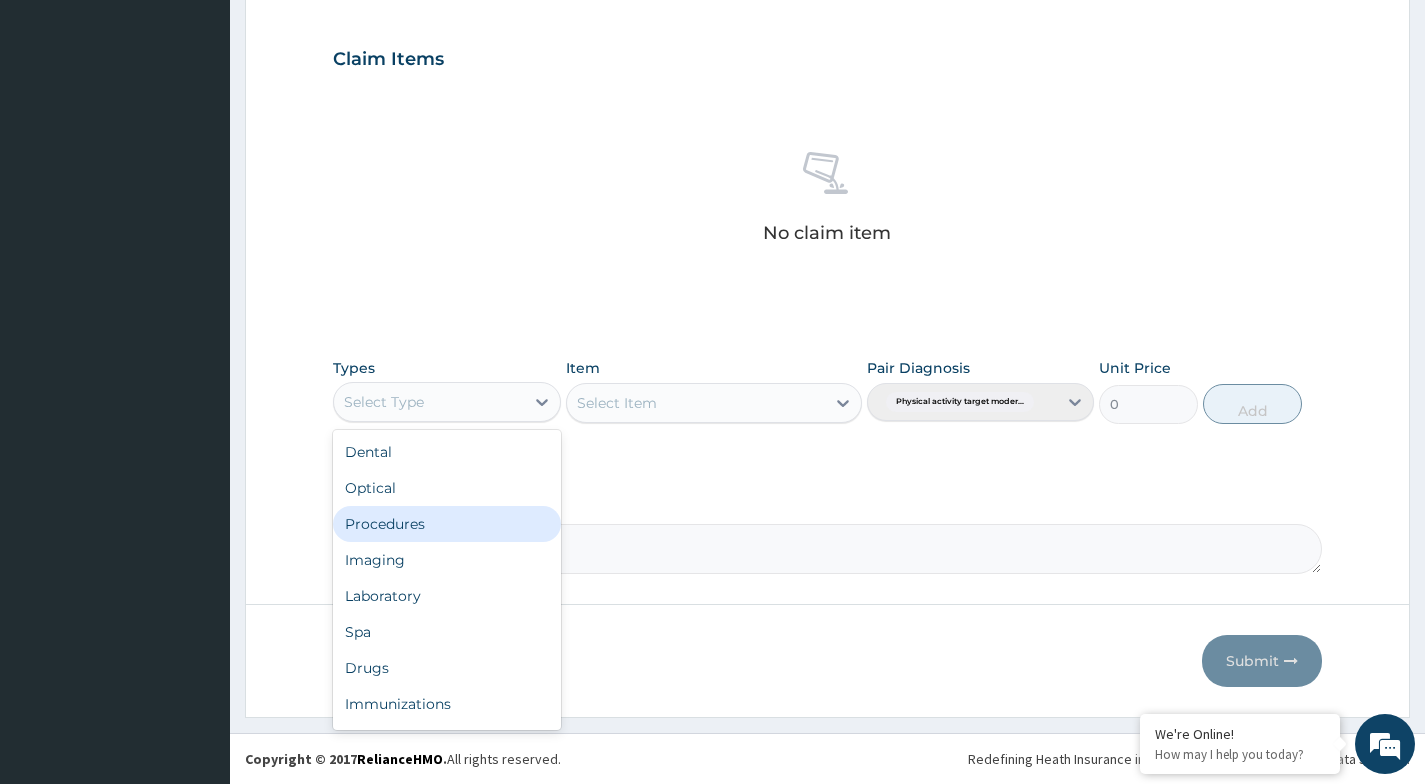 scroll, scrollTop: 68, scrollLeft: 0, axis: vertical 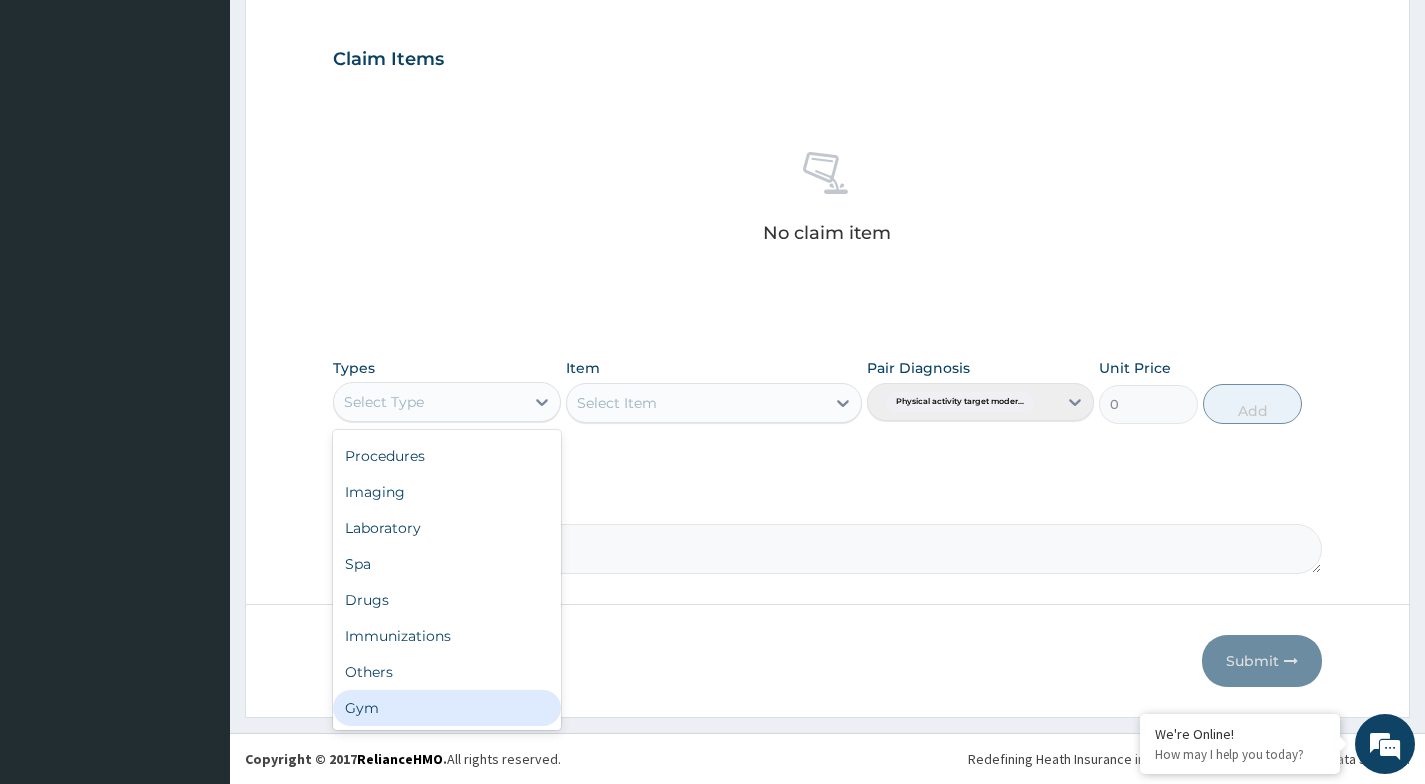 click on "Gym" at bounding box center [446, 708] 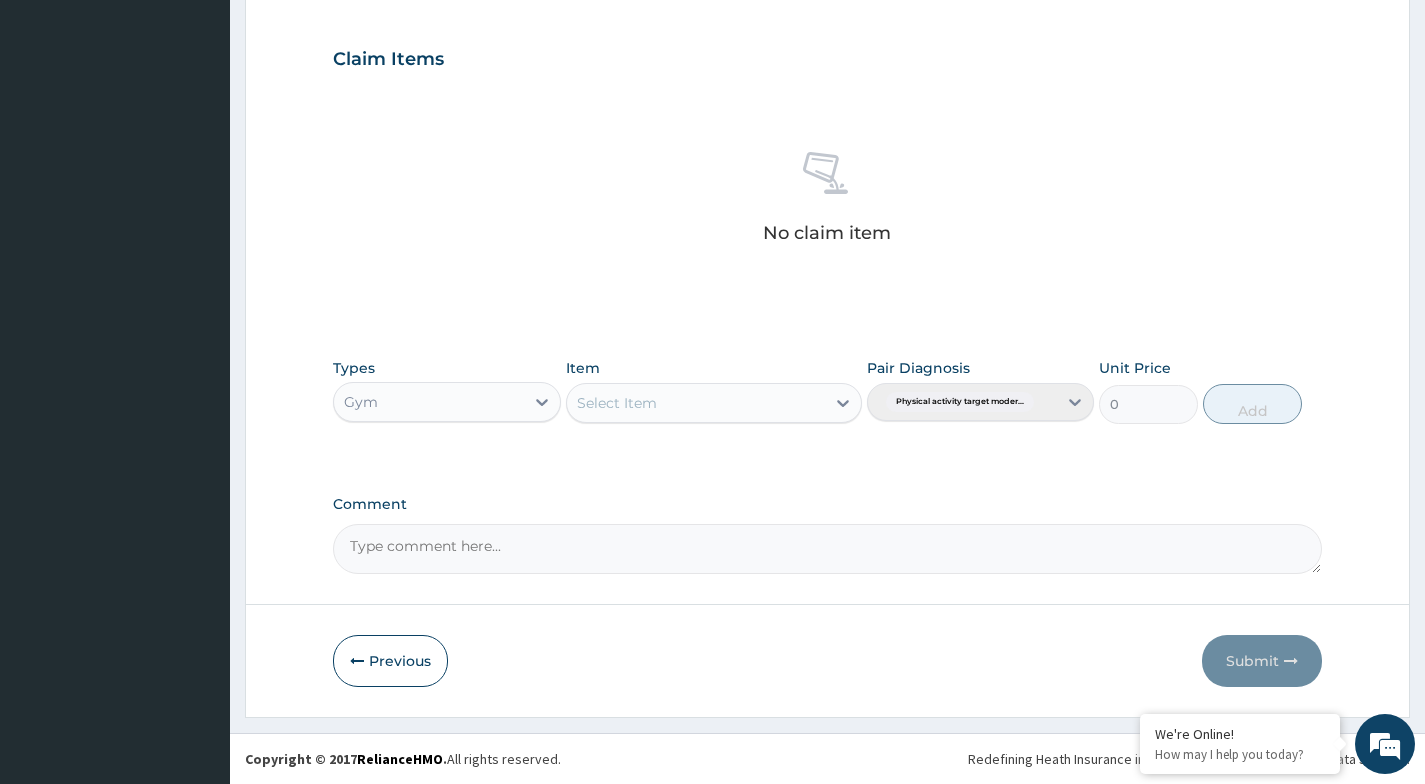 click on "Select Item" at bounding box center (696, 403) 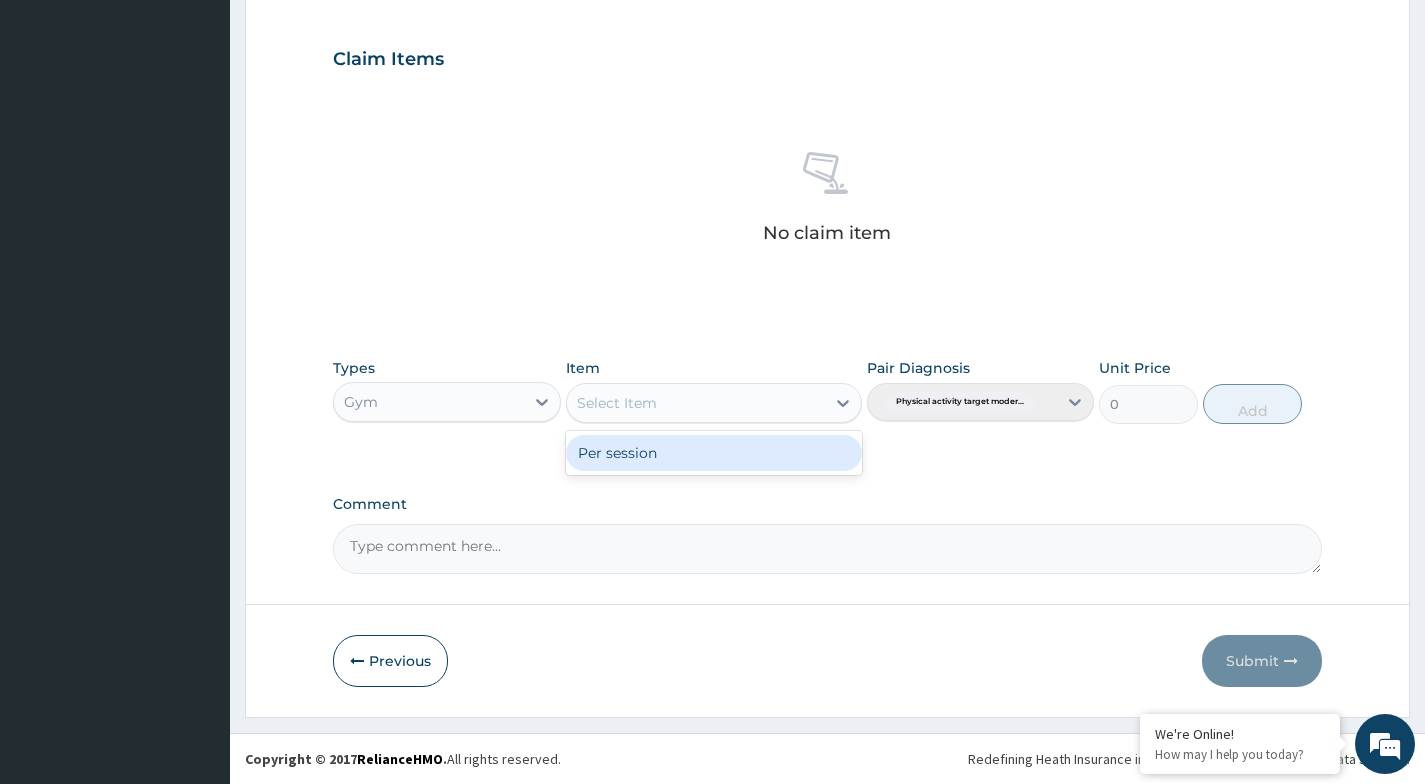 click on "Per session" at bounding box center [714, 453] 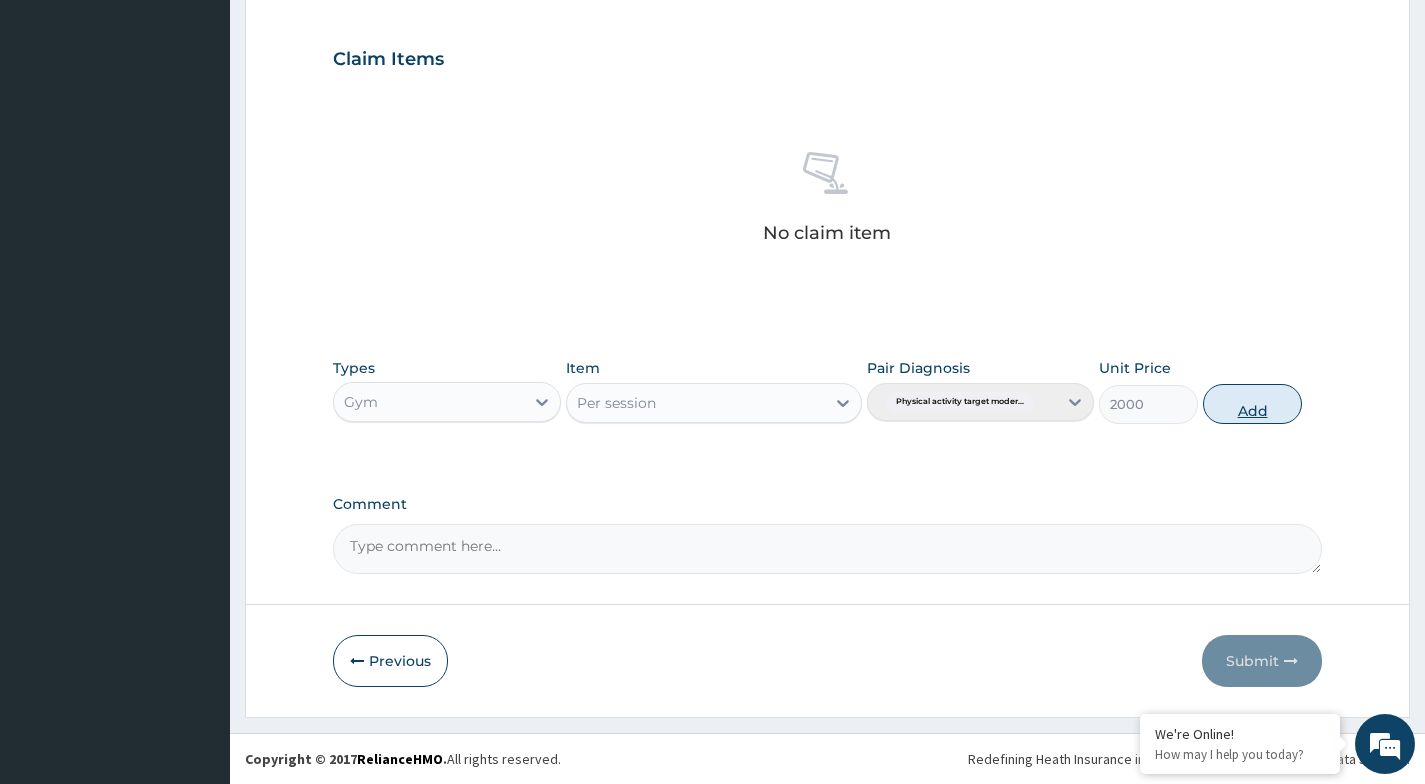 click on "Add" at bounding box center (1252, 404) 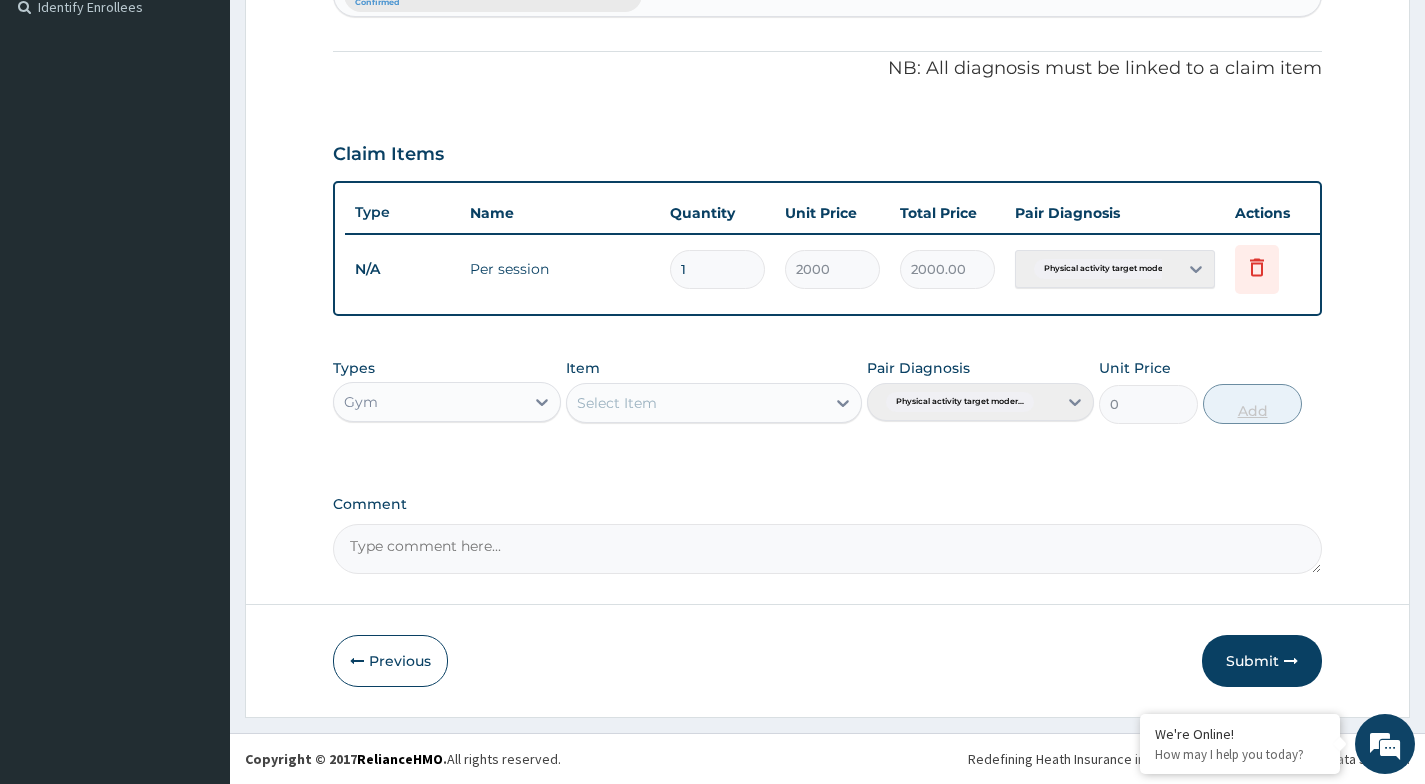 scroll, scrollTop: 563, scrollLeft: 0, axis: vertical 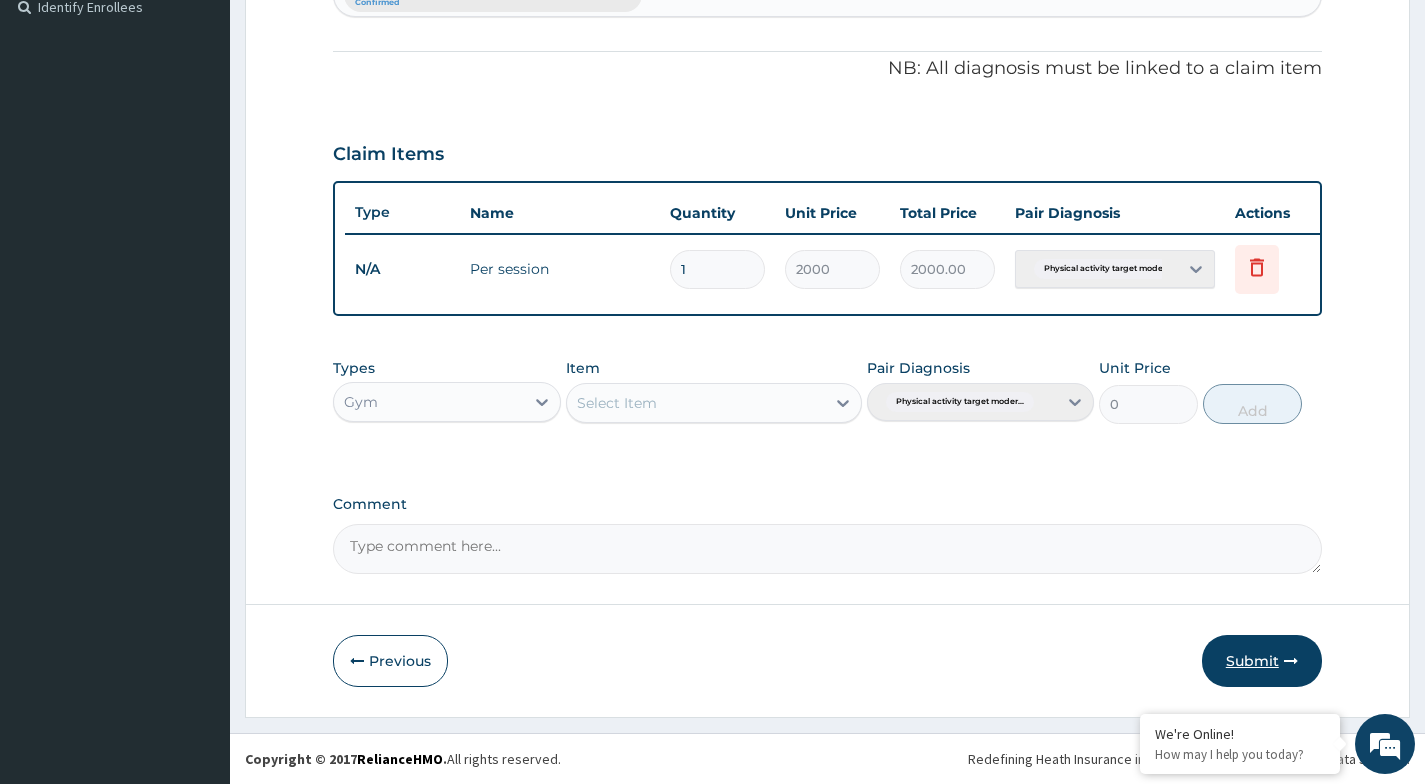 click on "Submit" at bounding box center [1262, 661] 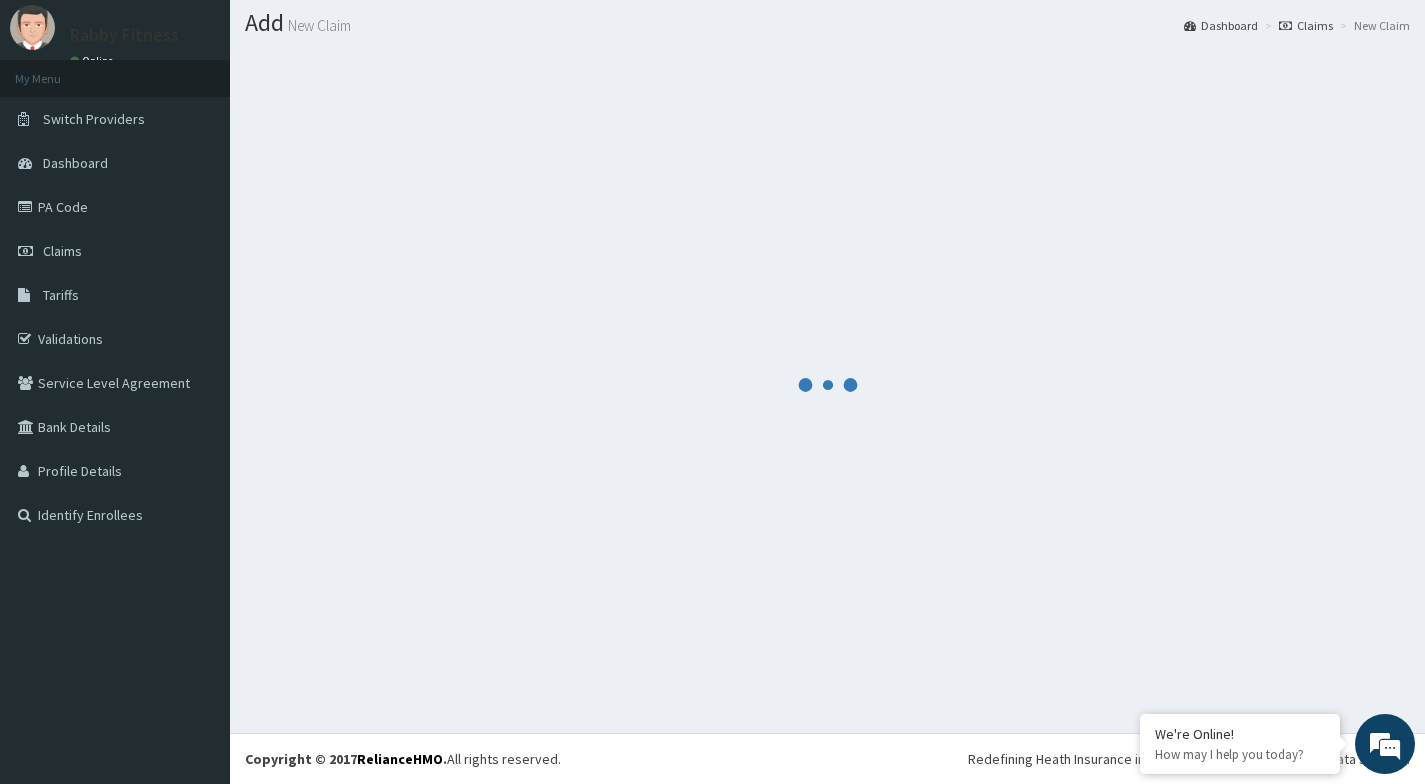 scroll, scrollTop: 563, scrollLeft: 0, axis: vertical 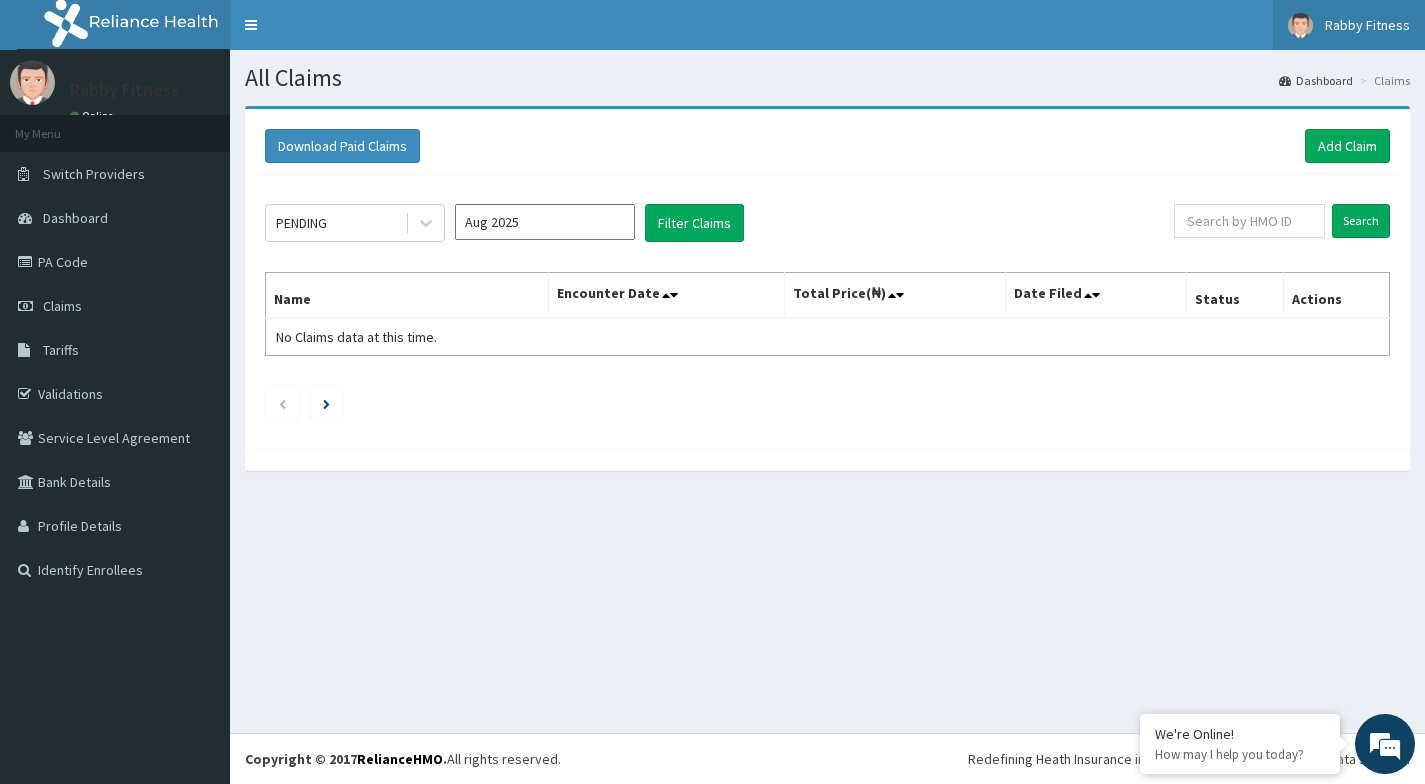 click on "Rabby Fitness" at bounding box center [1367, 25] 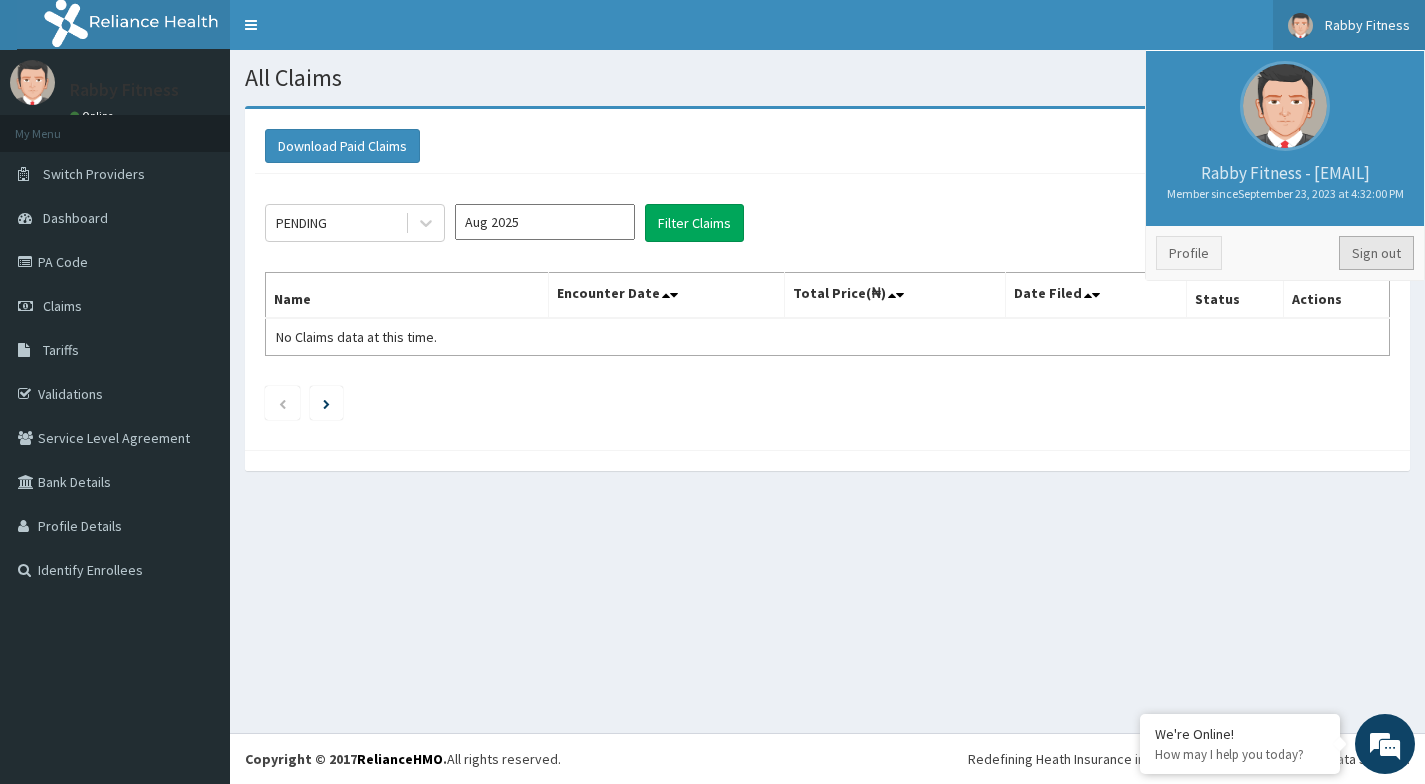 click on "Sign out" at bounding box center [1376, 253] 